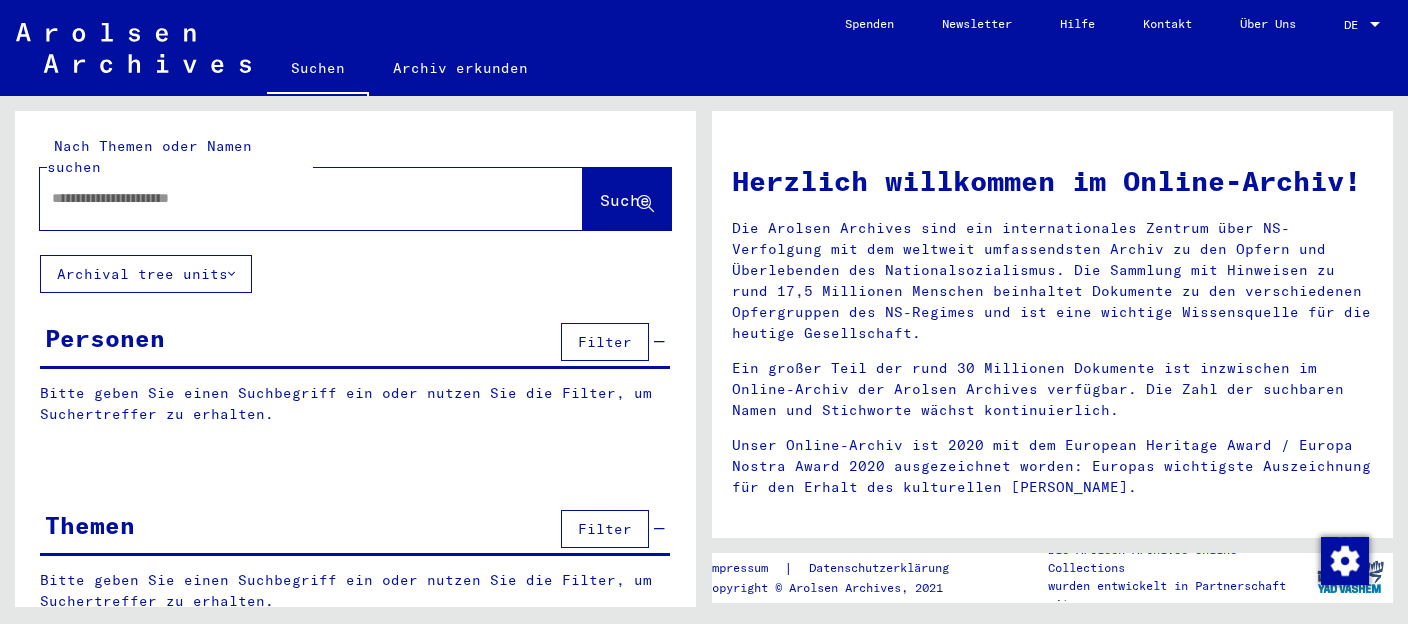 scroll, scrollTop: 0, scrollLeft: 0, axis: both 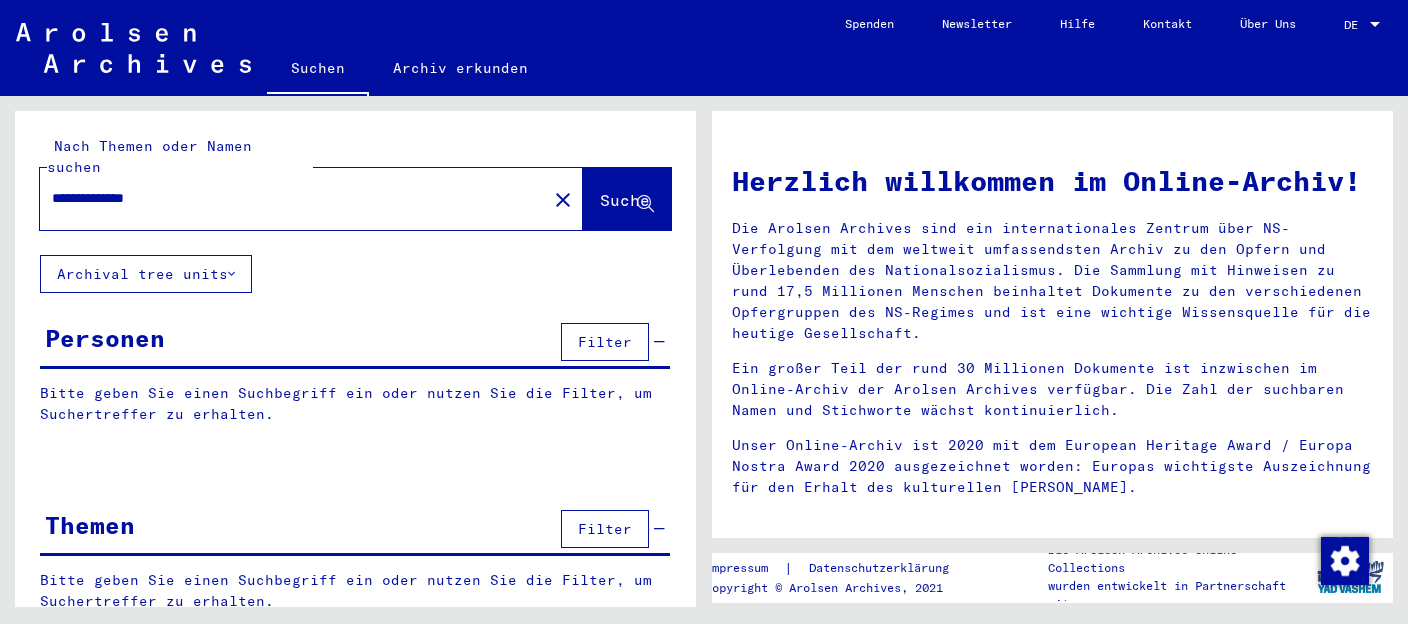 type on "**********" 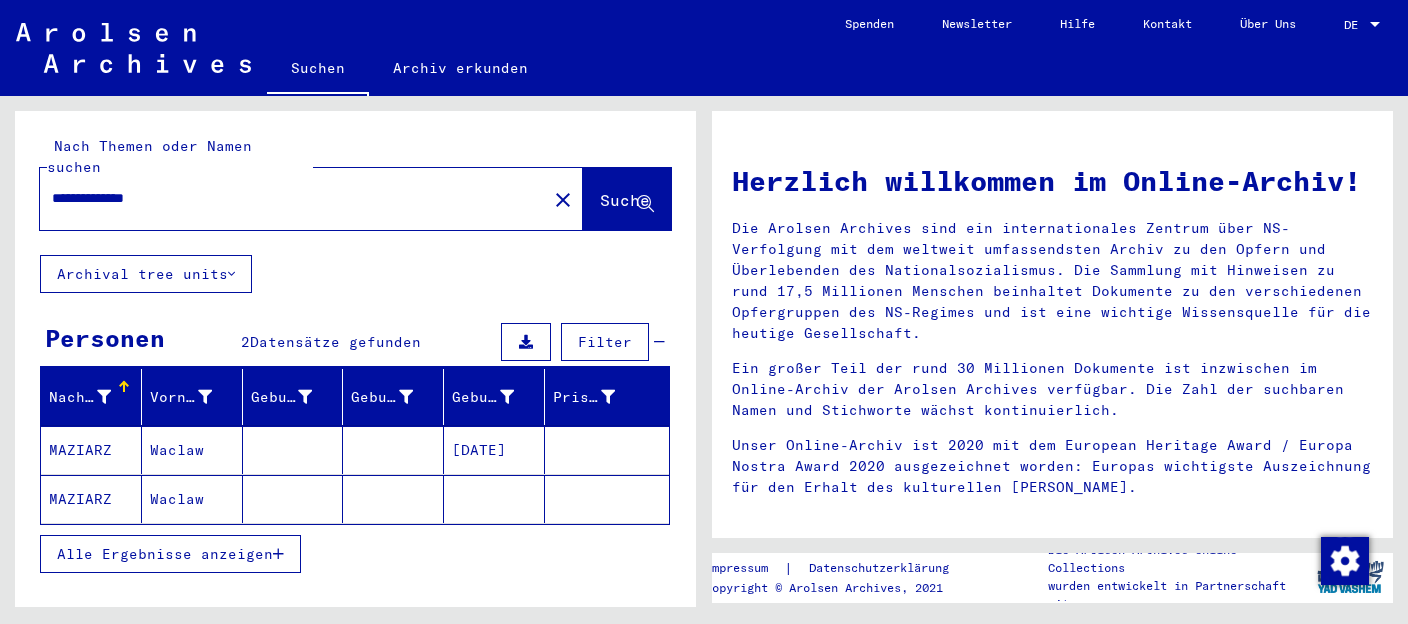 click on "MAZIARZ" at bounding box center (91, 499) 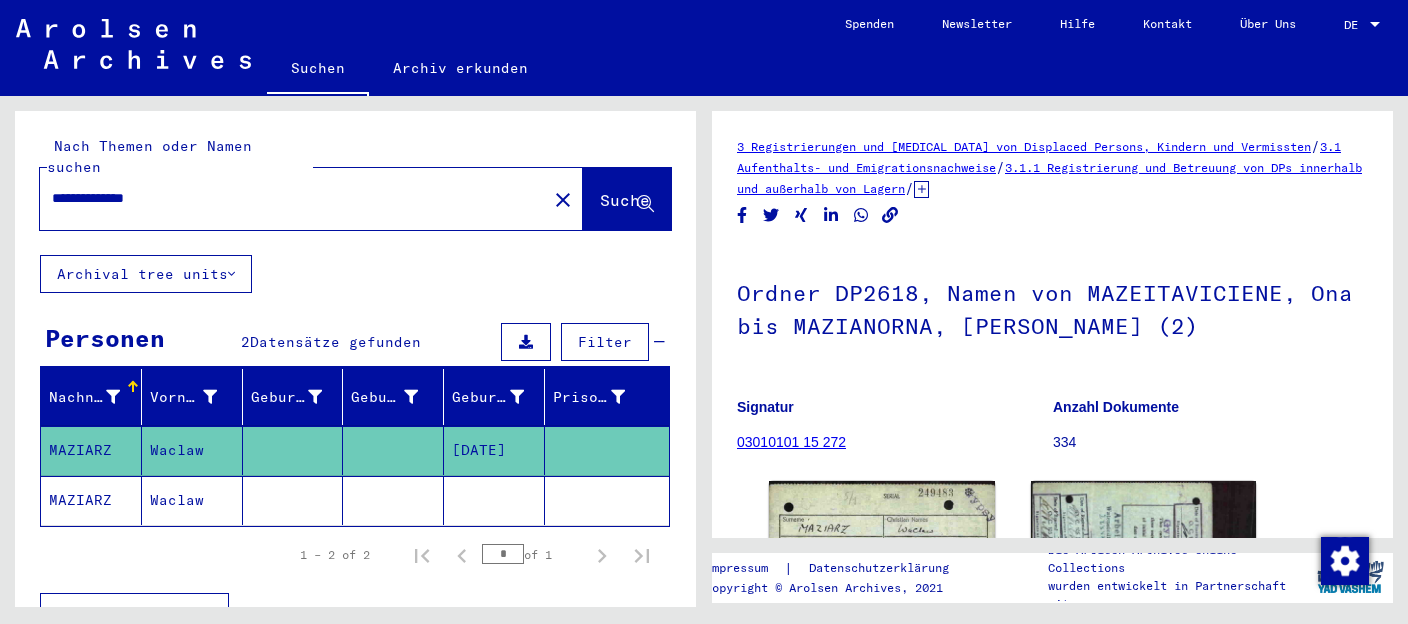 click on "MAZIARZ" 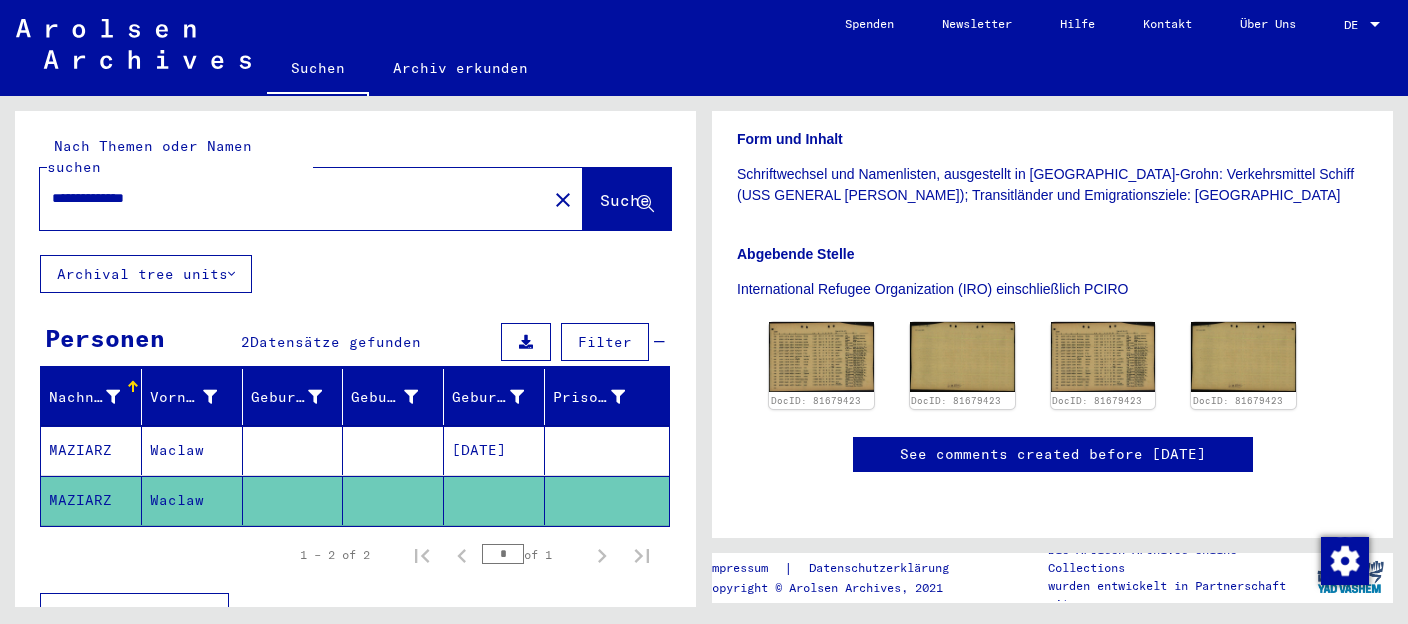 scroll, scrollTop: 481, scrollLeft: 0, axis: vertical 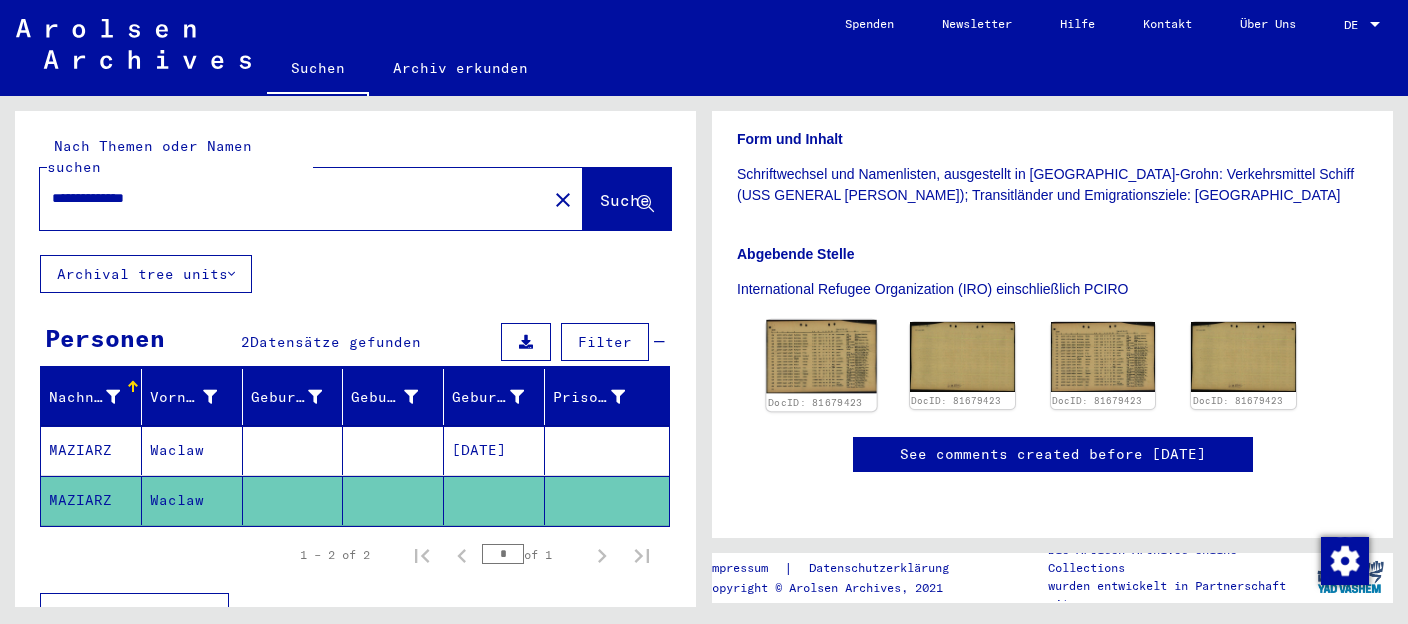 click 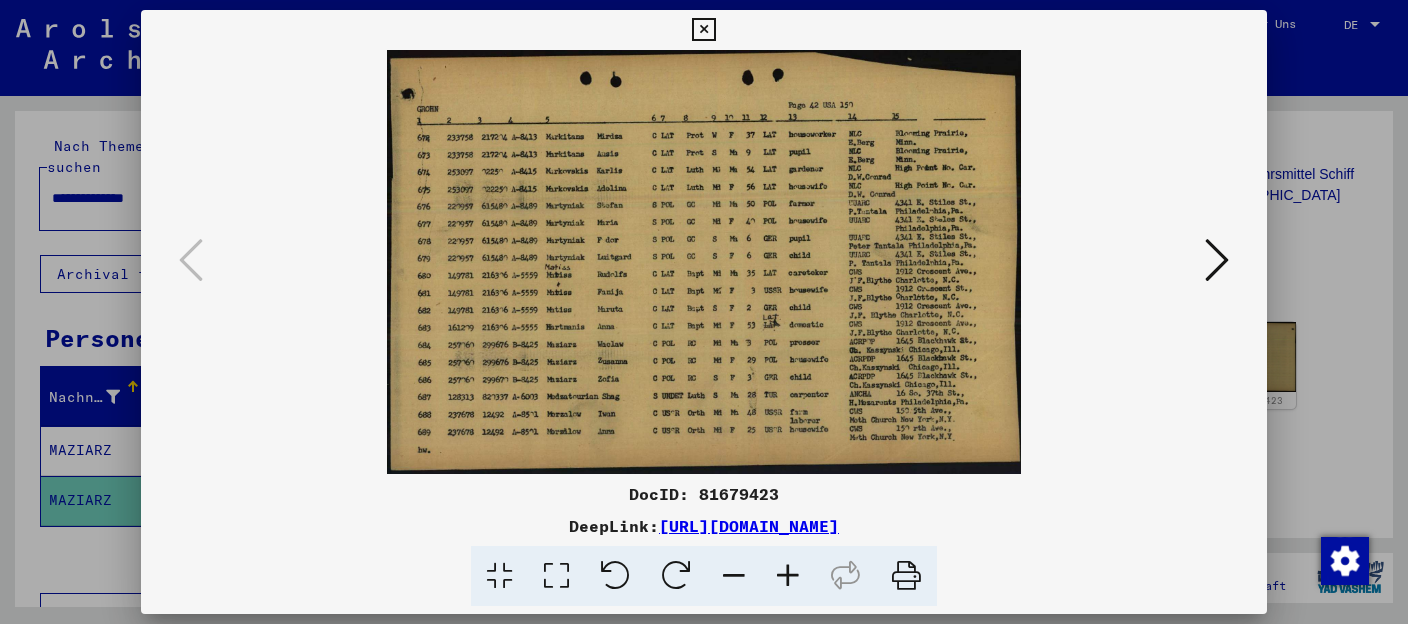 click at bounding box center (788, 576) 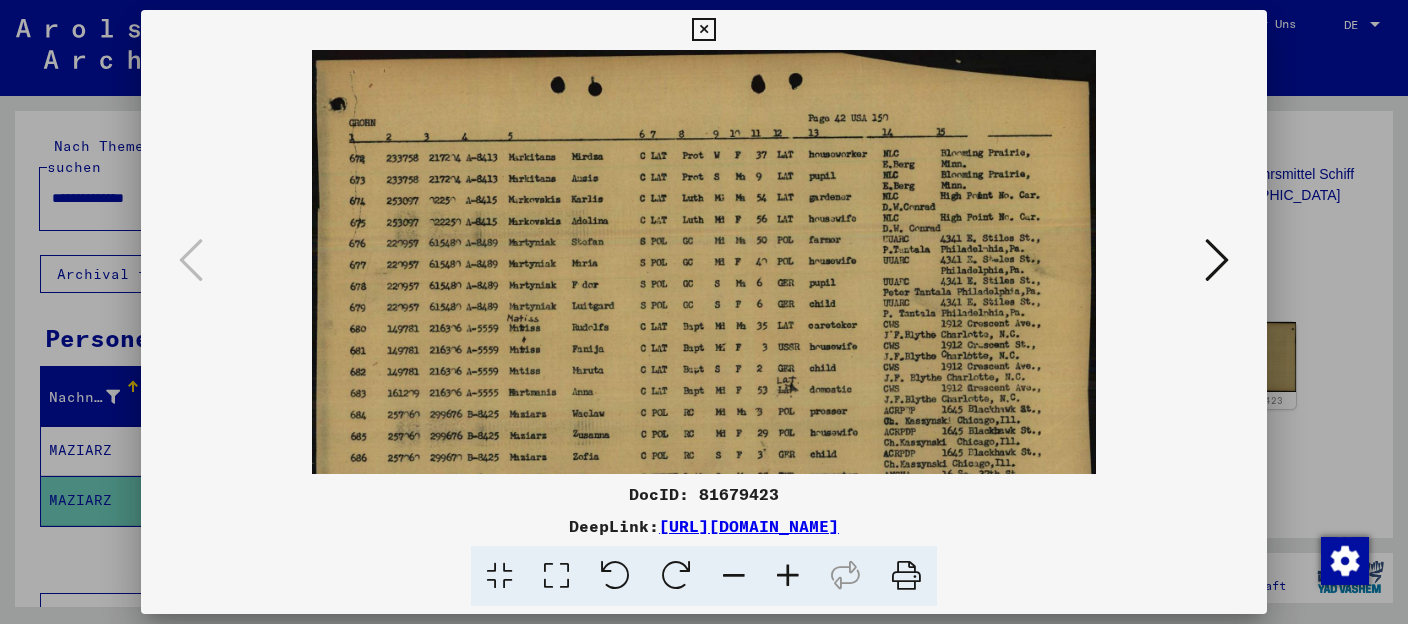 click at bounding box center [788, 576] 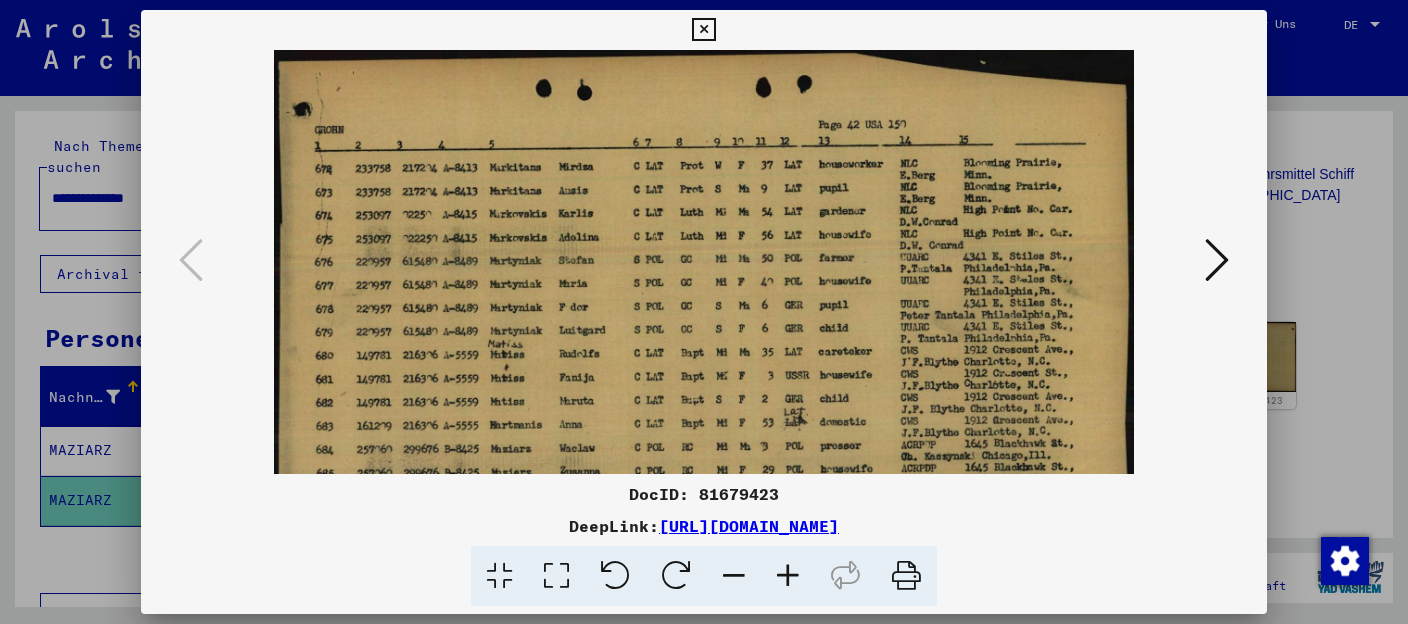 click at bounding box center (788, 576) 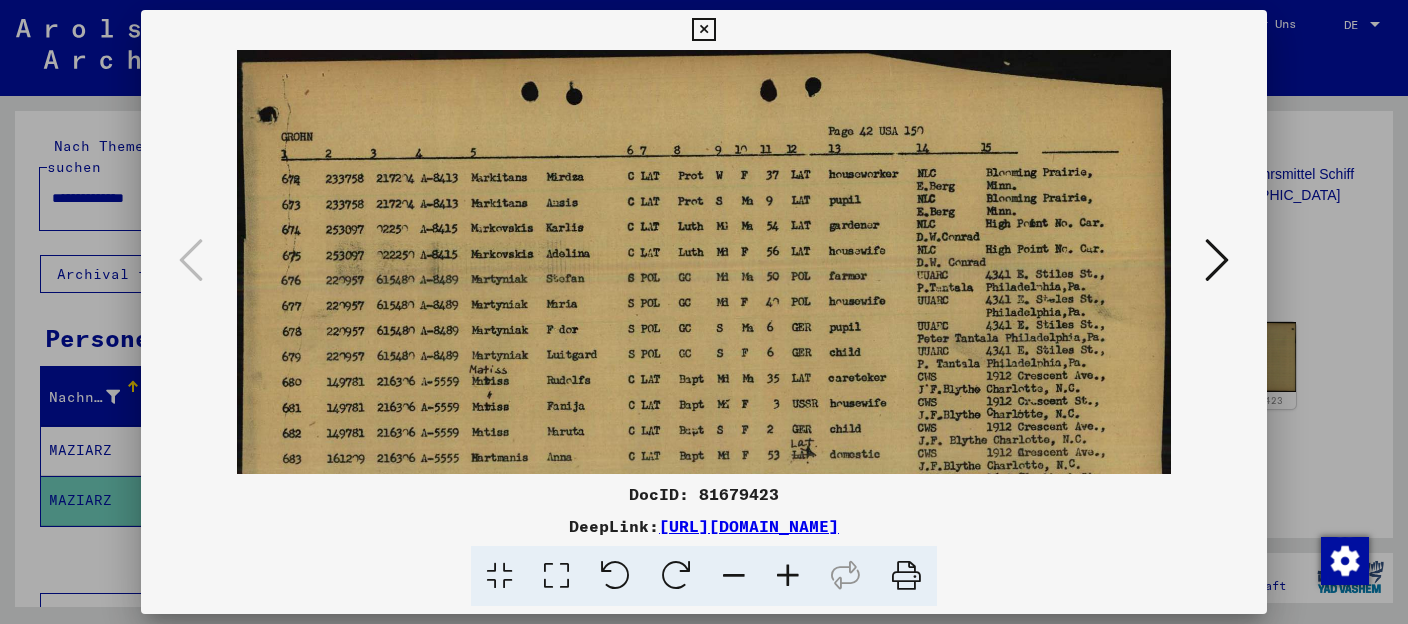 click at bounding box center (788, 576) 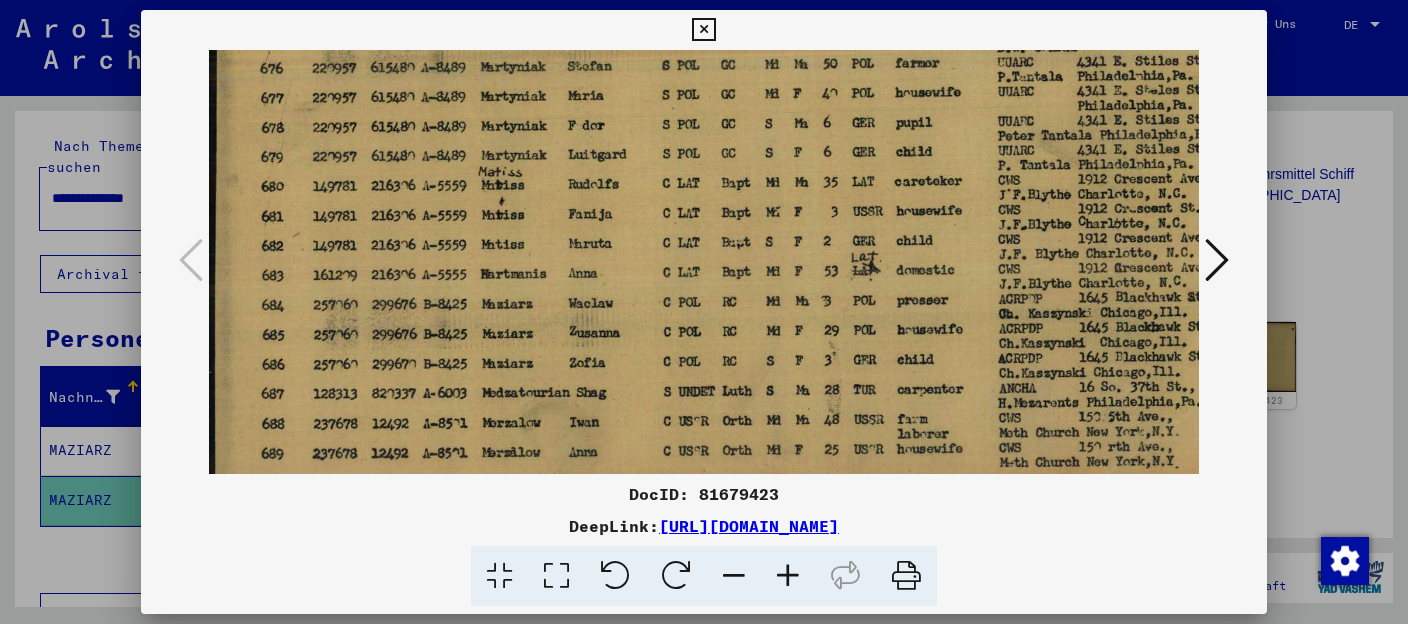 scroll, scrollTop: 300, scrollLeft: 0, axis: vertical 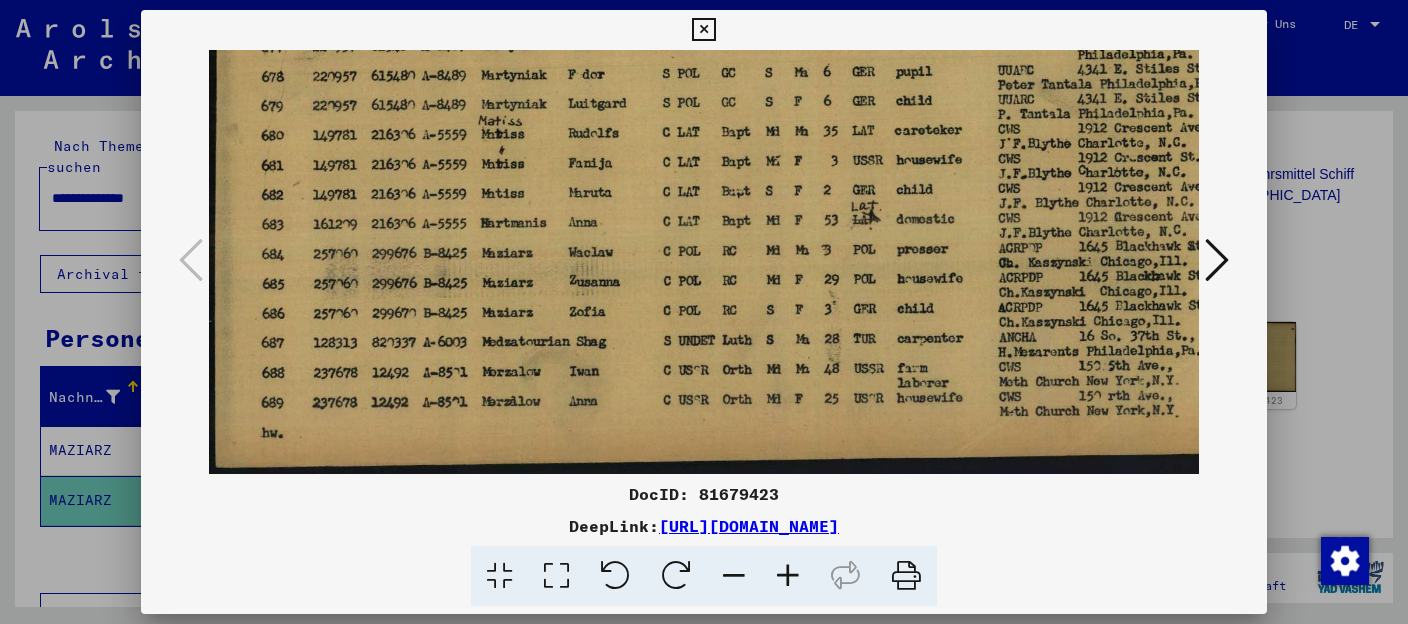 drag, startPoint x: 807, startPoint y: 360, endPoint x: 835, endPoint y: 45, distance: 316.242 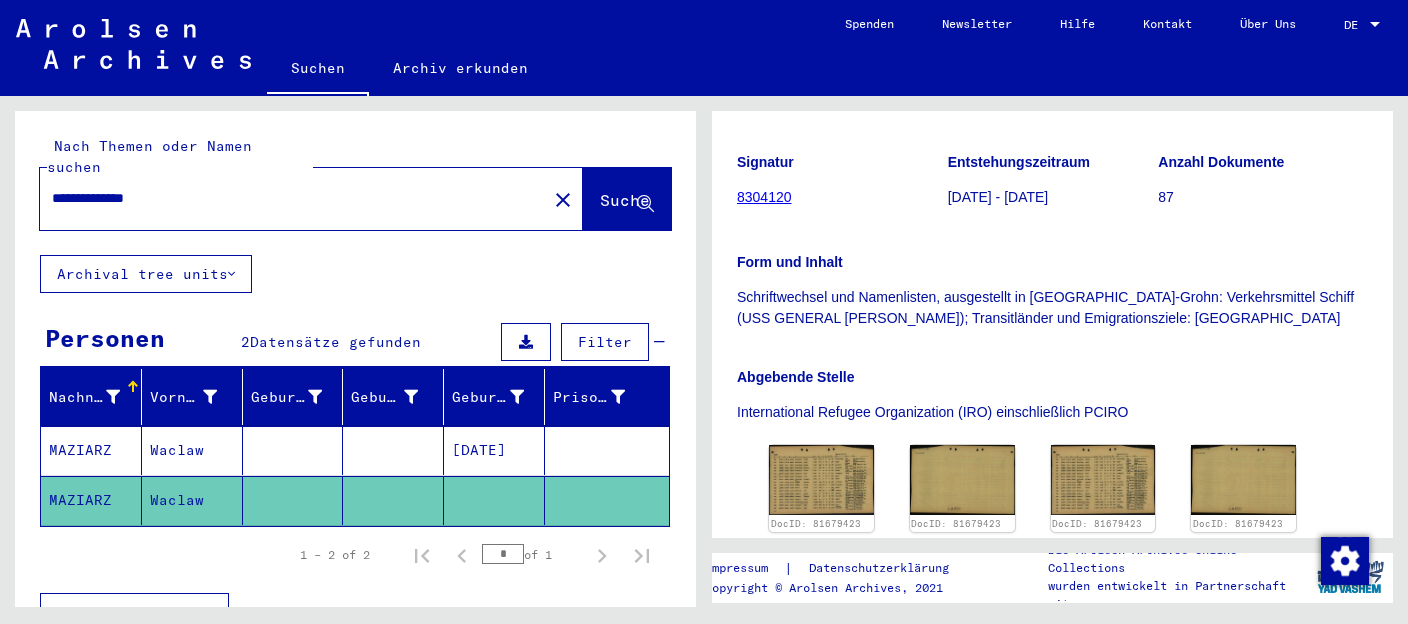 scroll, scrollTop: 329, scrollLeft: 0, axis: vertical 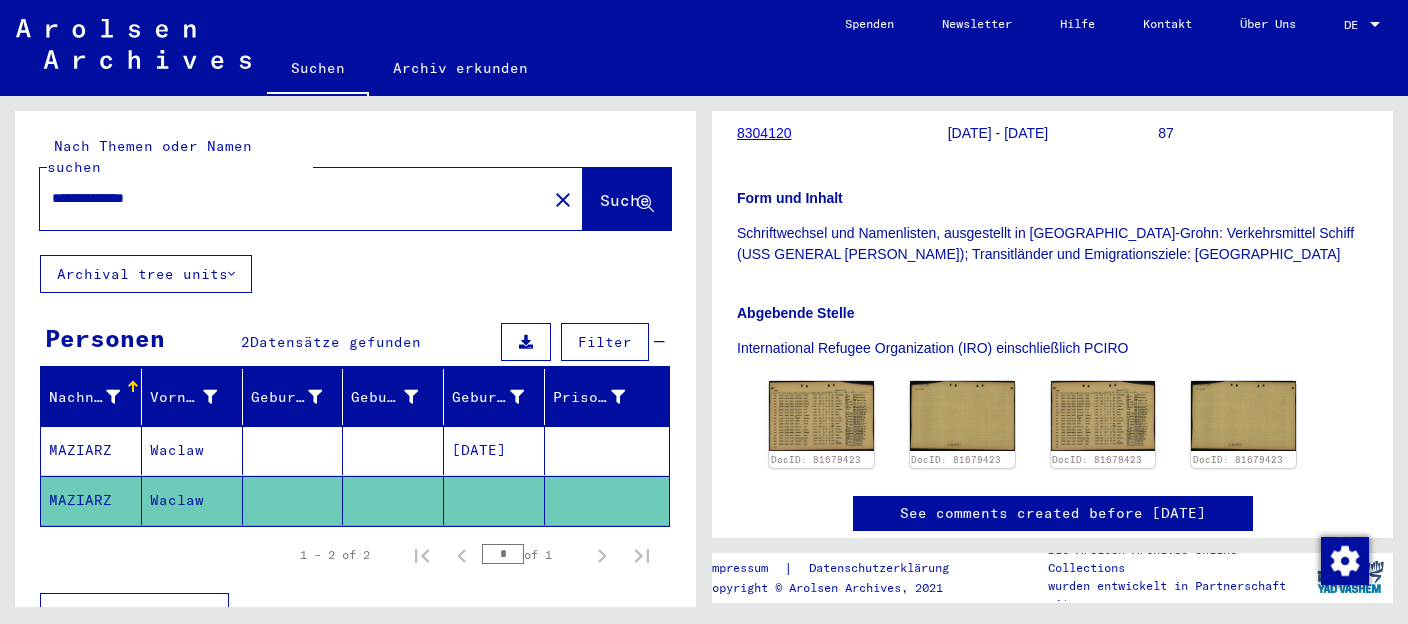 click on "Schriftwechsel und Namenlisten, ausgestellt in [GEOGRAPHIC_DATA]-Grohn: Verkehrsmittel Schiff (USS GENERAL [PERSON_NAME]); Transitländer und Emigrationsziele: [GEOGRAPHIC_DATA]" 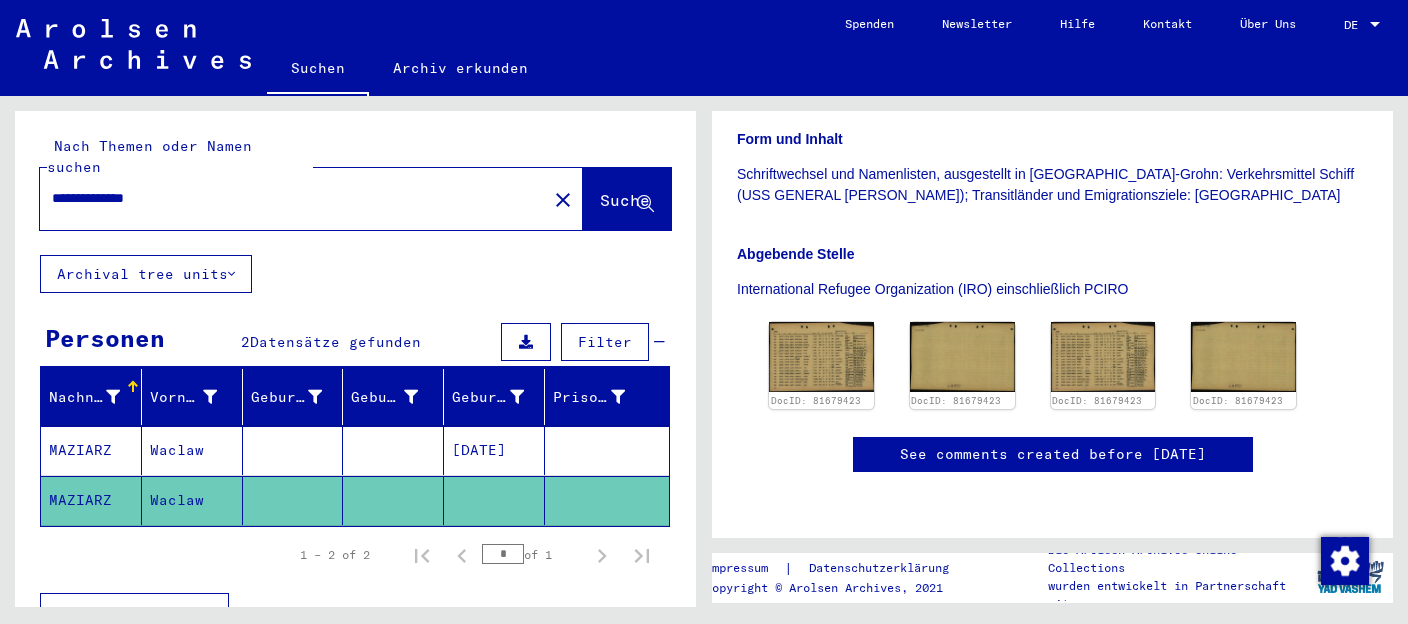 scroll, scrollTop: 524, scrollLeft: 0, axis: vertical 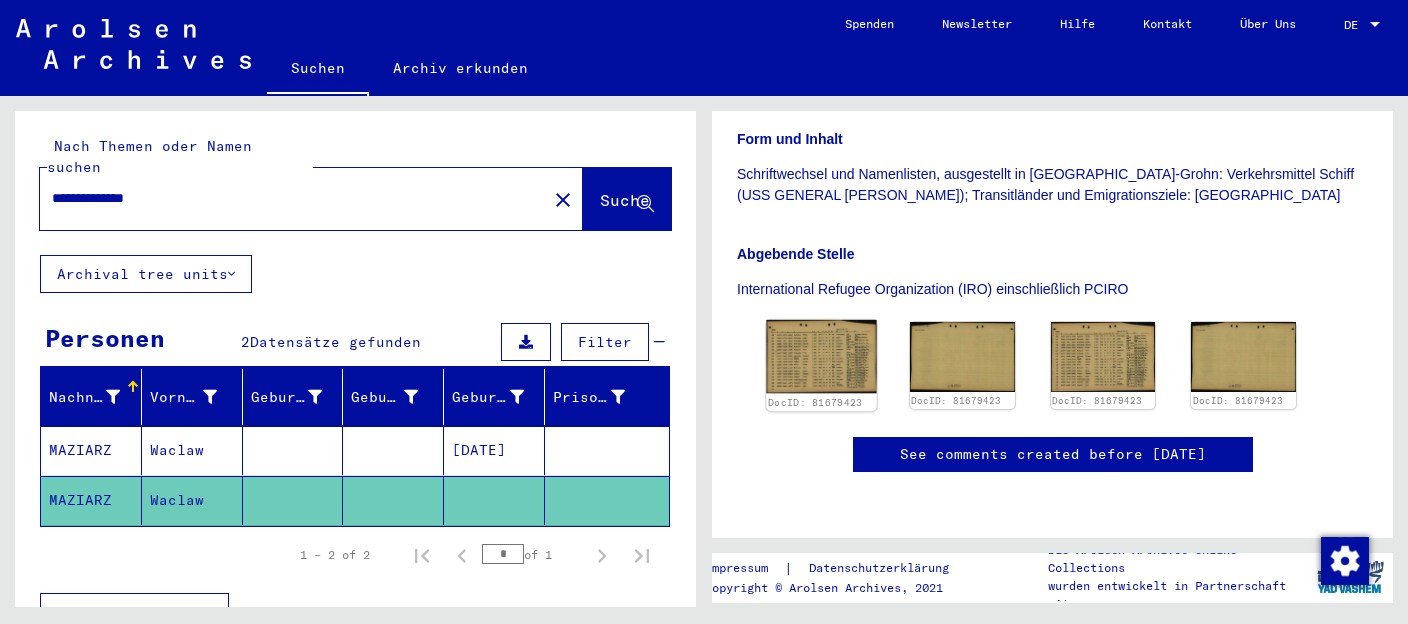 click 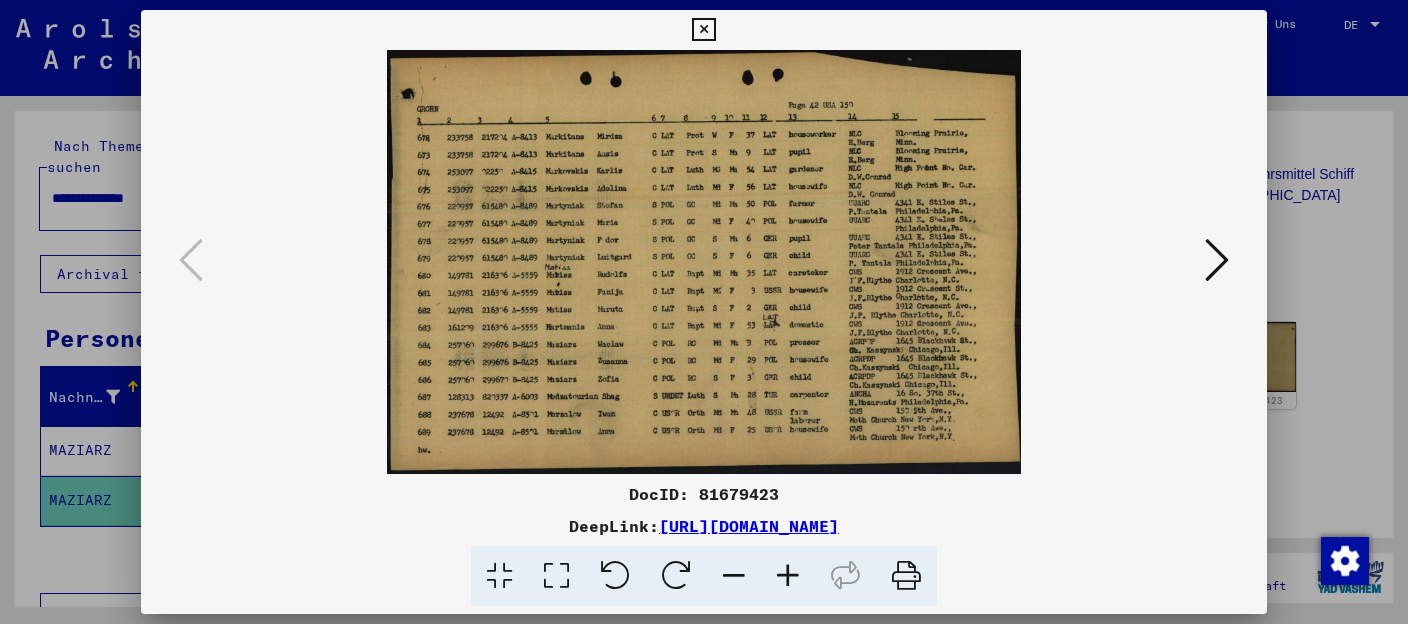 click at bounding box center [1217, 260] 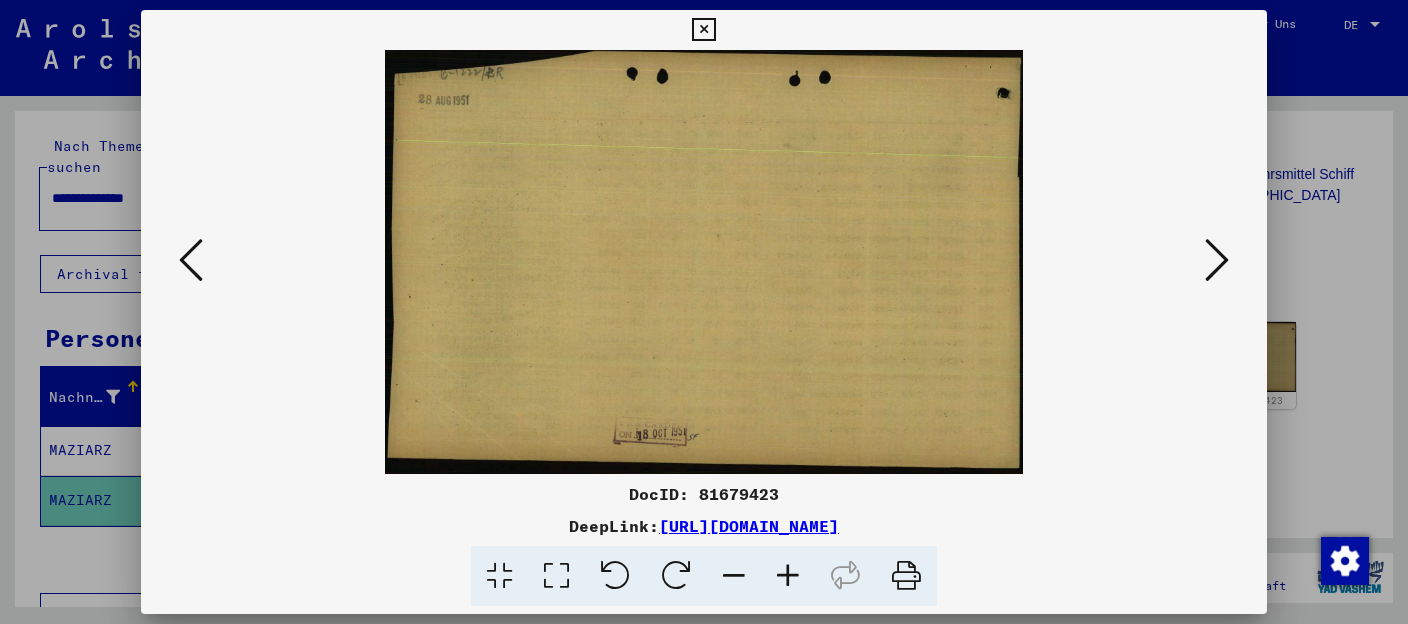 click at bounding box center [1217, 260] 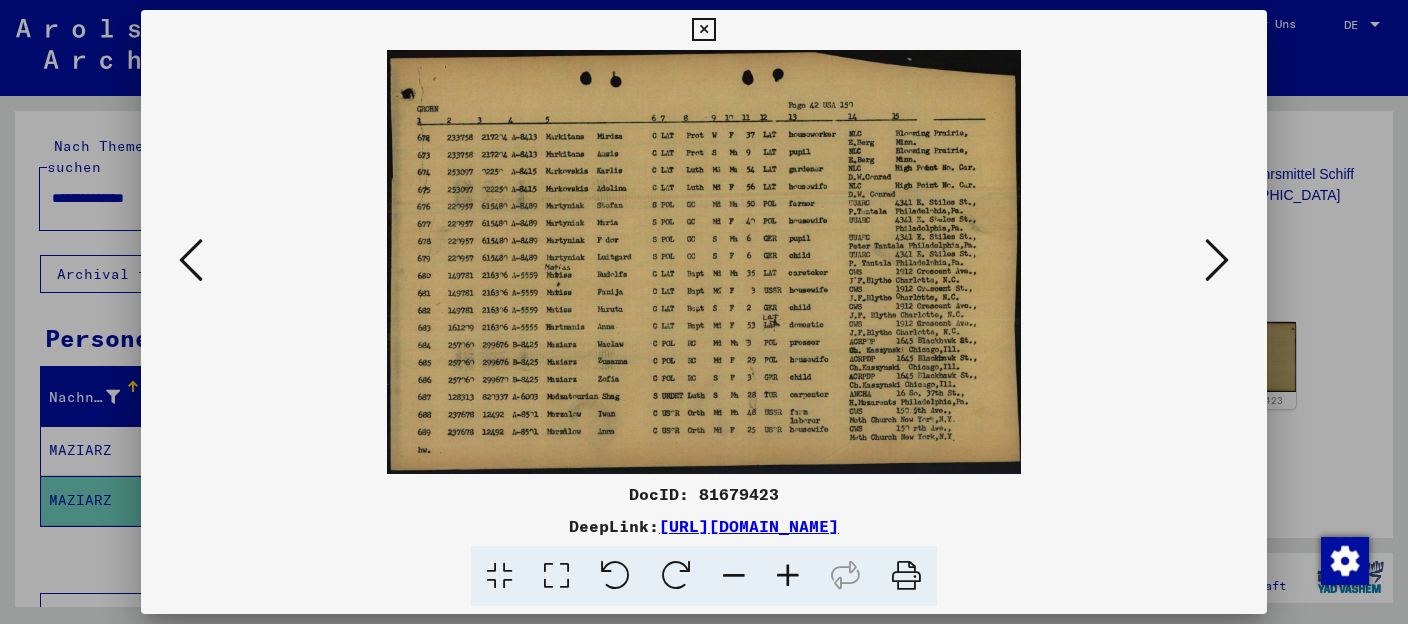click at bounding box center (191, 260) 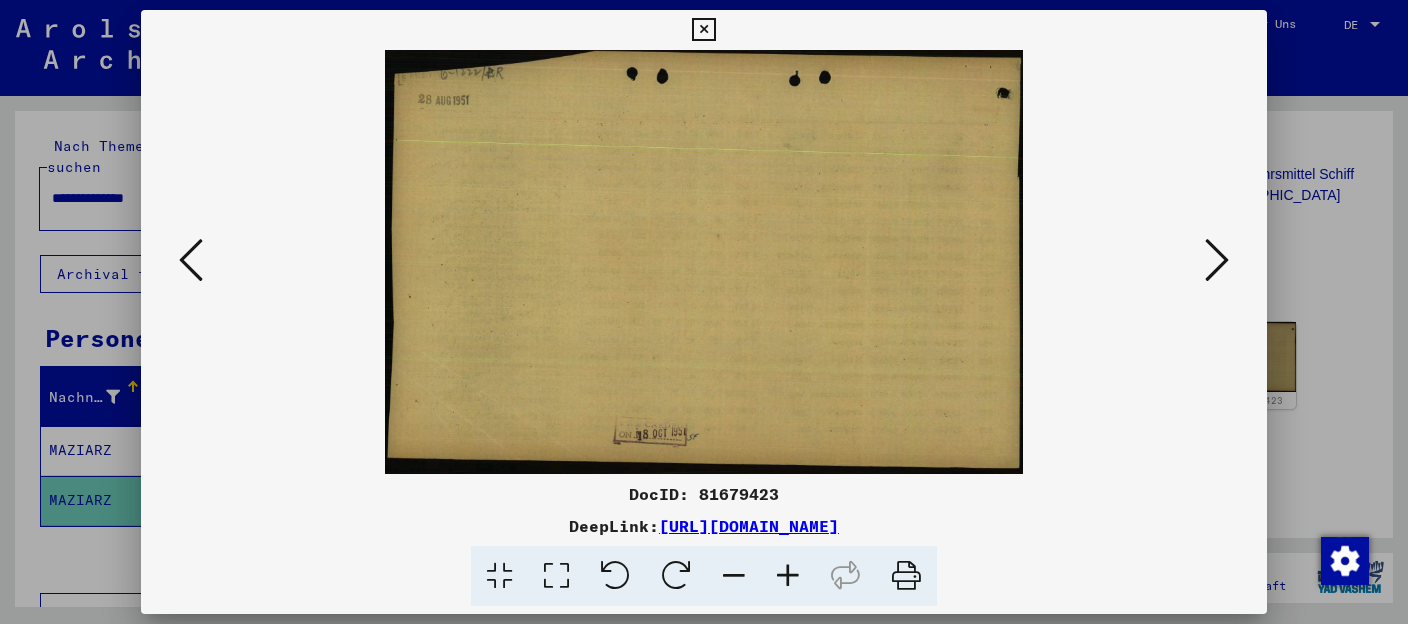 click at bounding box center [1217, 260] 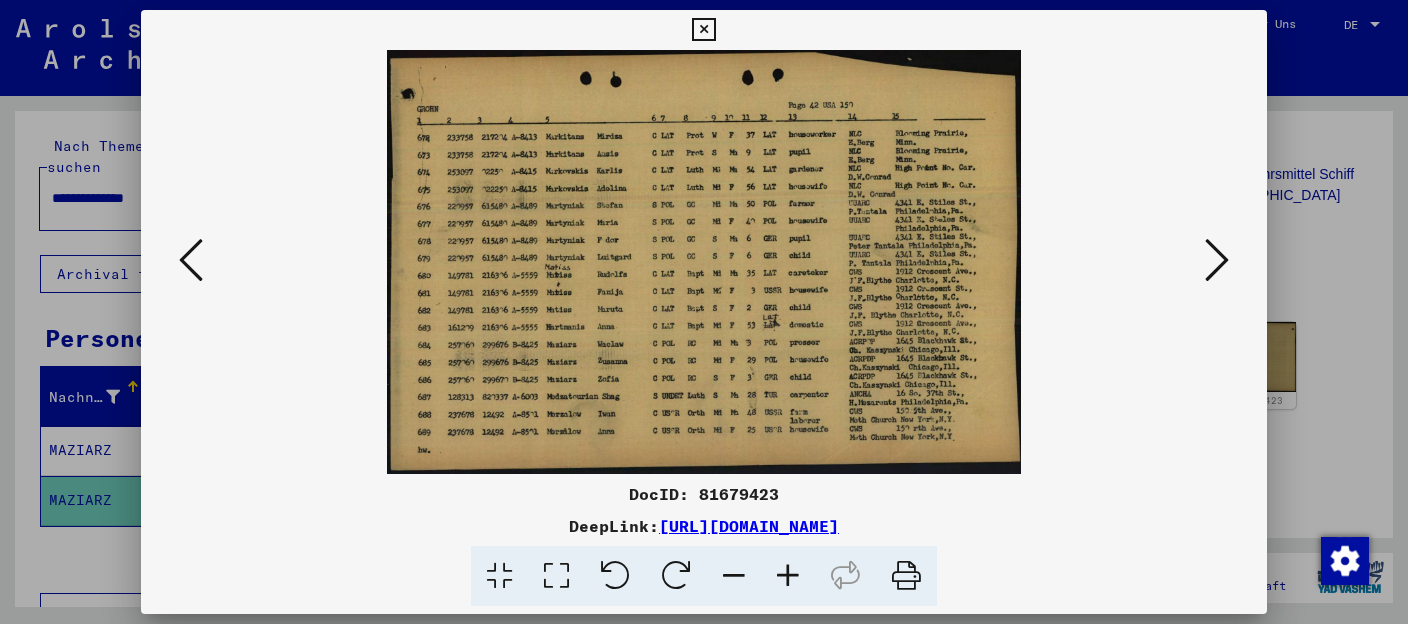 click at bounding box center (1217, 260) 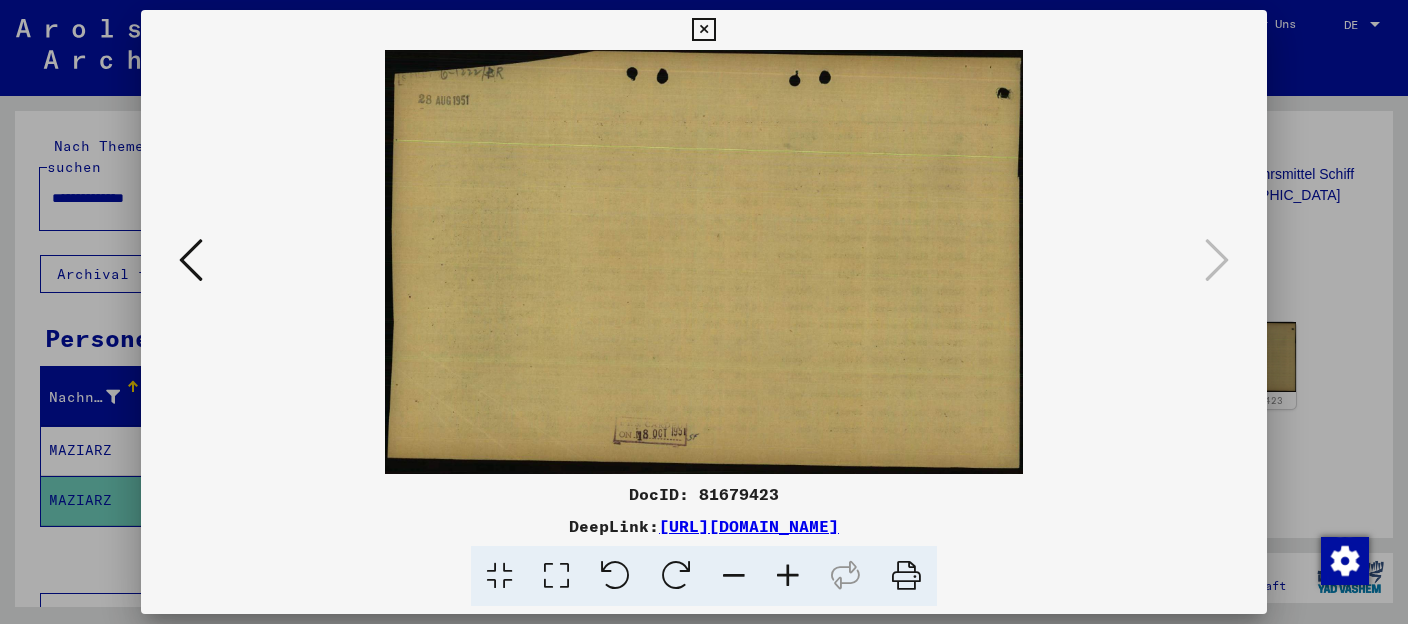 click at bounding box center (703, 30) 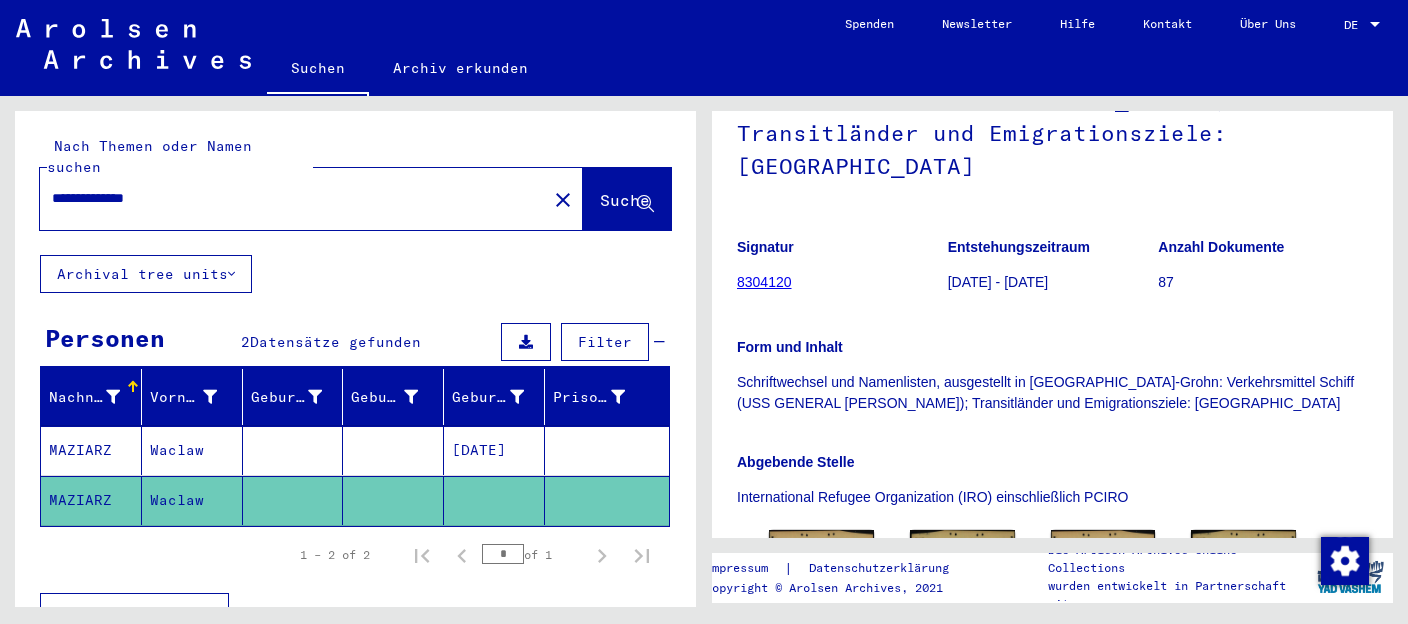 scroll, scrollTop: 213, scrollLeft: 0, axis: vertical 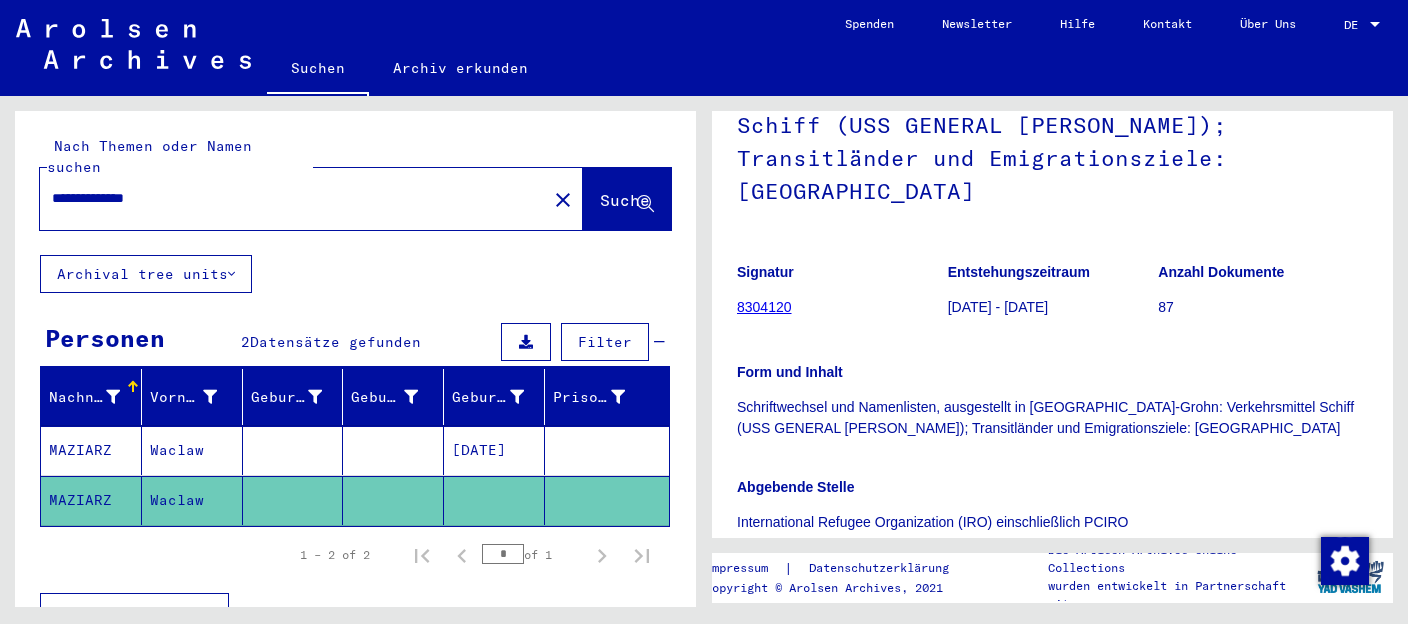 drag, startPoint x: 1099, startPoint y: 272, endPoint x: 938, endPoint y: 275, distance: 161.02795 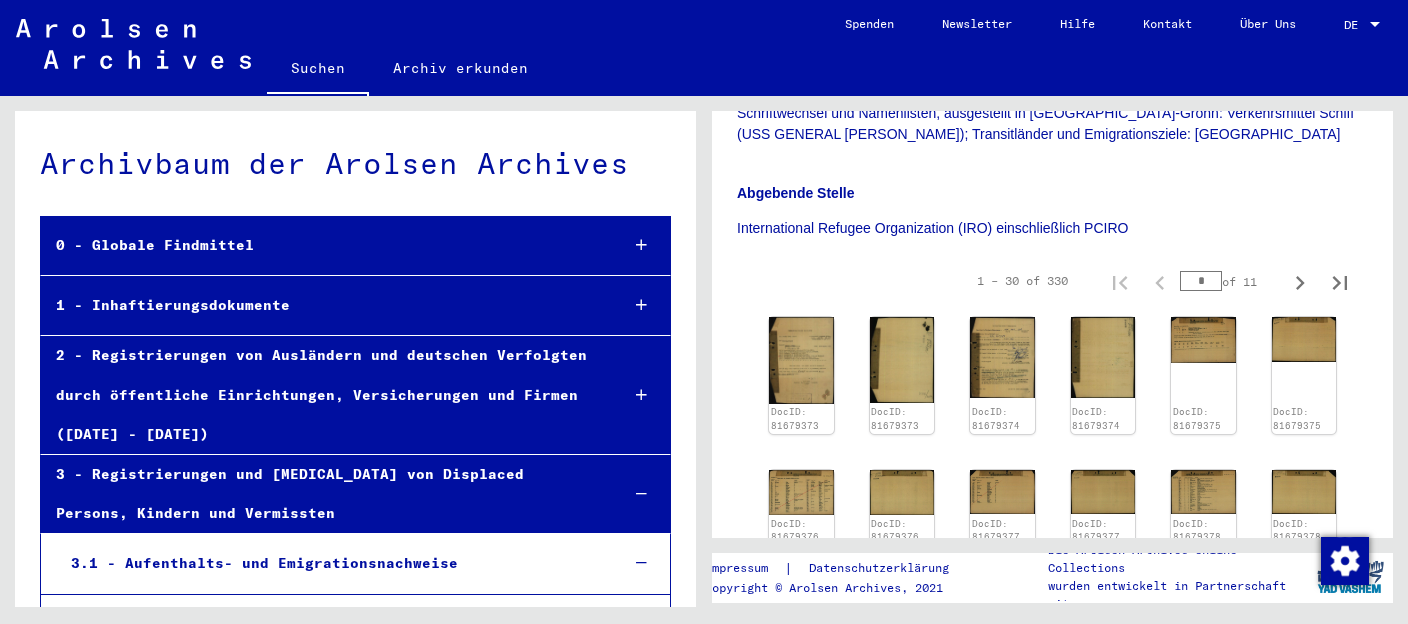 scroll, scrollTop: 518, scrollLeft: 0, axis: vertical 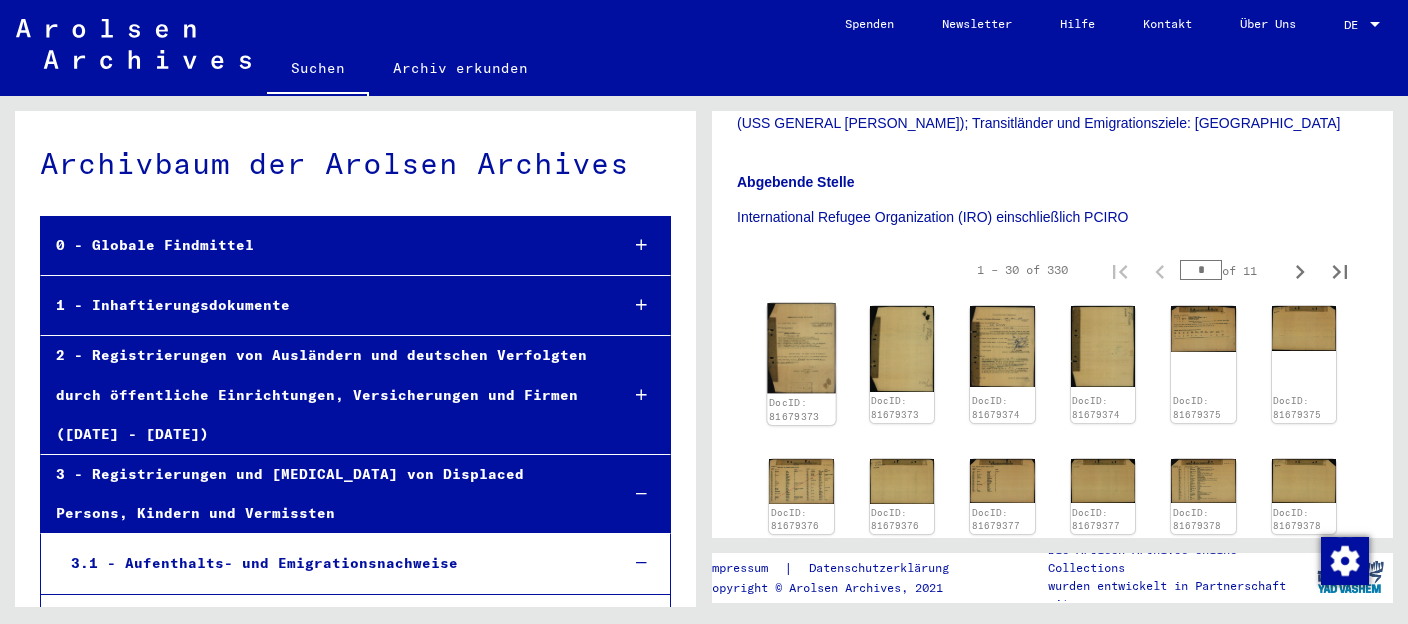 click 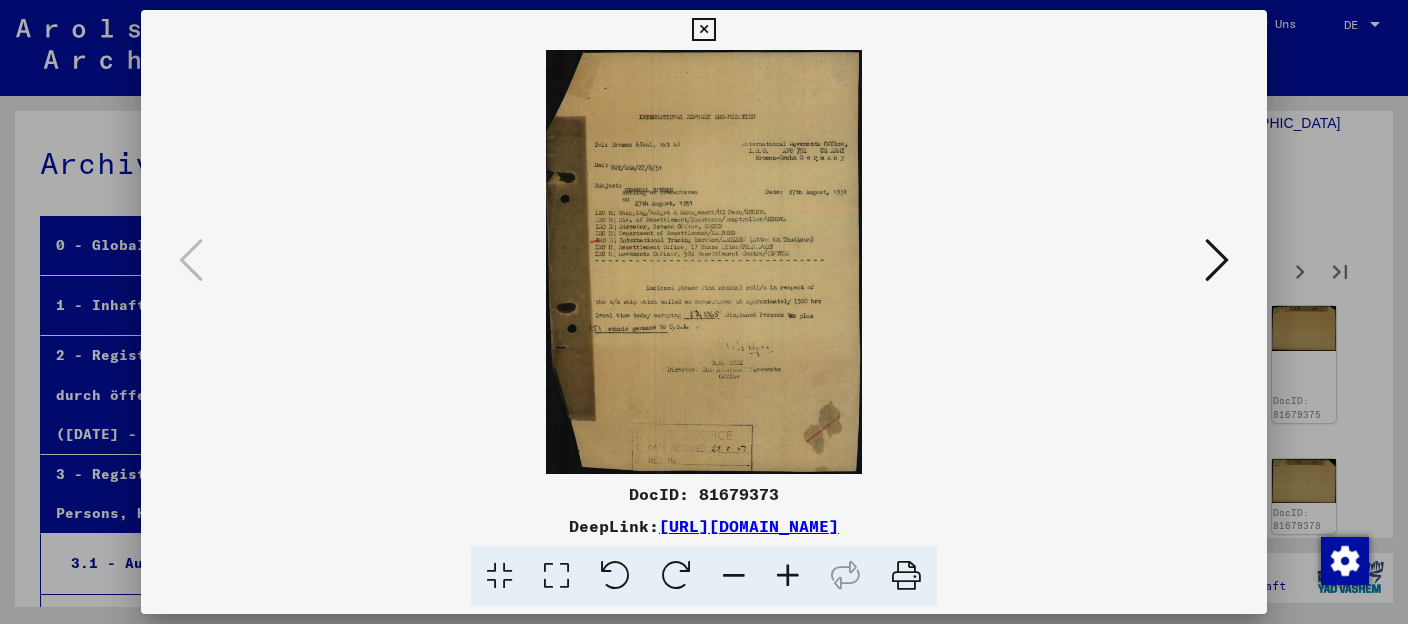click at bounding box center (788, 576) 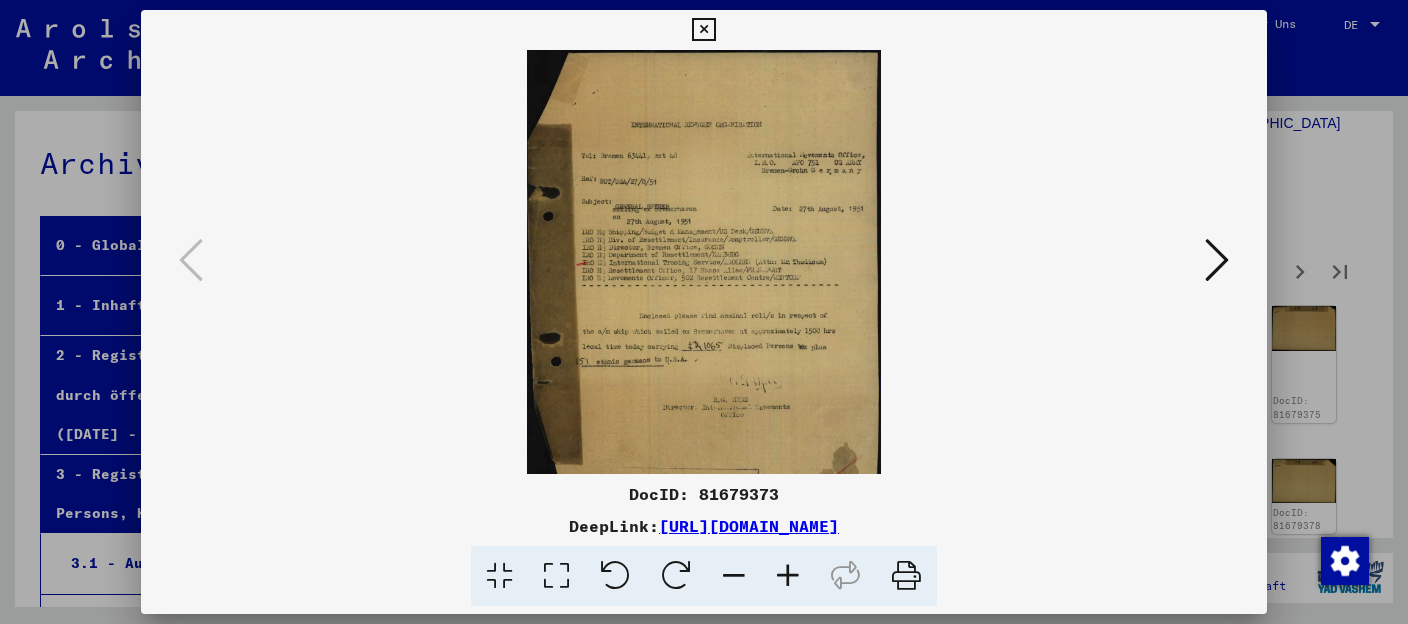 click at bounding box center [788, 576] 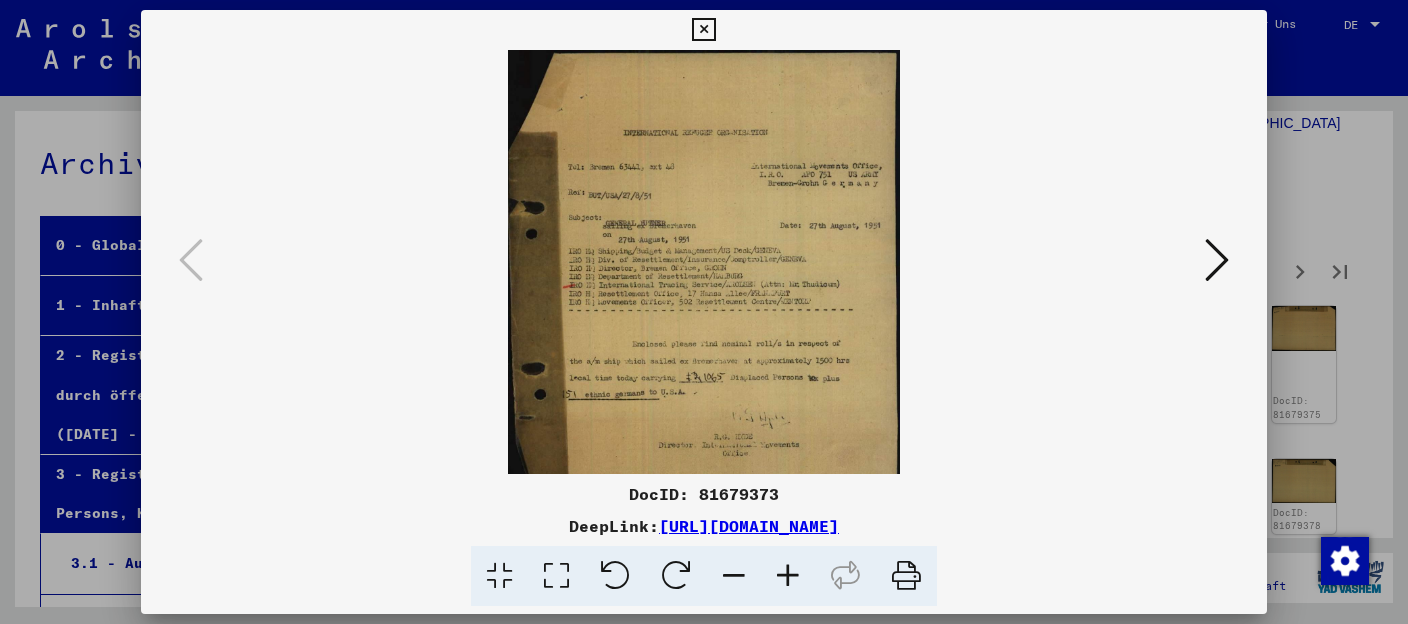 click at bounding box center (788, 576) 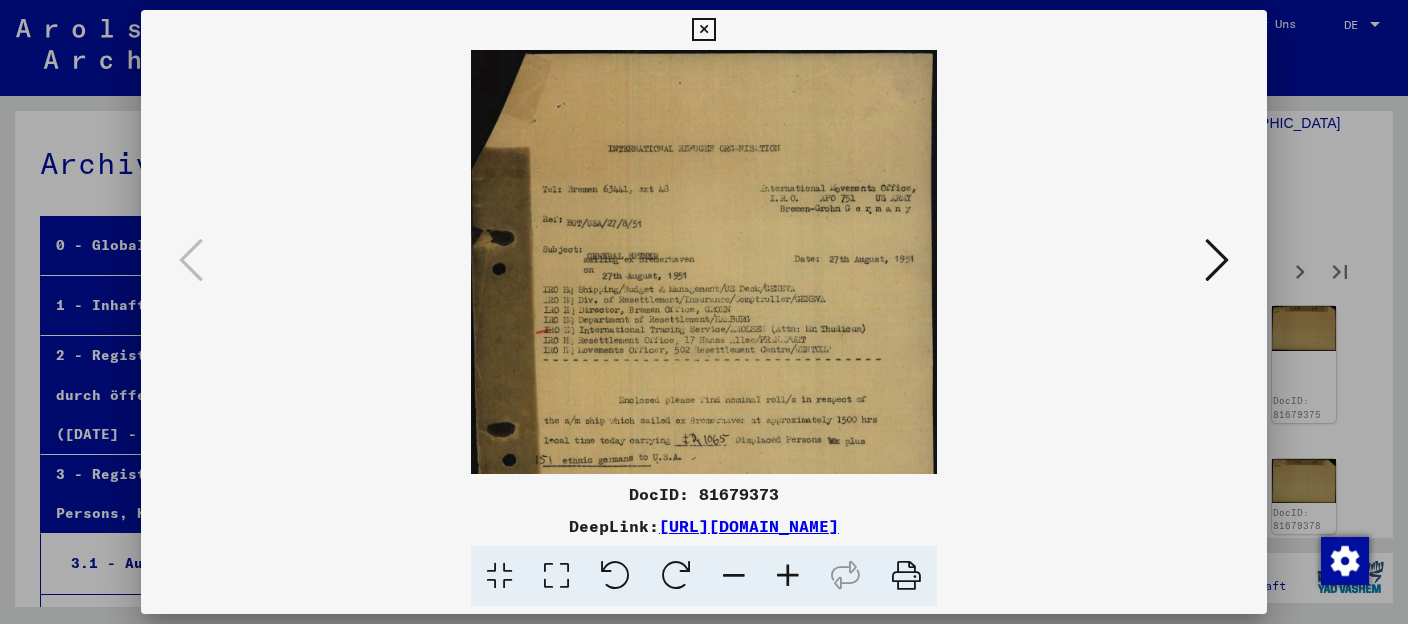 click at bounding box center (788, 576) 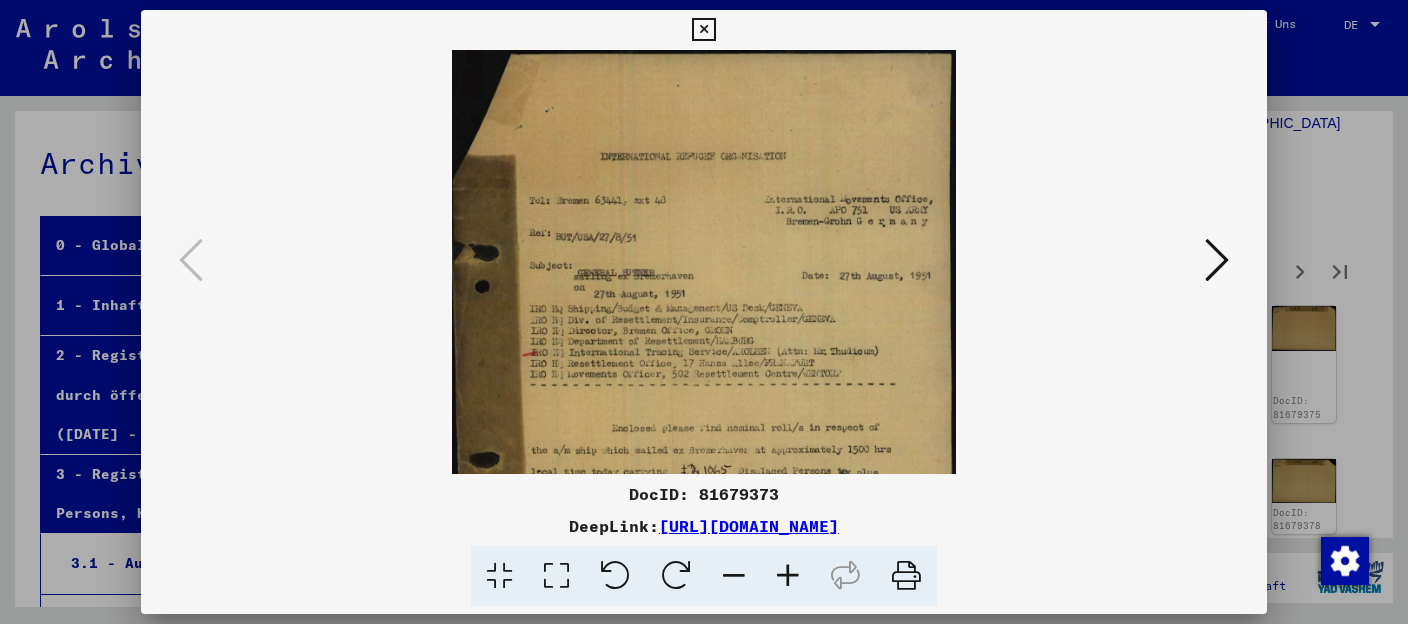 click at bounding box center [788, 576] 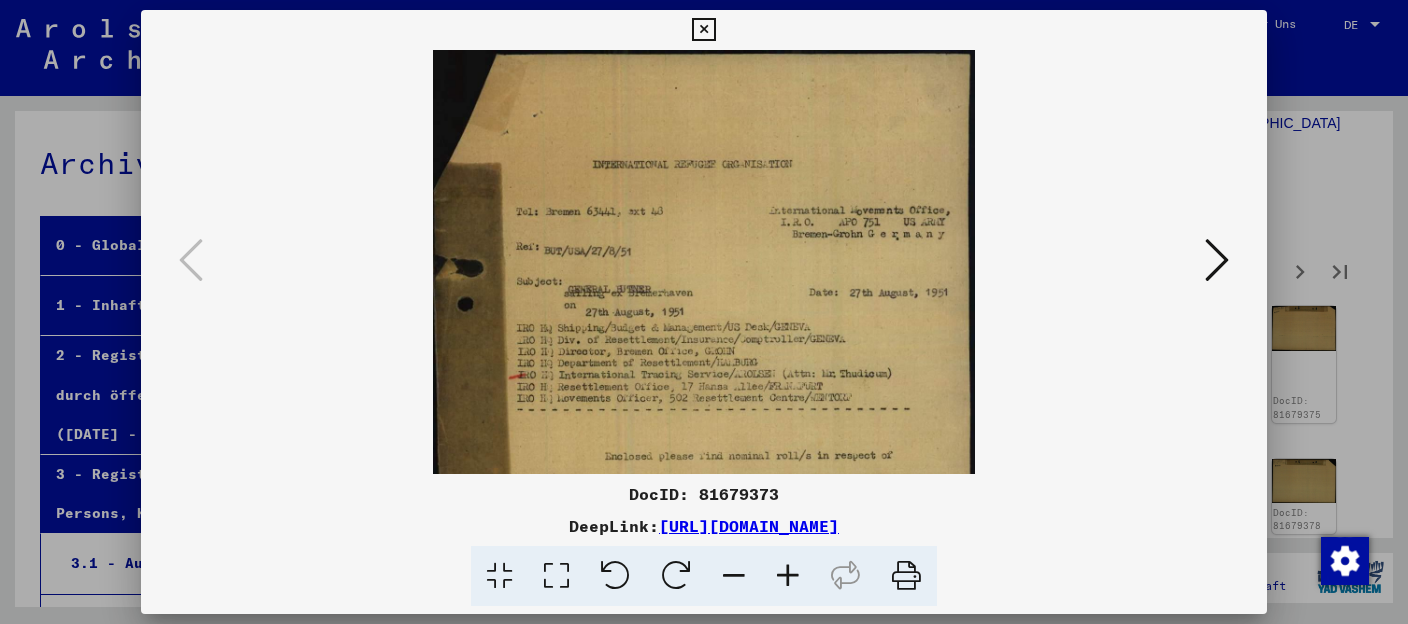 click at bounding box center (788, 576) 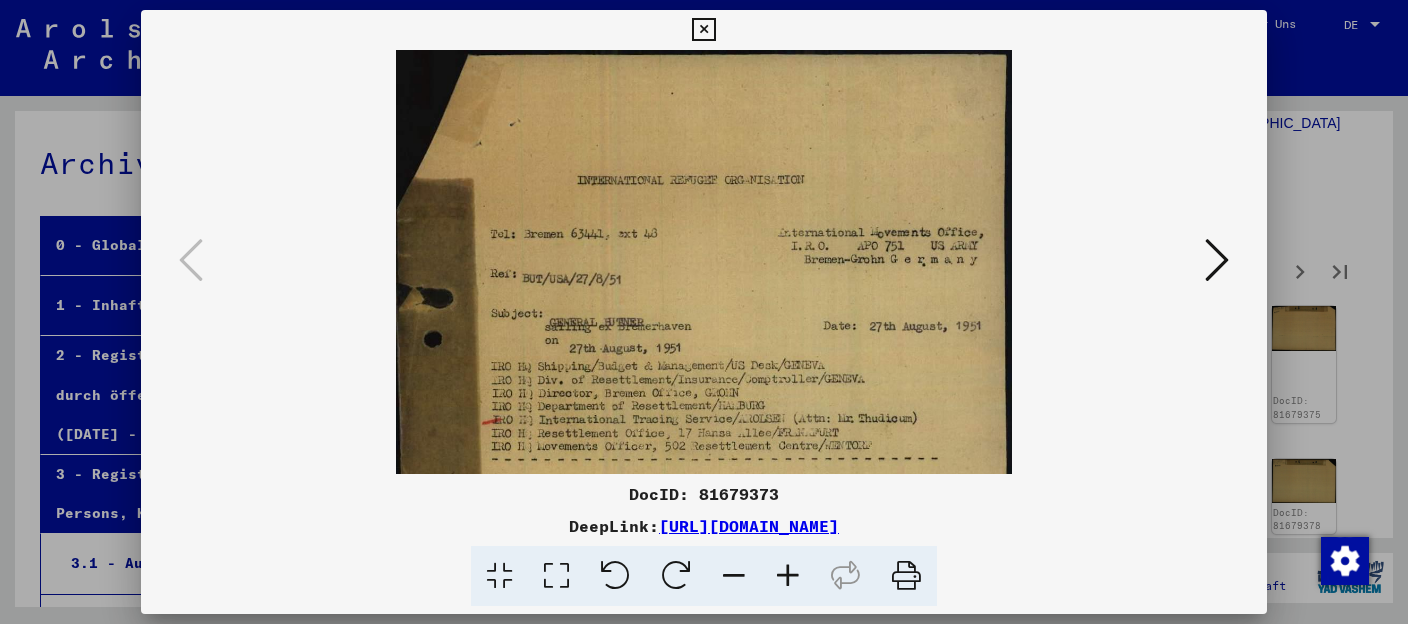 click at bounding box center [788, 576] 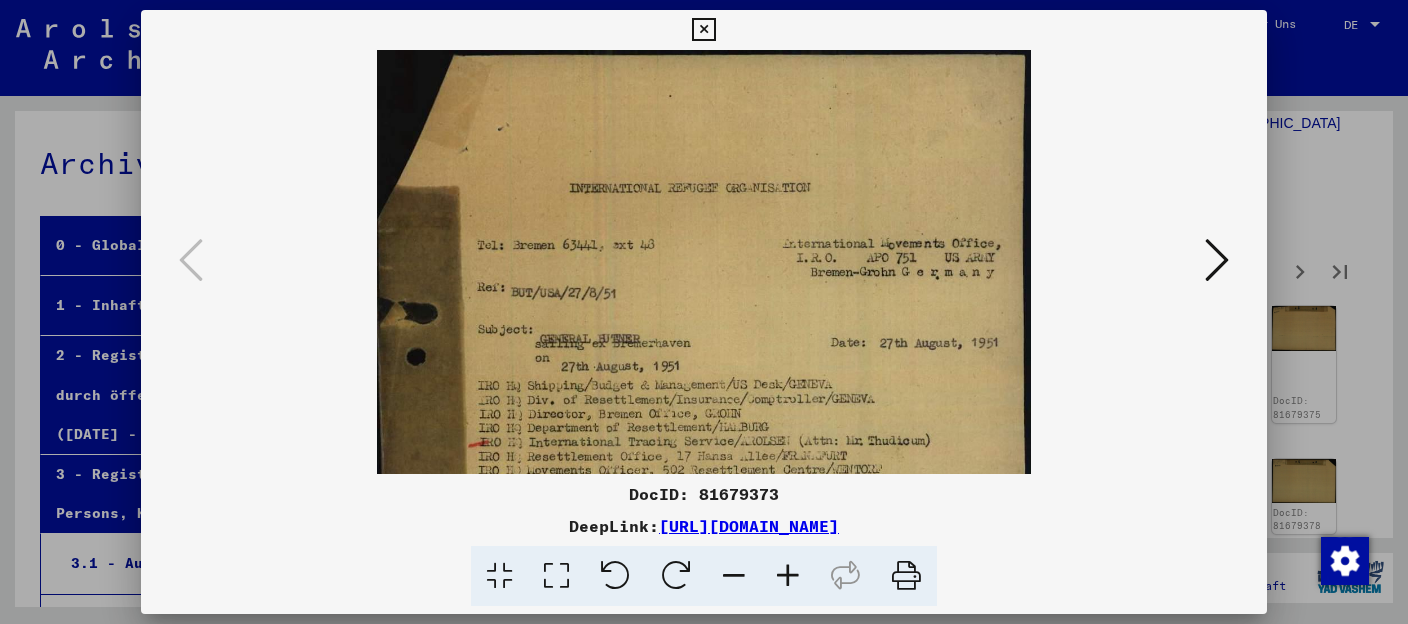 click at bounding box center [788, 576] 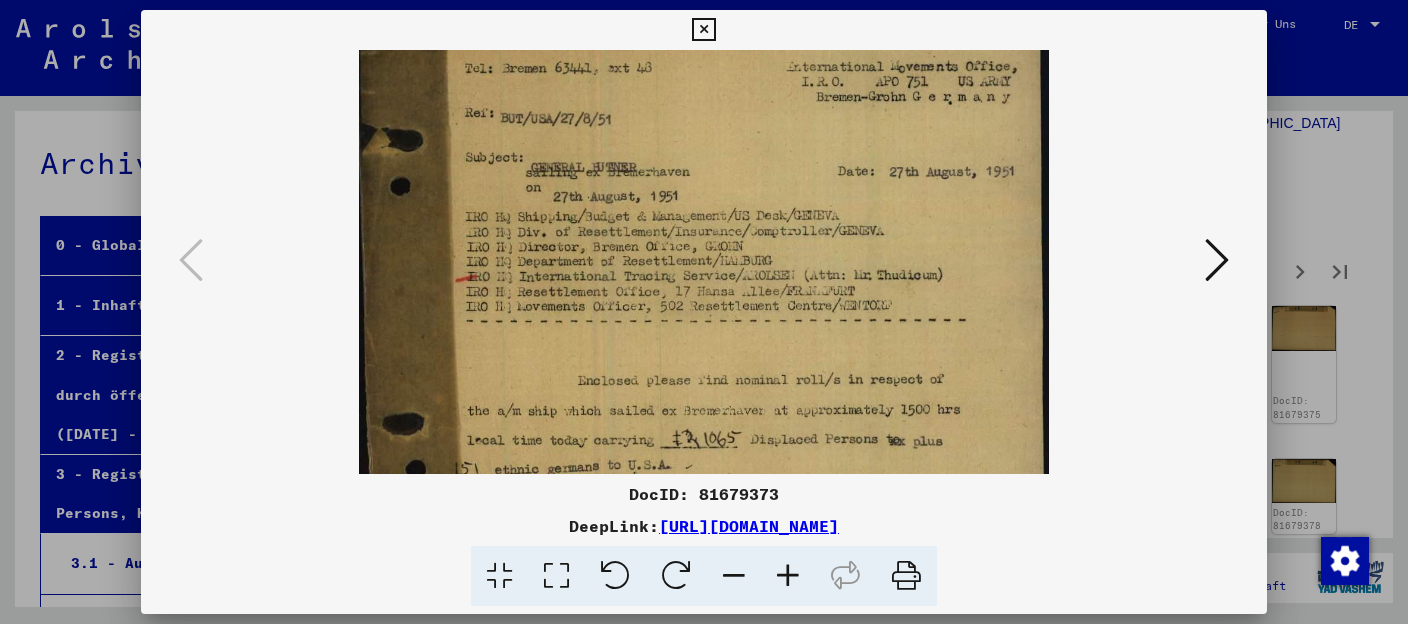 scroll, scrollTop: 189, scrollLeft: 0, axis: vertical 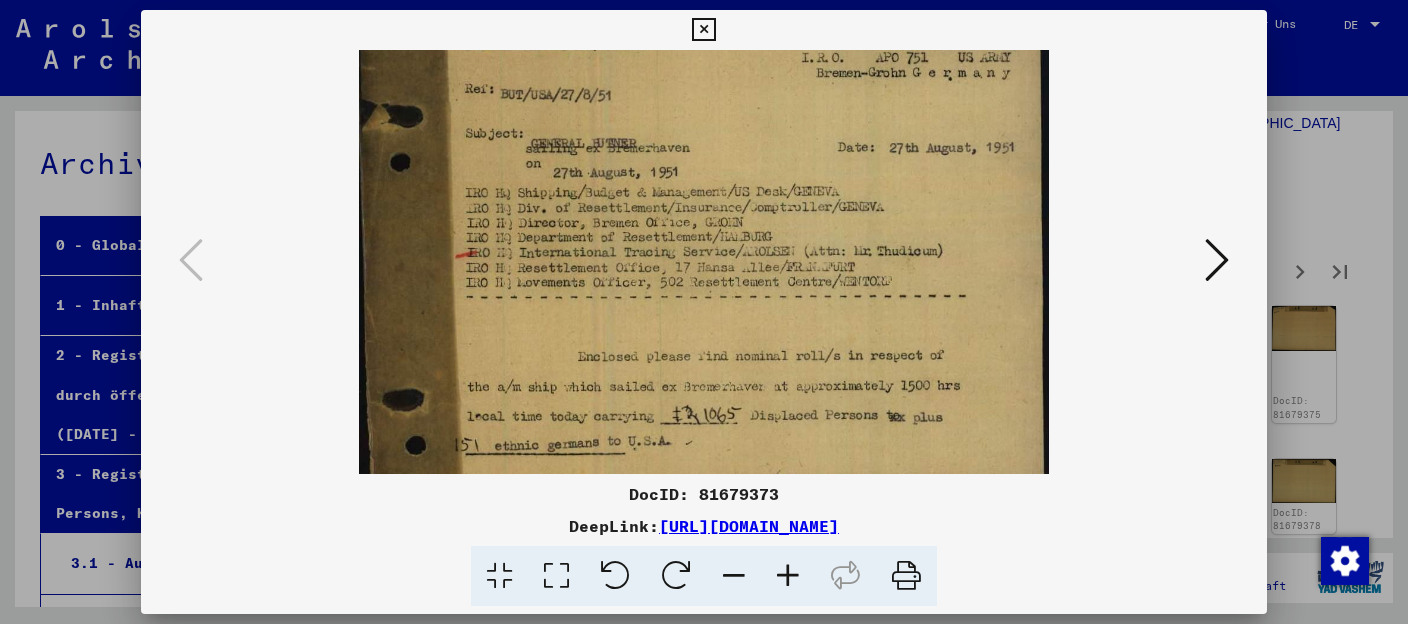 drag, startPoint x: 799, startPoint y: 365, endPoint x: 825, endPoint y: 121, distance: 245.38133 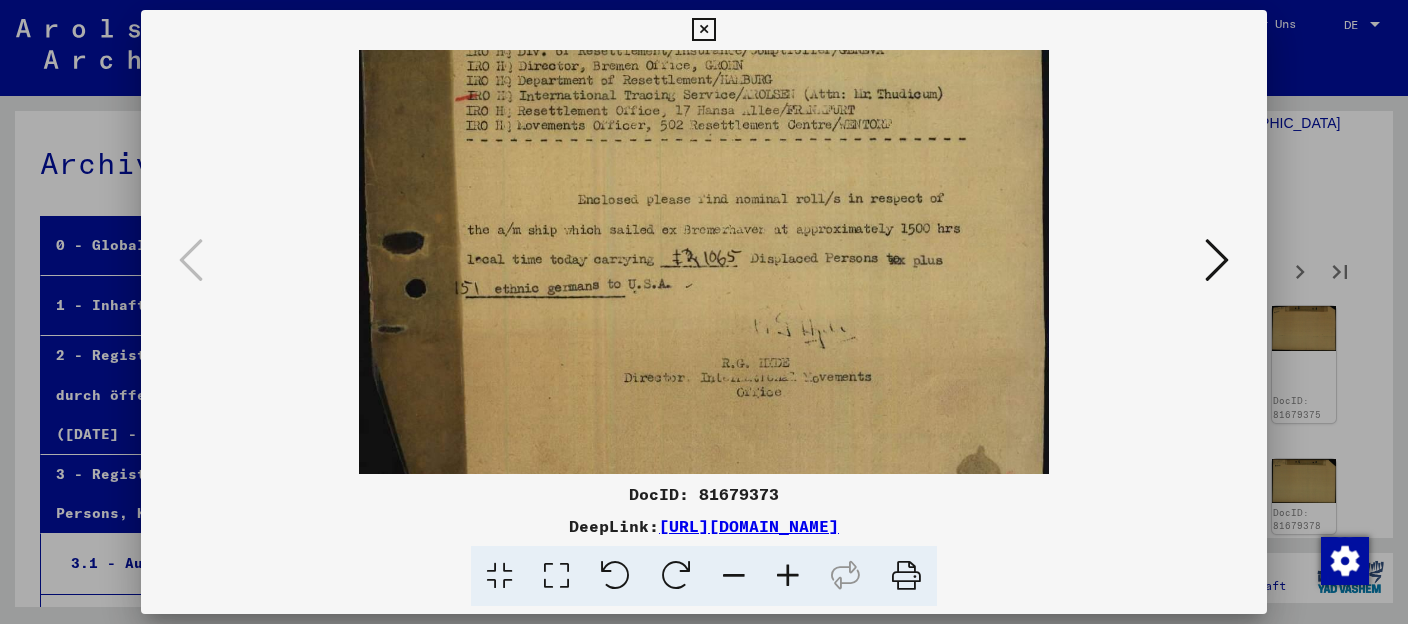 drag, startPoint x: 803, startPoint y: 360, endPoint x: 824, endPoint y: 233, distance: 128.72452 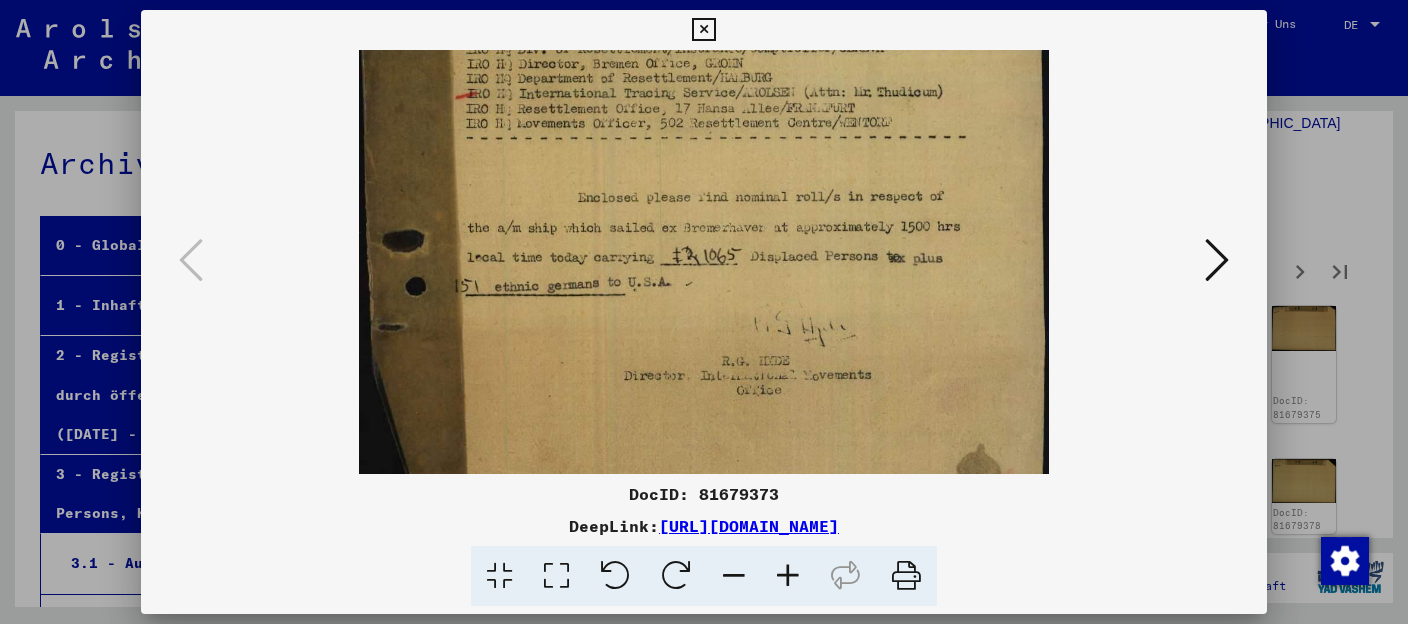 click at bounding box center [704, 141] 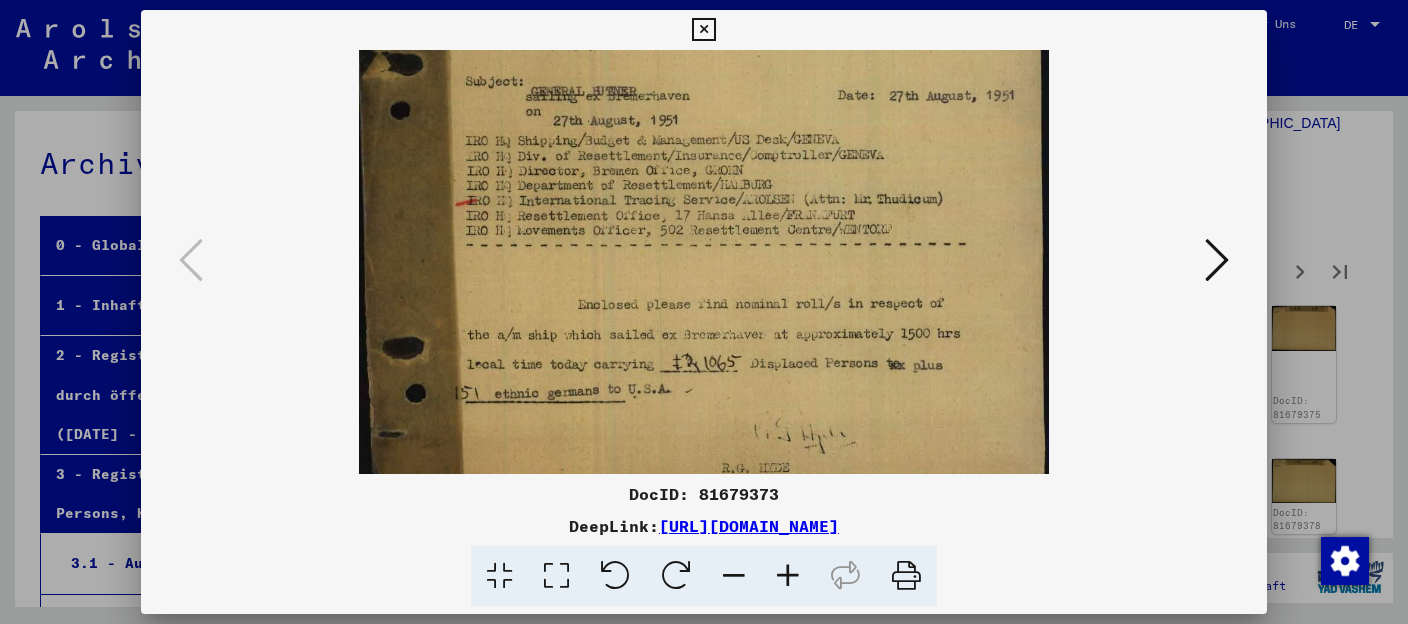 drag, startPoint x: 861, startPoint y: 233, endPoint x: 859, endPoint y: 334, distance: 101.0198 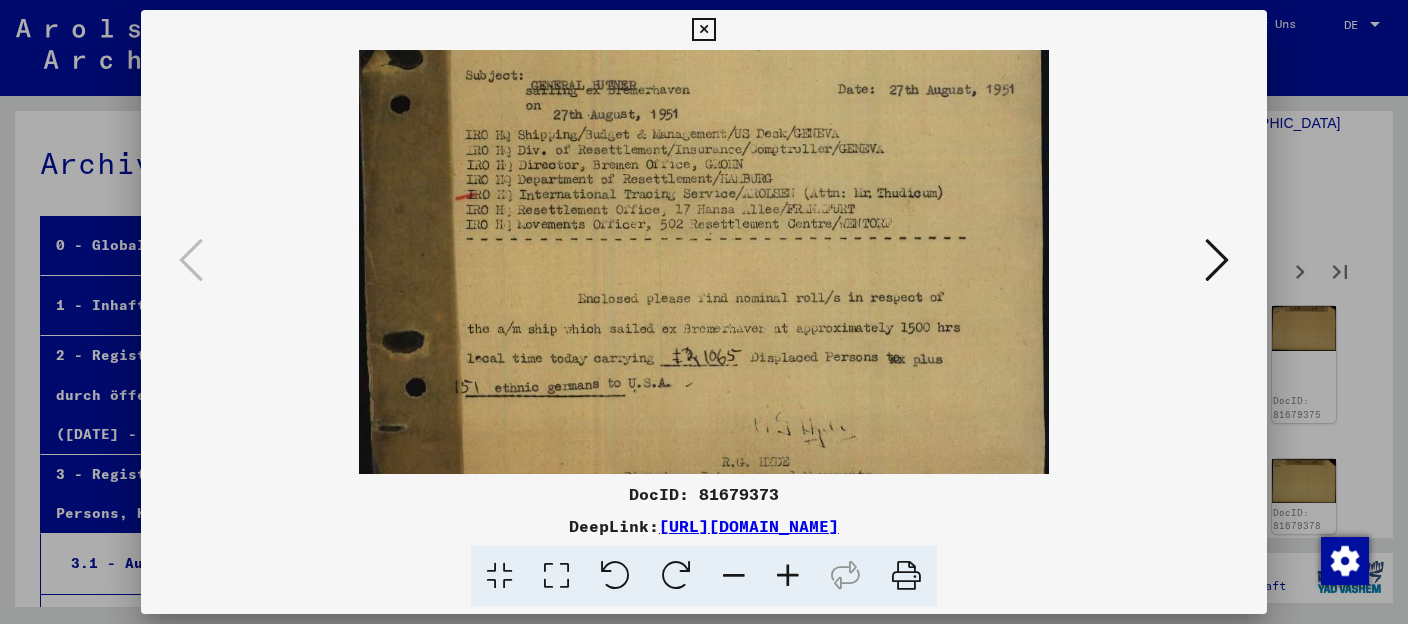 click at bounding box center [1217, 260] 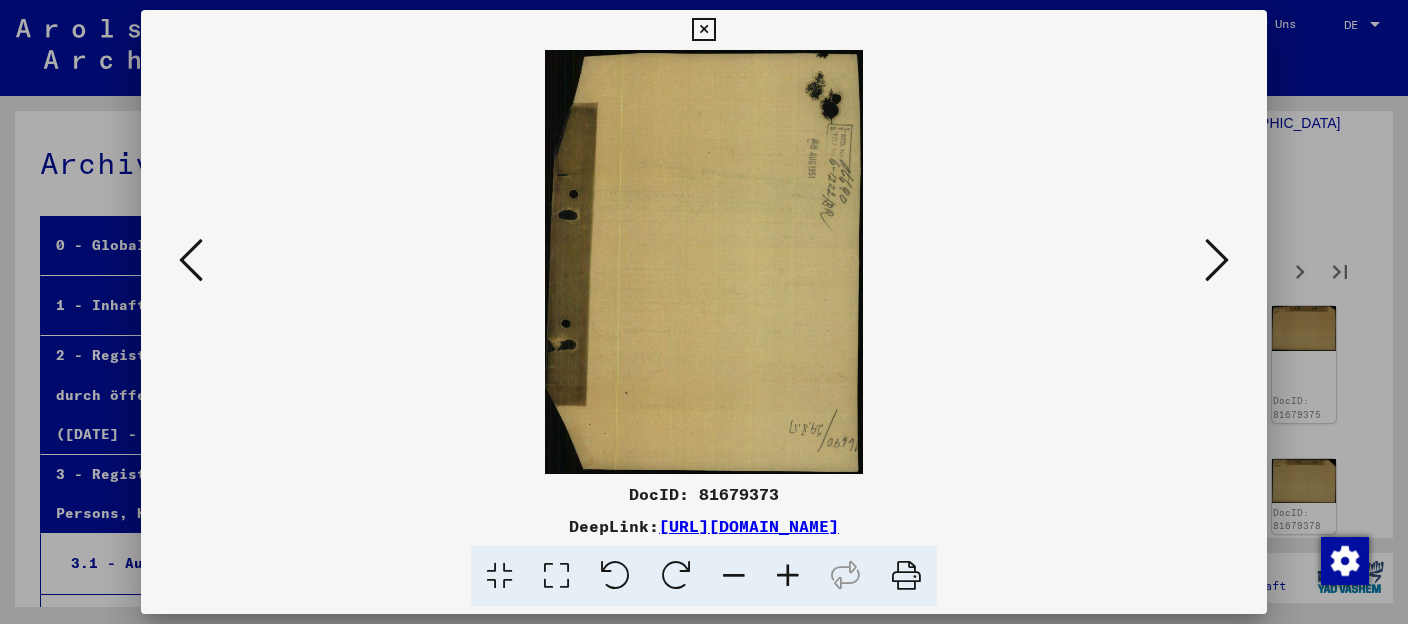 scroll, scrollTop: 0, scrollLeft: 0, axis: both 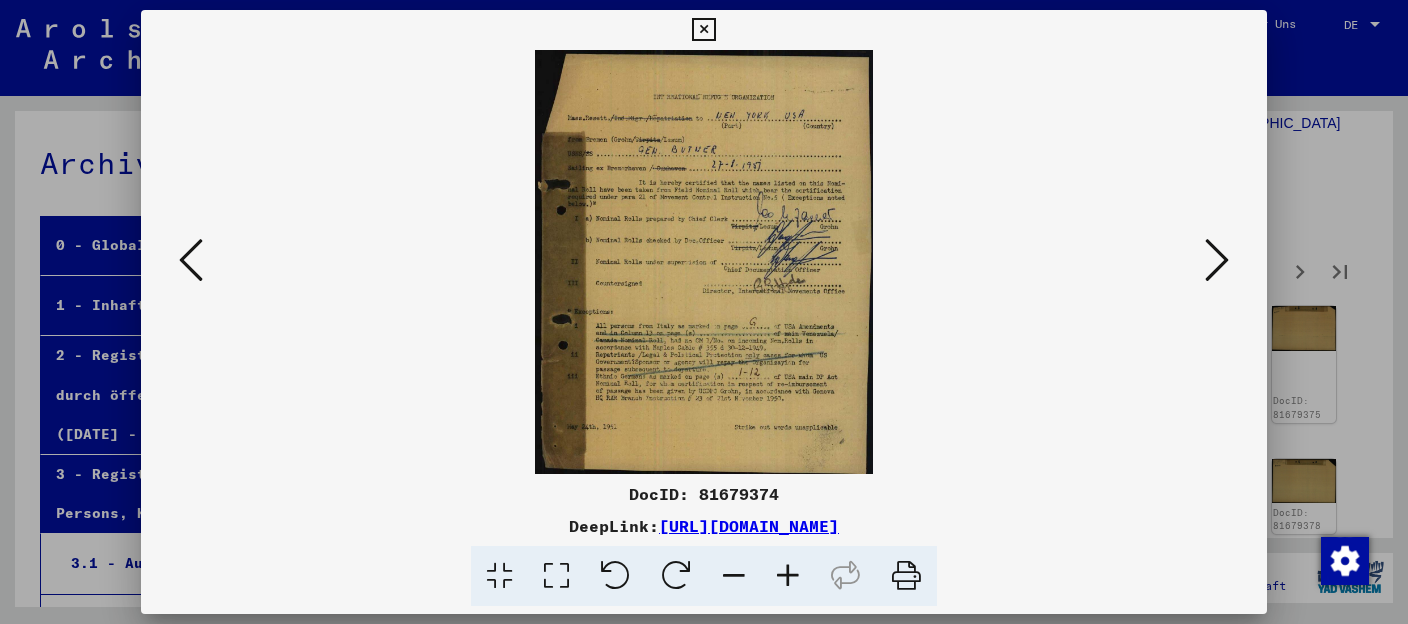 click at bounding box center [788, 576] 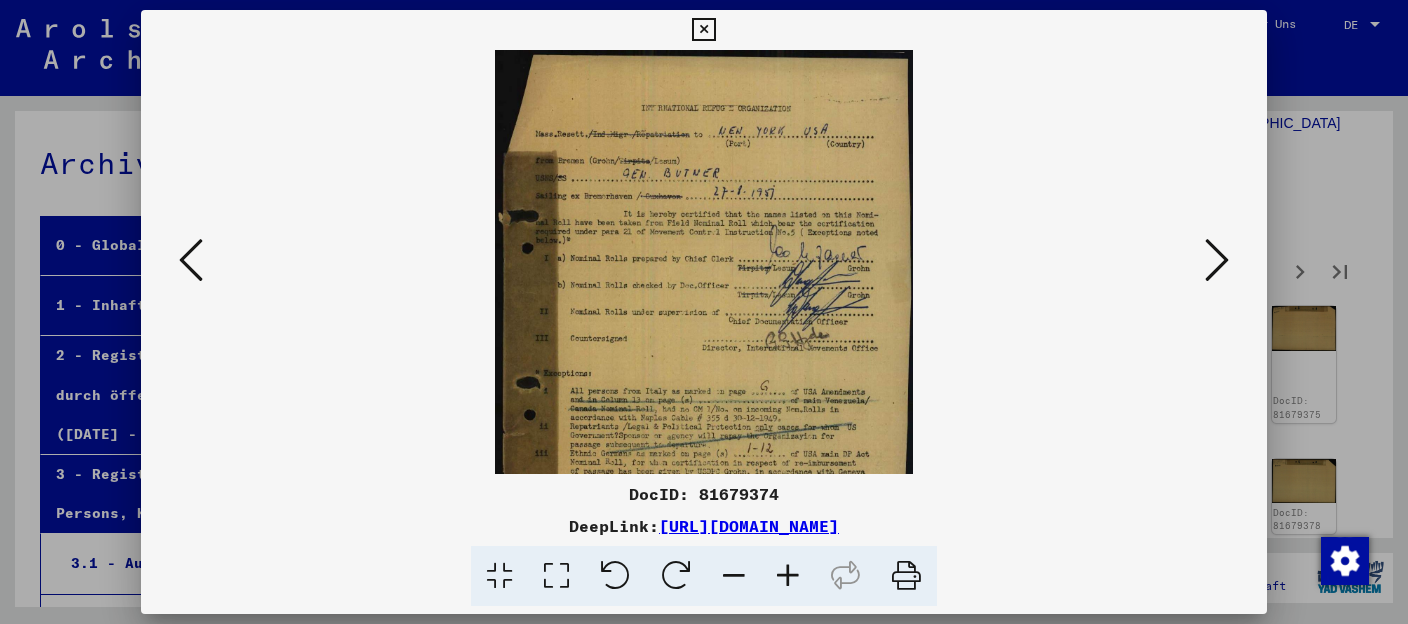 click at bounding box center [788, 576] 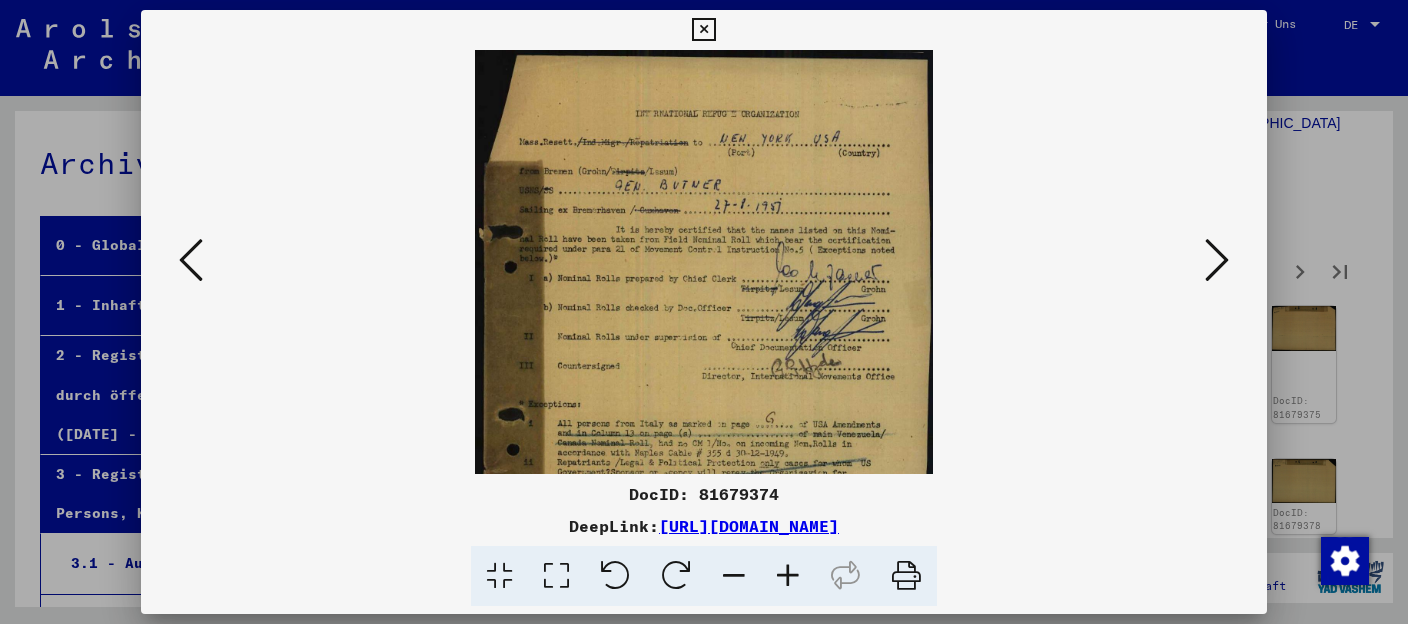 click at bounding box center [788, 576] 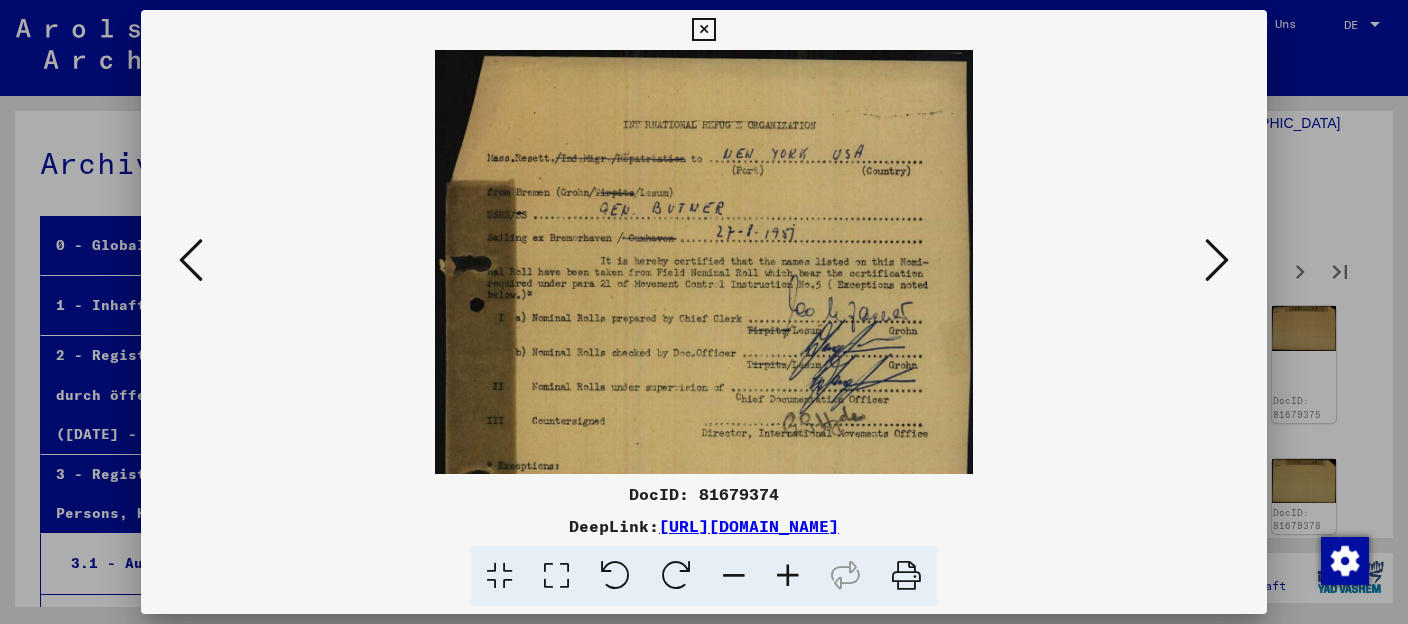 click at bounding box center (788, 576) 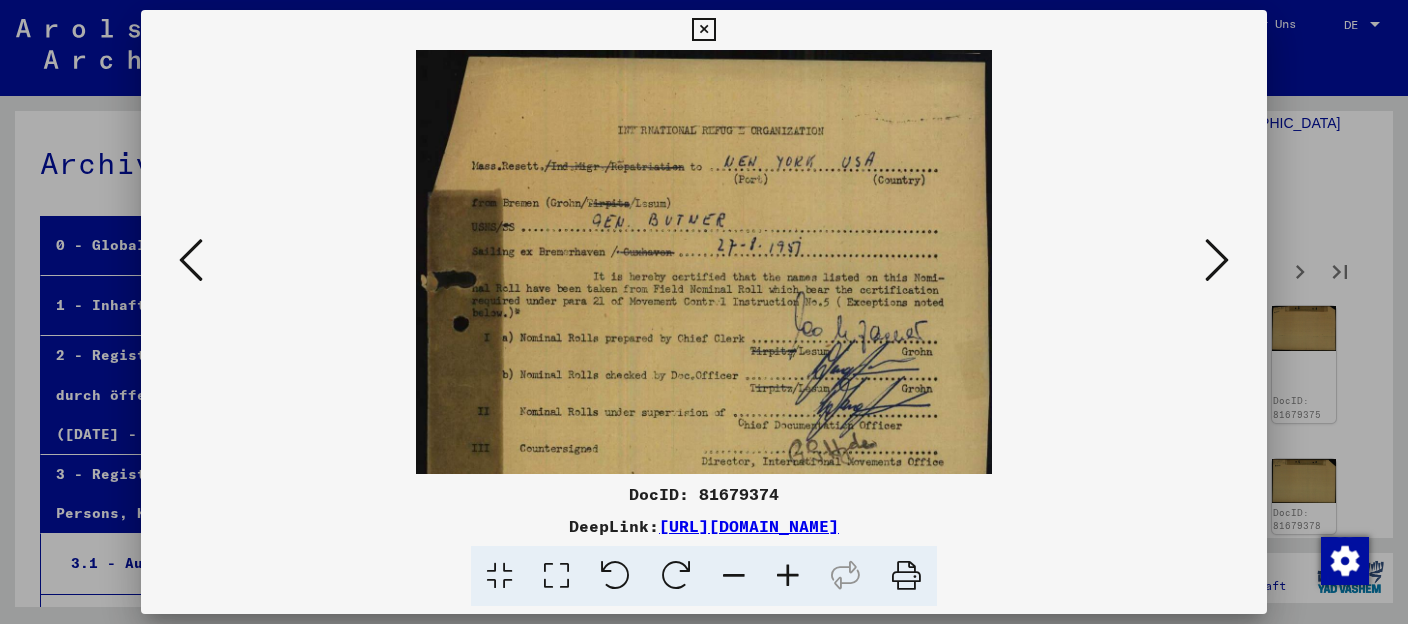 click at bounding box center [788, 576] 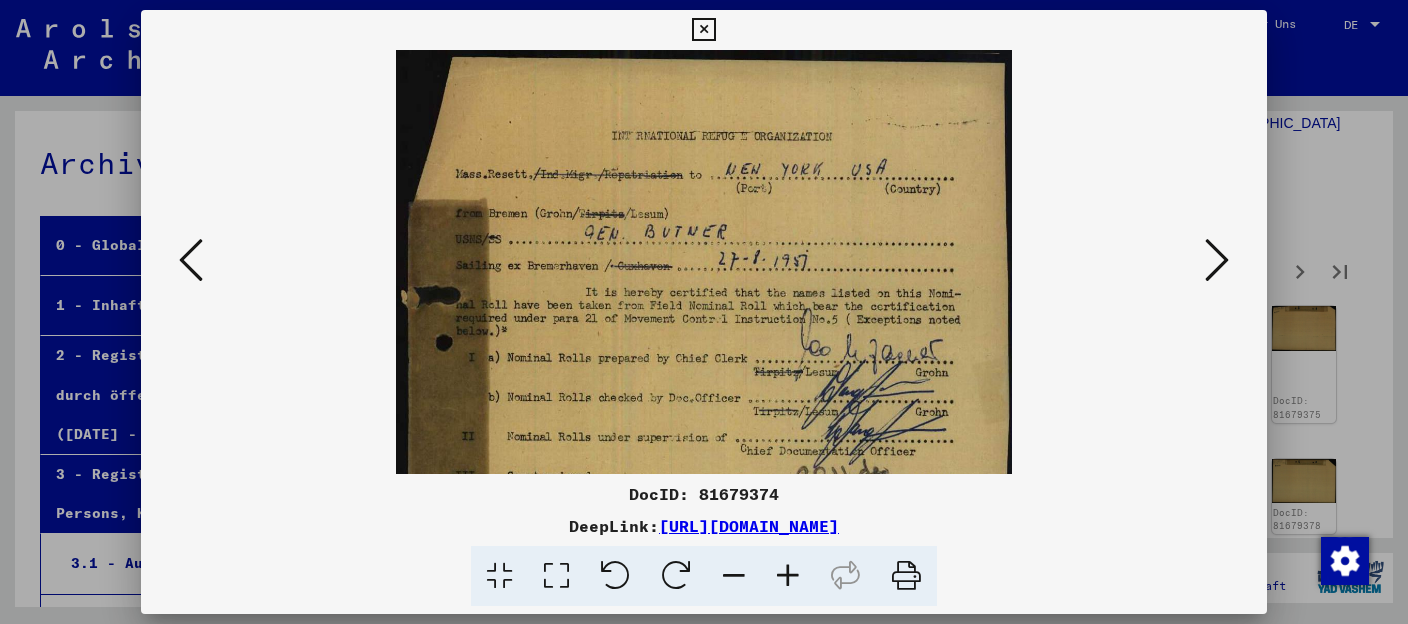 click at bounding box center [788, 576] 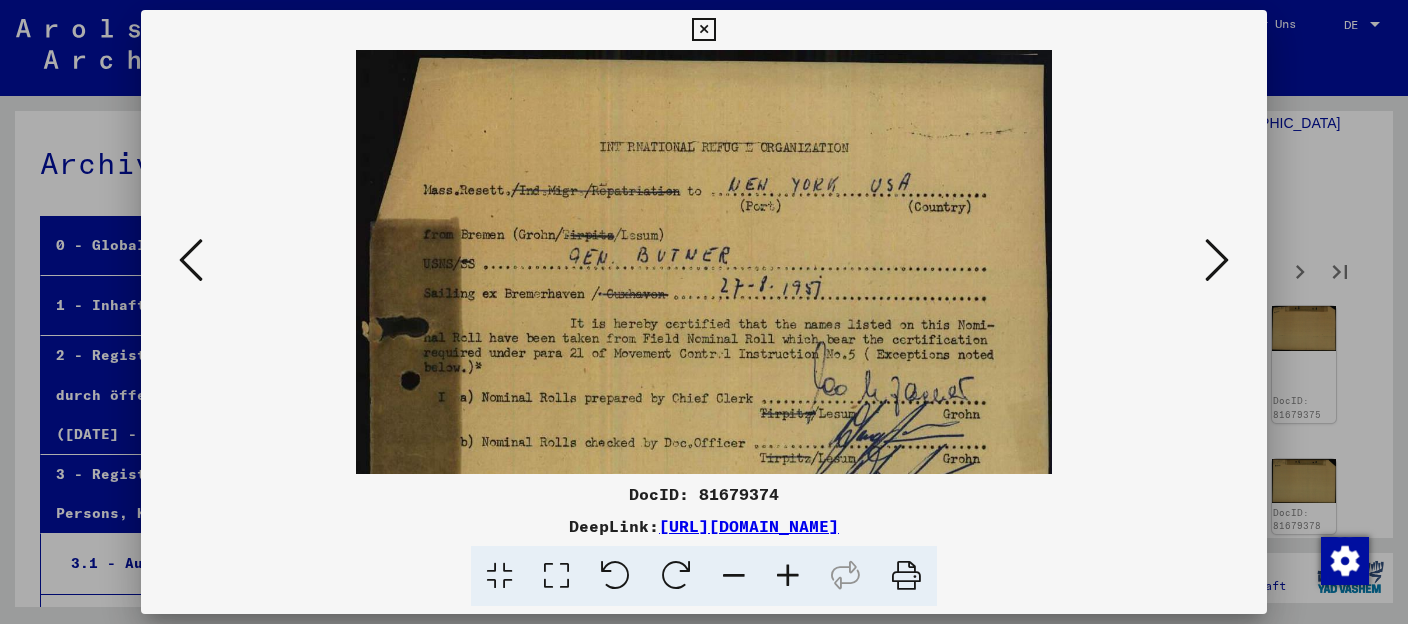 click at bounding box center (788, 576) 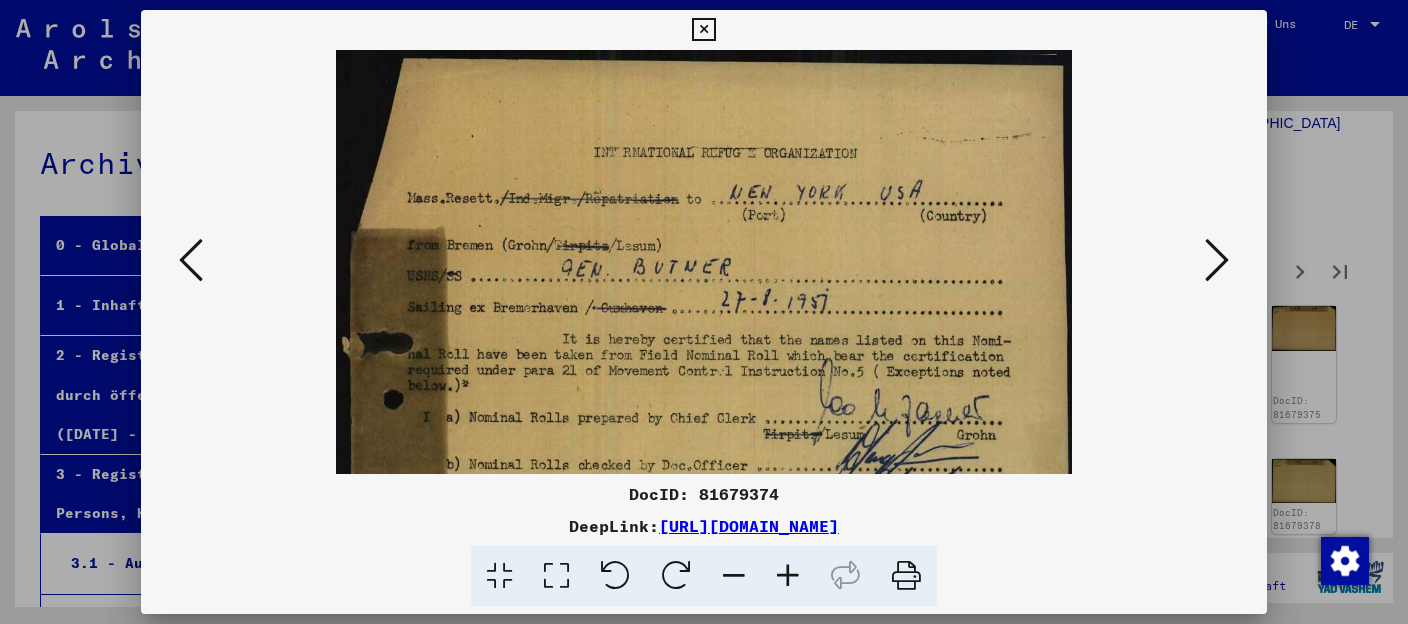 click at bounding box center [788, 576] 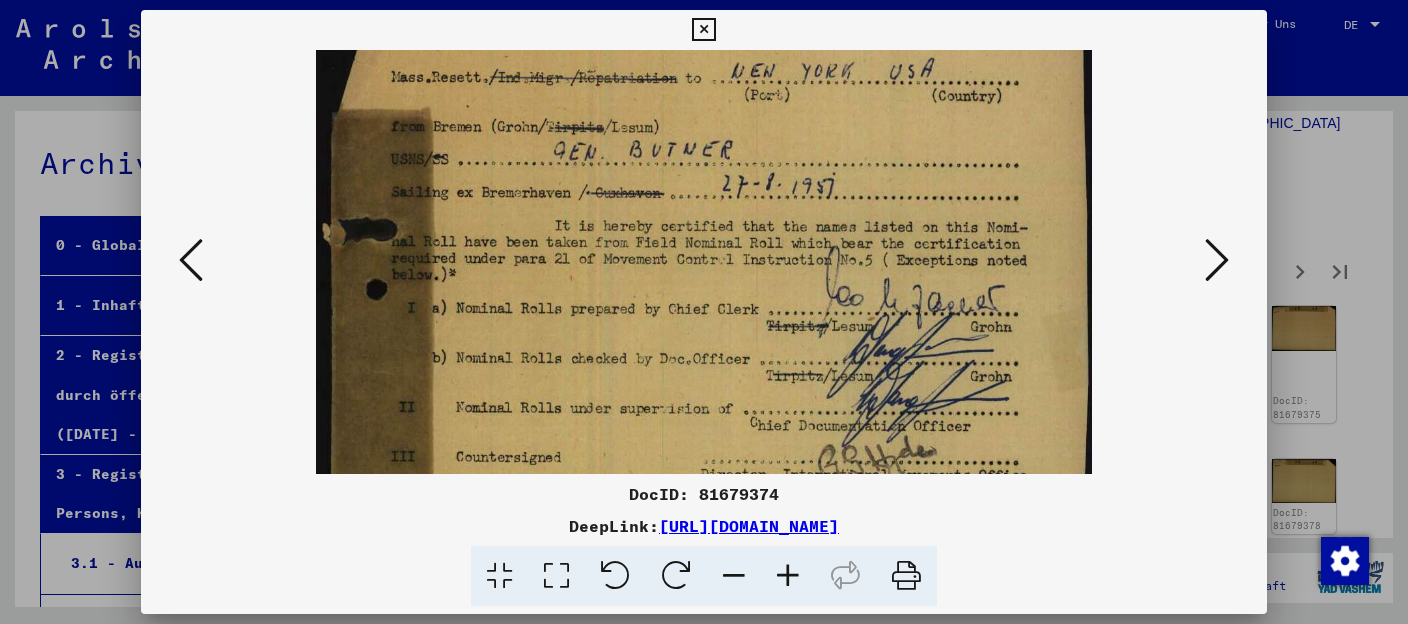 drag, startPoint x: 723, startPoint y: 299, endPoint x: 739, endPoint y: 169, distance: 130.98091 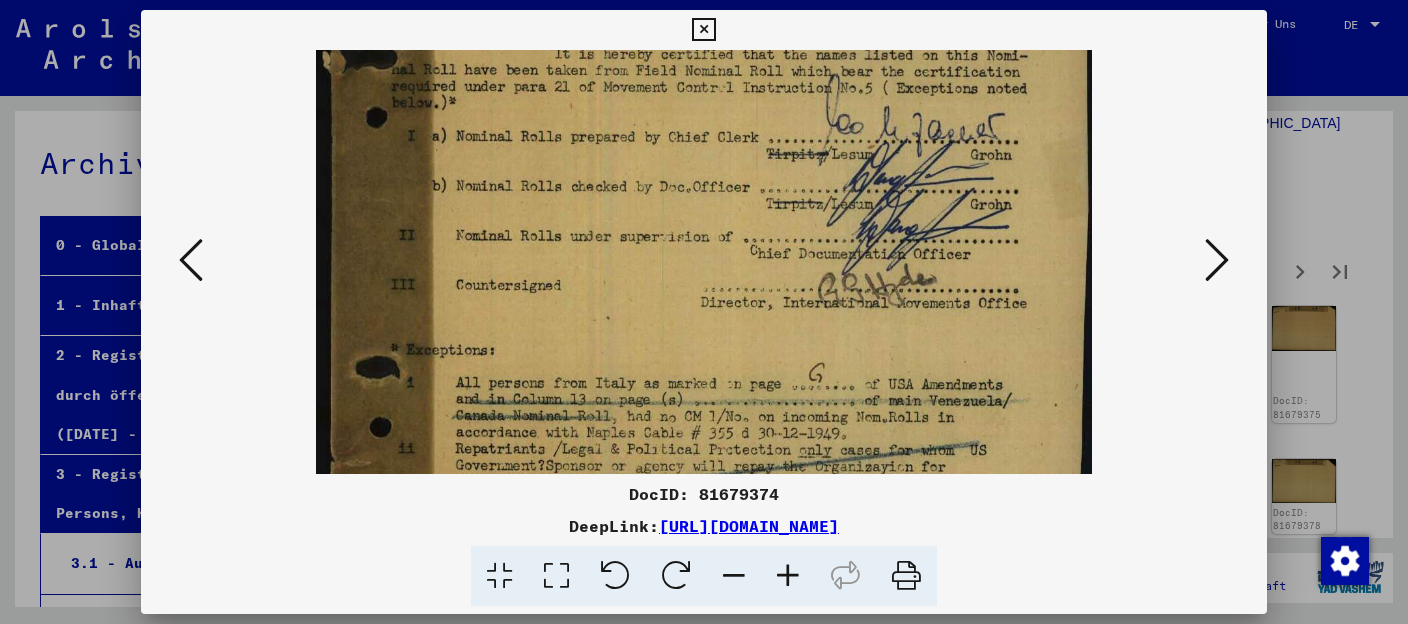 scroll, scrollTop: 302, scrollLeft: 0, axis: vertical 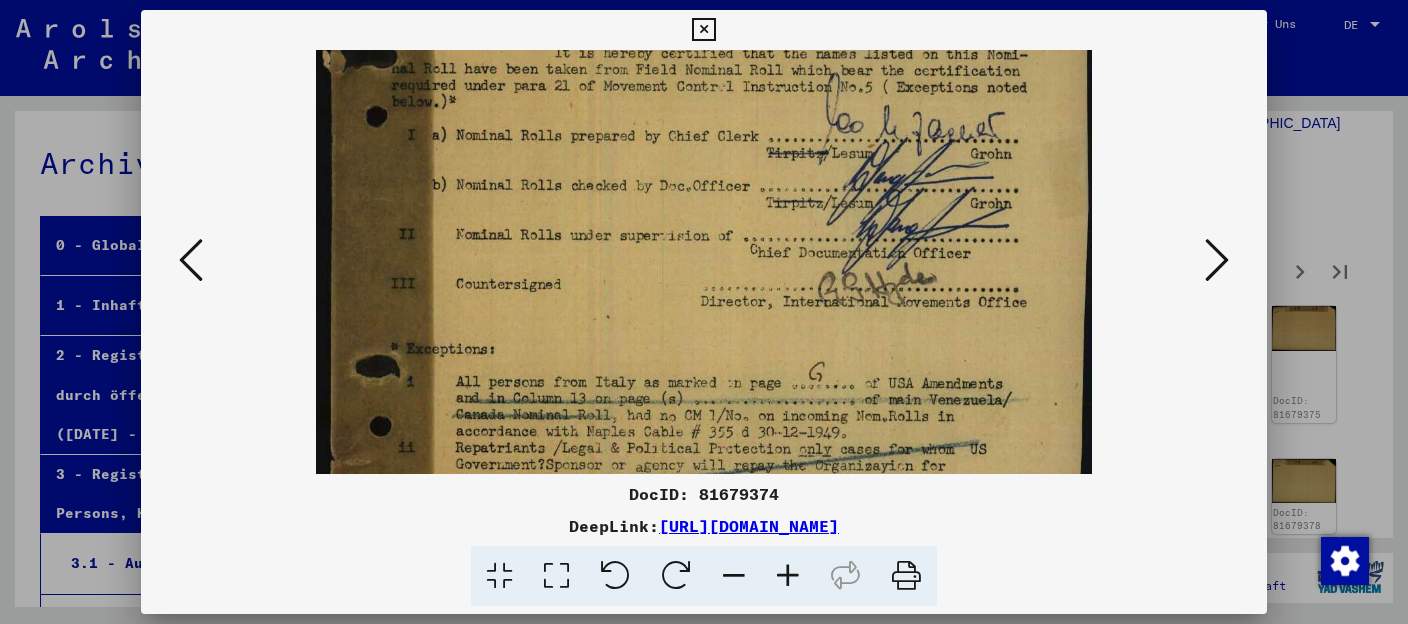 drag, startPoint x: 697, startPoint y: 315, endPoint x: 725, endPoint y: 143, distance: 174.26416 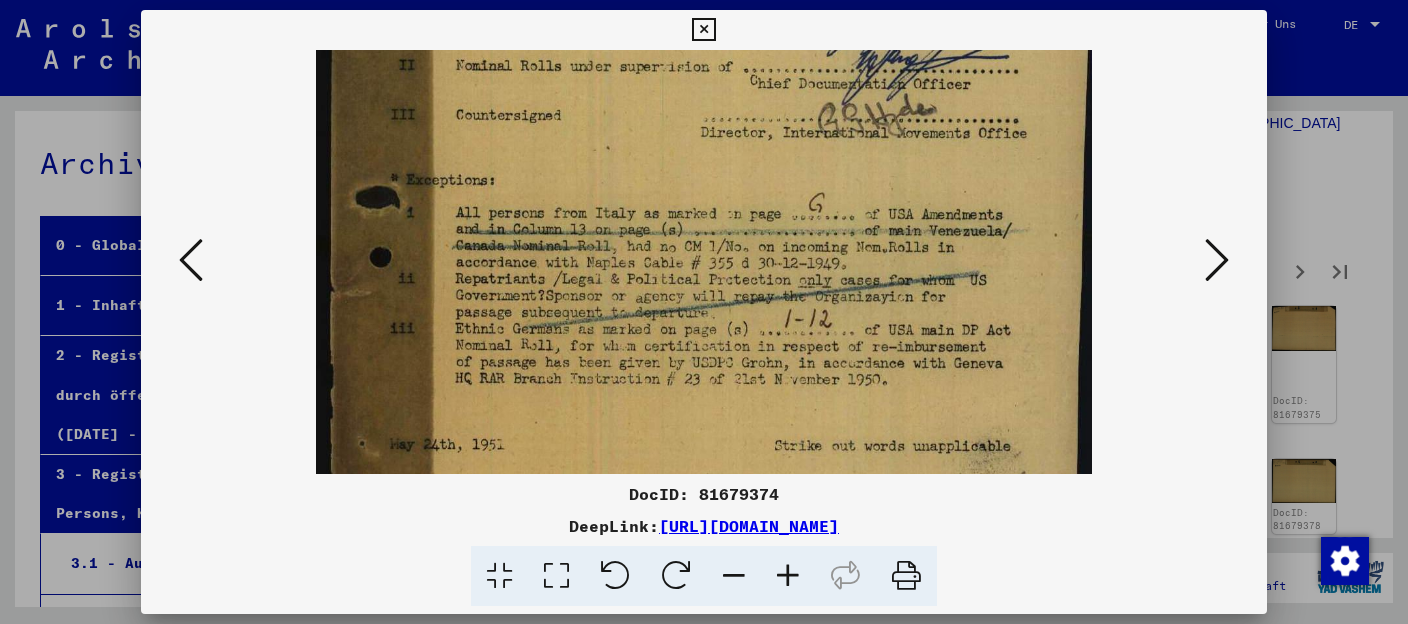 drag, startPoint x: 694, startPoint y: 269, endPoint x: 707, endPoint y: 98, distance: 171.49344 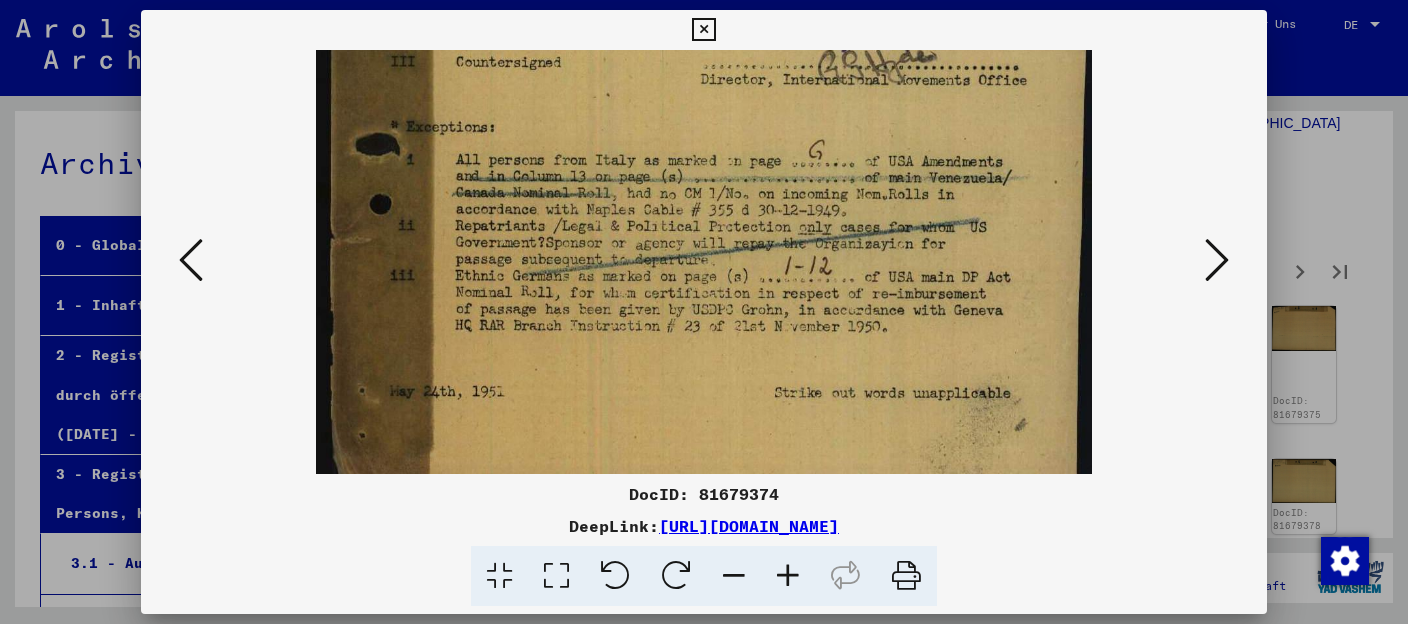 scroll, scrollTop: 550, scrollLeft: 0, axis: vertical 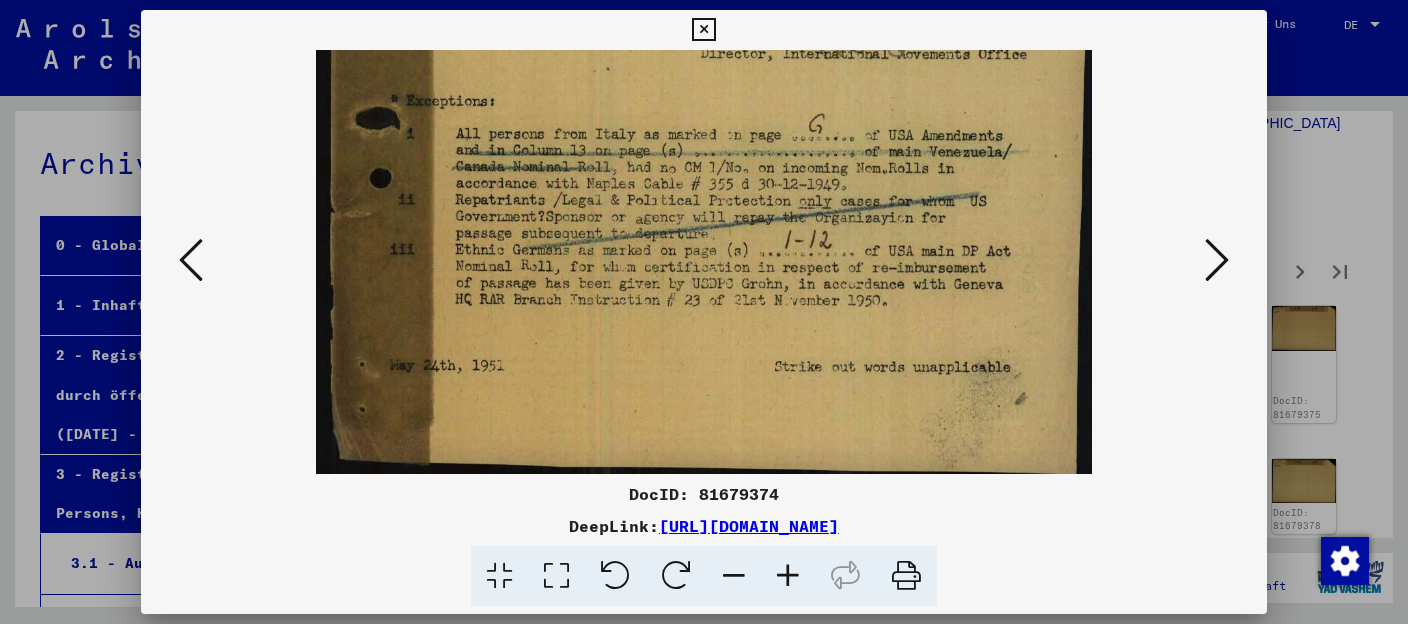drag, startPoint x: 700, startPoint y: 293, endPoint x: 714, endPoint y: 208, distance: 86.145226 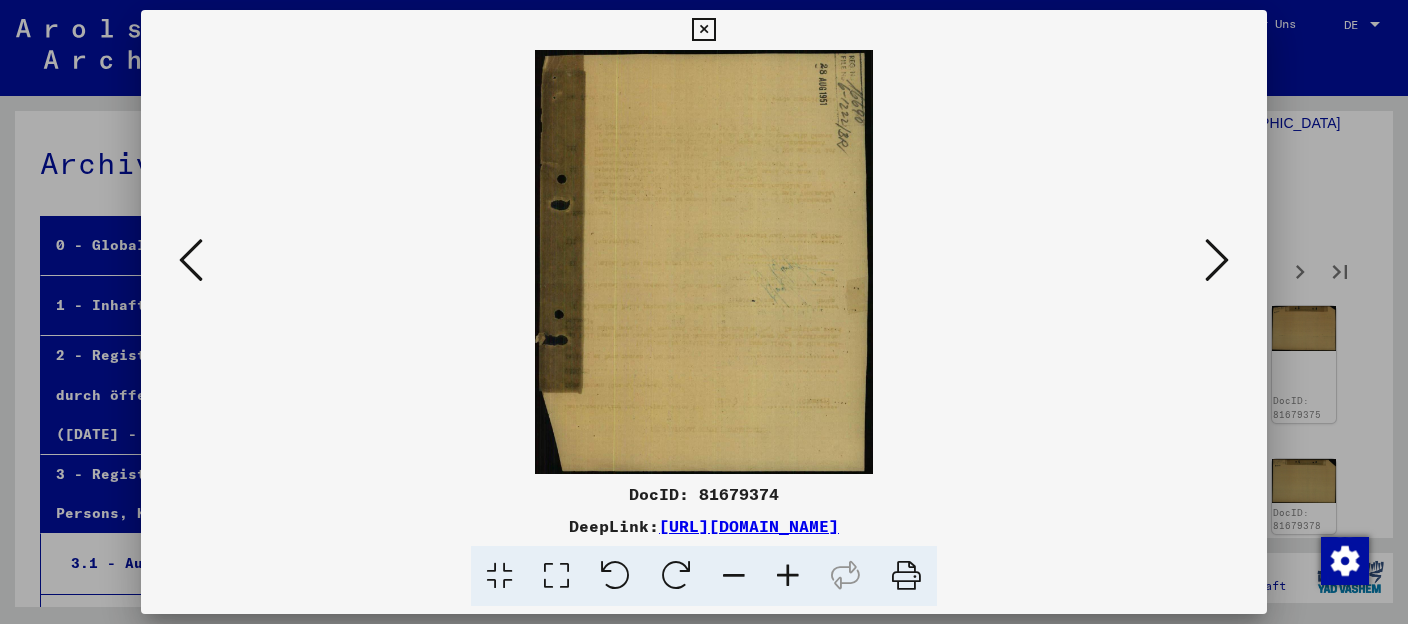 click at bounding box center (1217, 260) 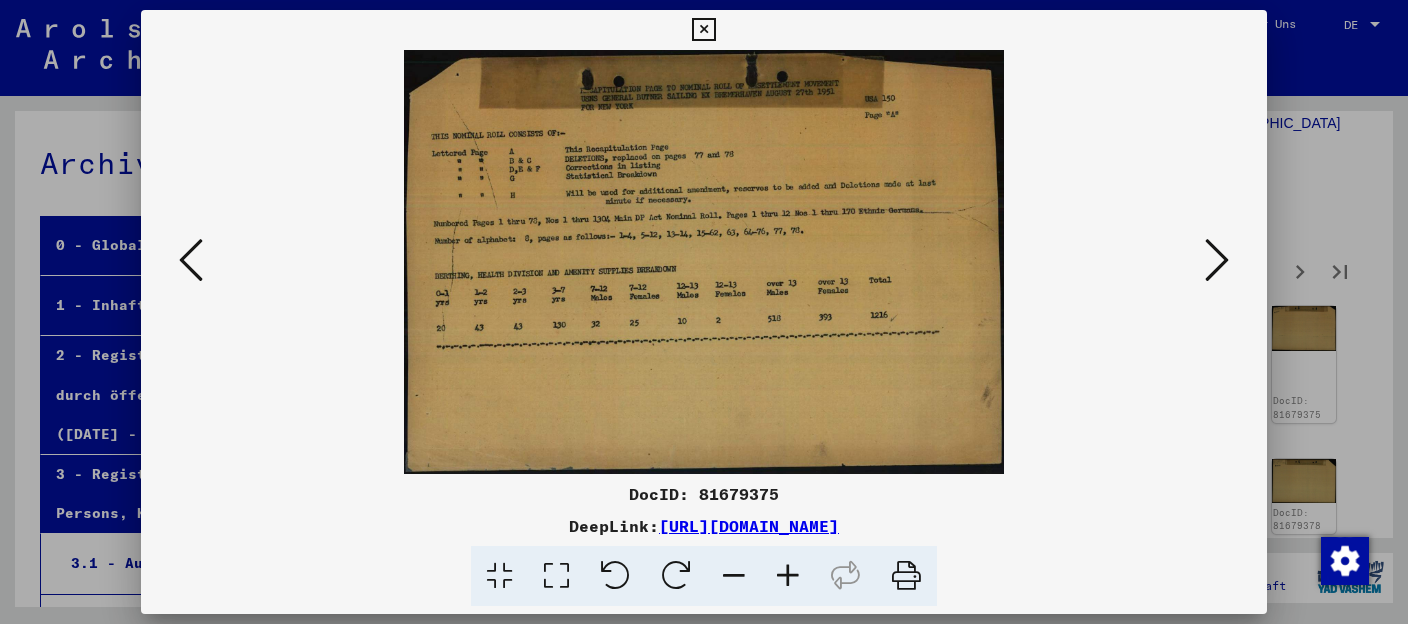 click at bounding box center [1217, 260] 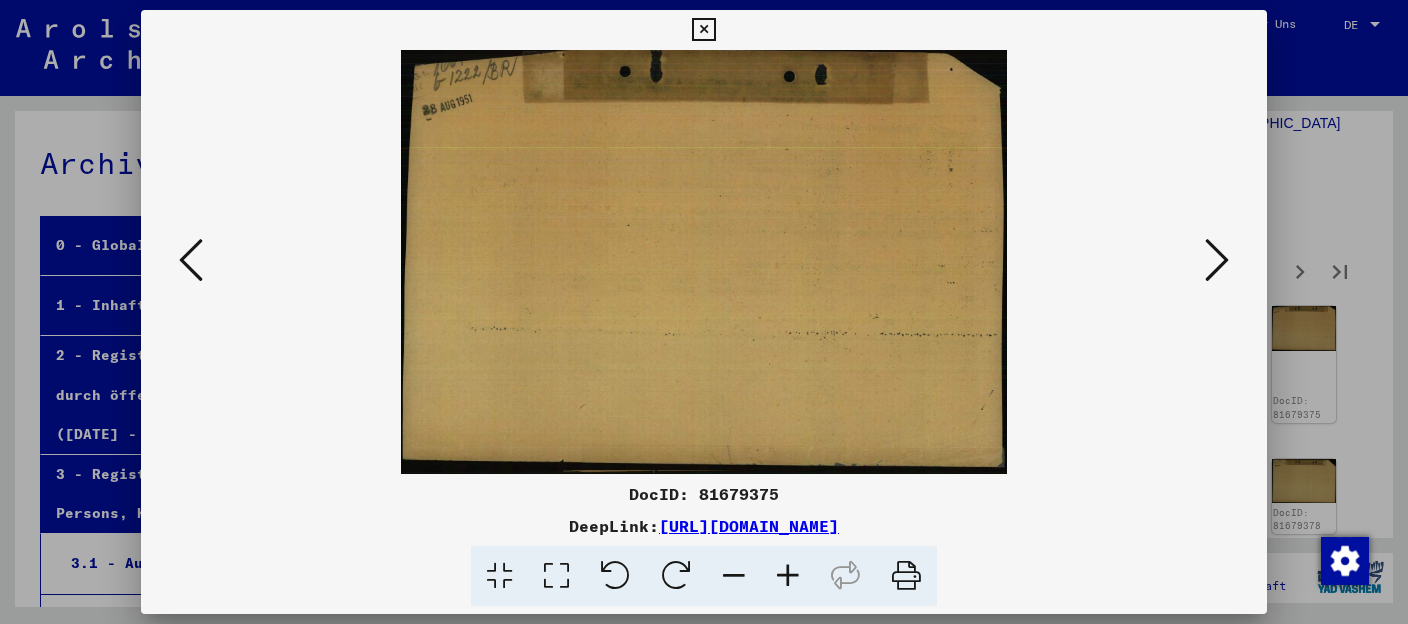 click at bounding box center (1217, 260) 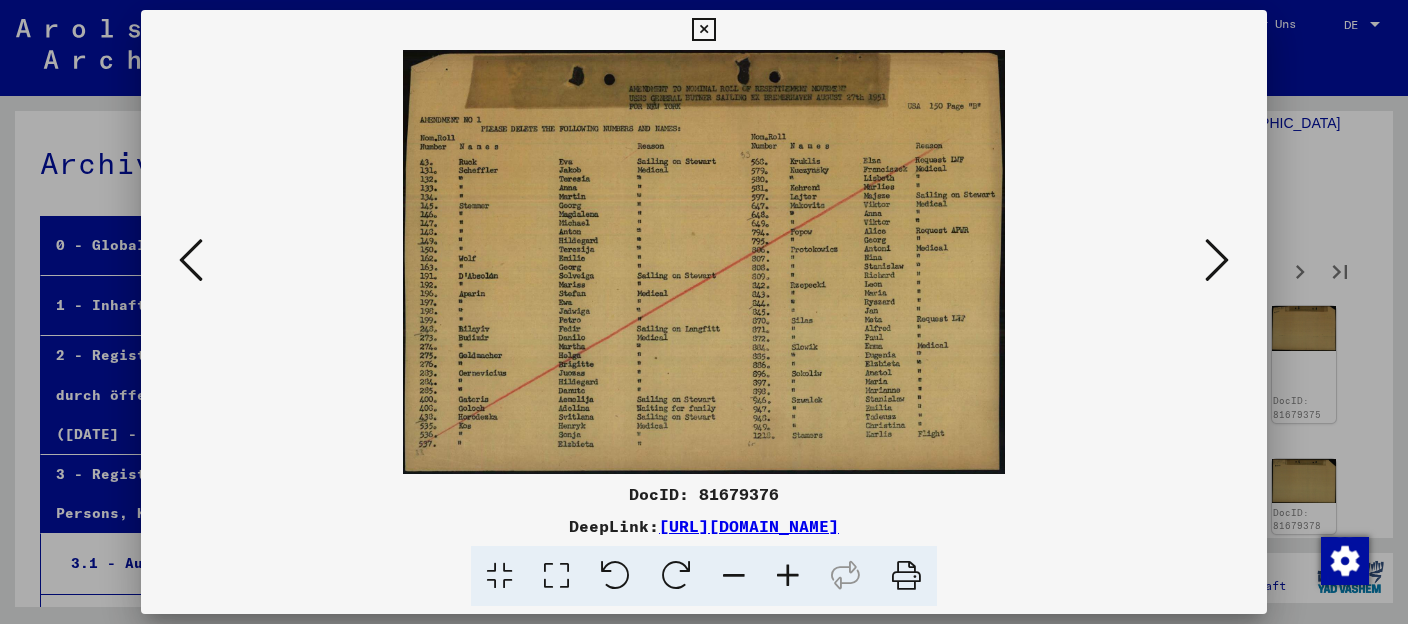 click at bounding box center [1217, 260] 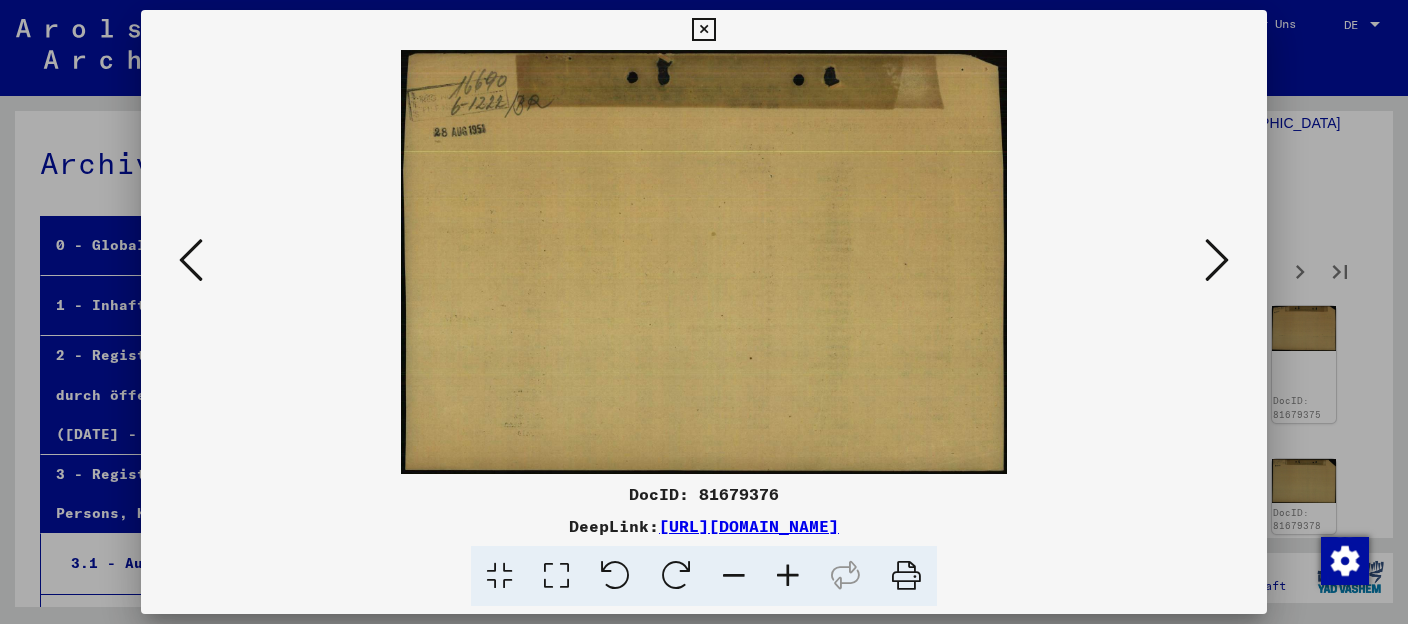 click at bounding box center [1217, 260] 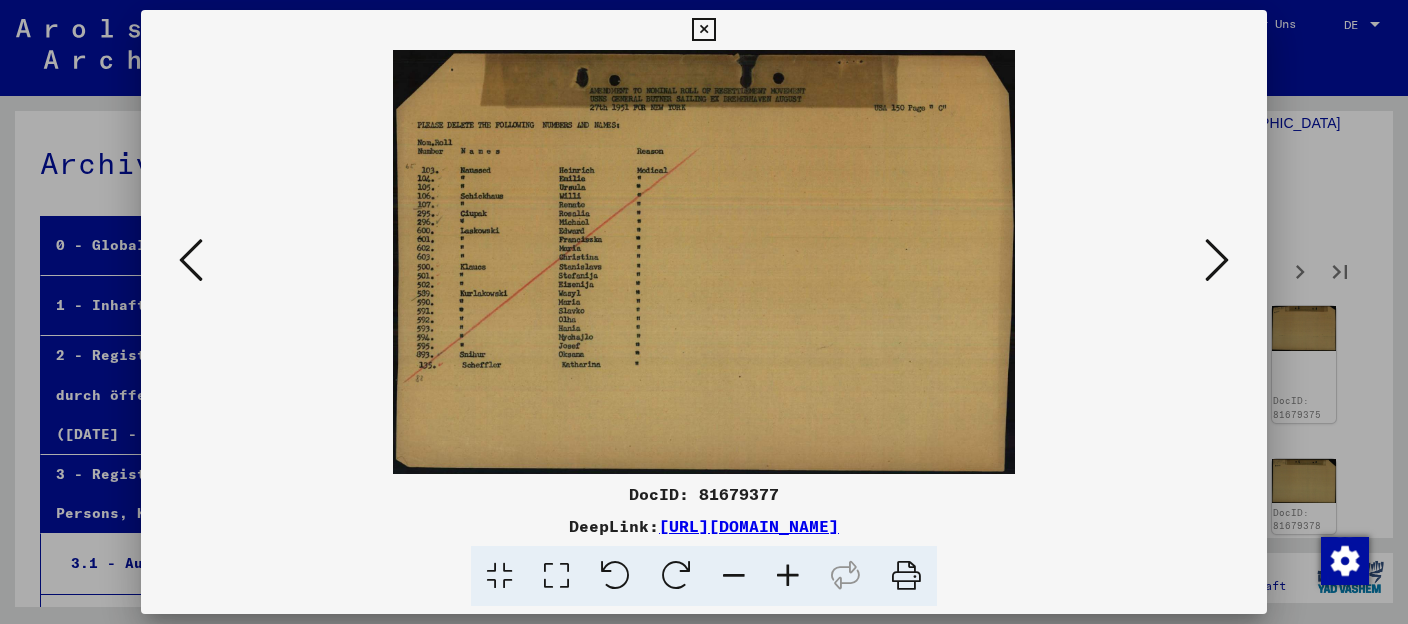 click at bounding box center [1217, 260] 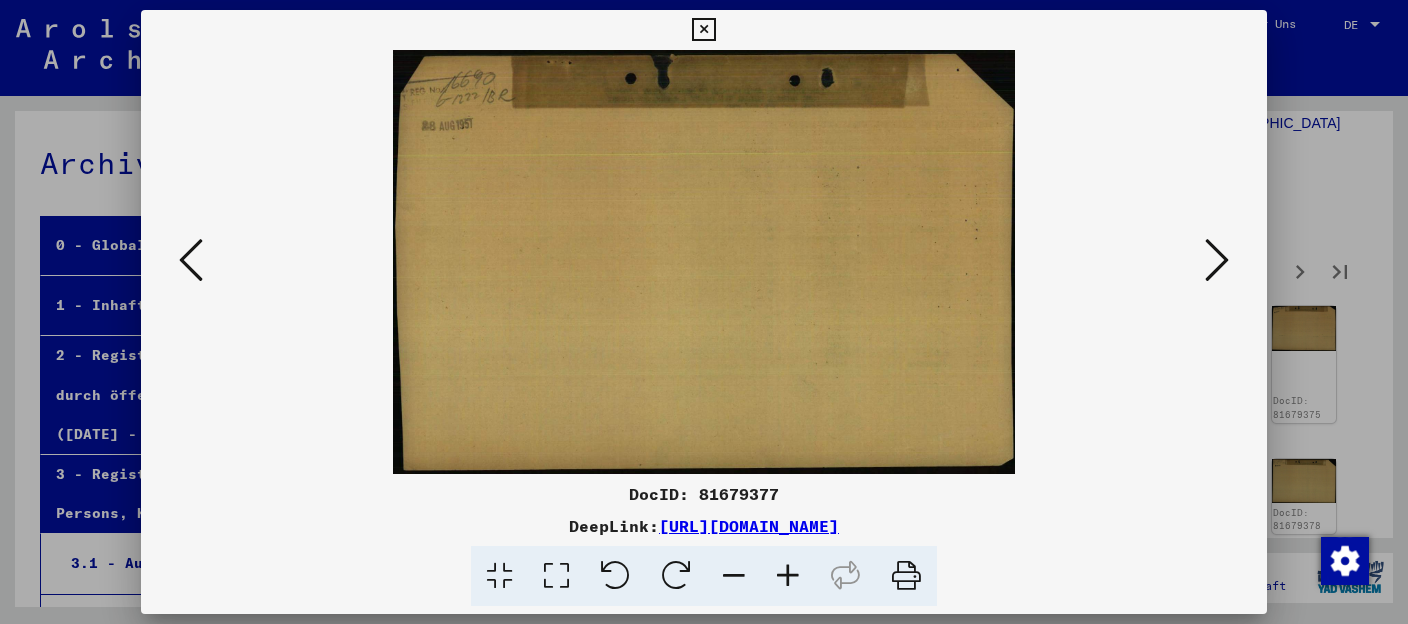 click at bounding box center (1217, 260) 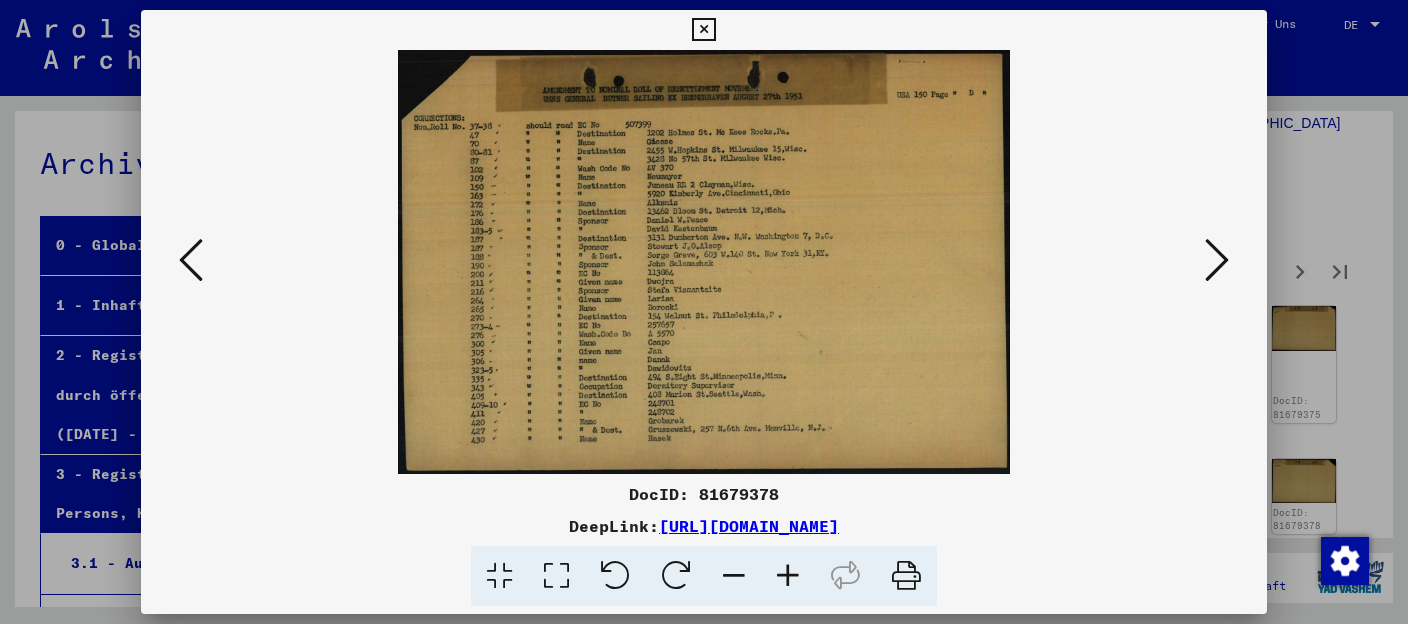 click at bounding box center [1217, 260] 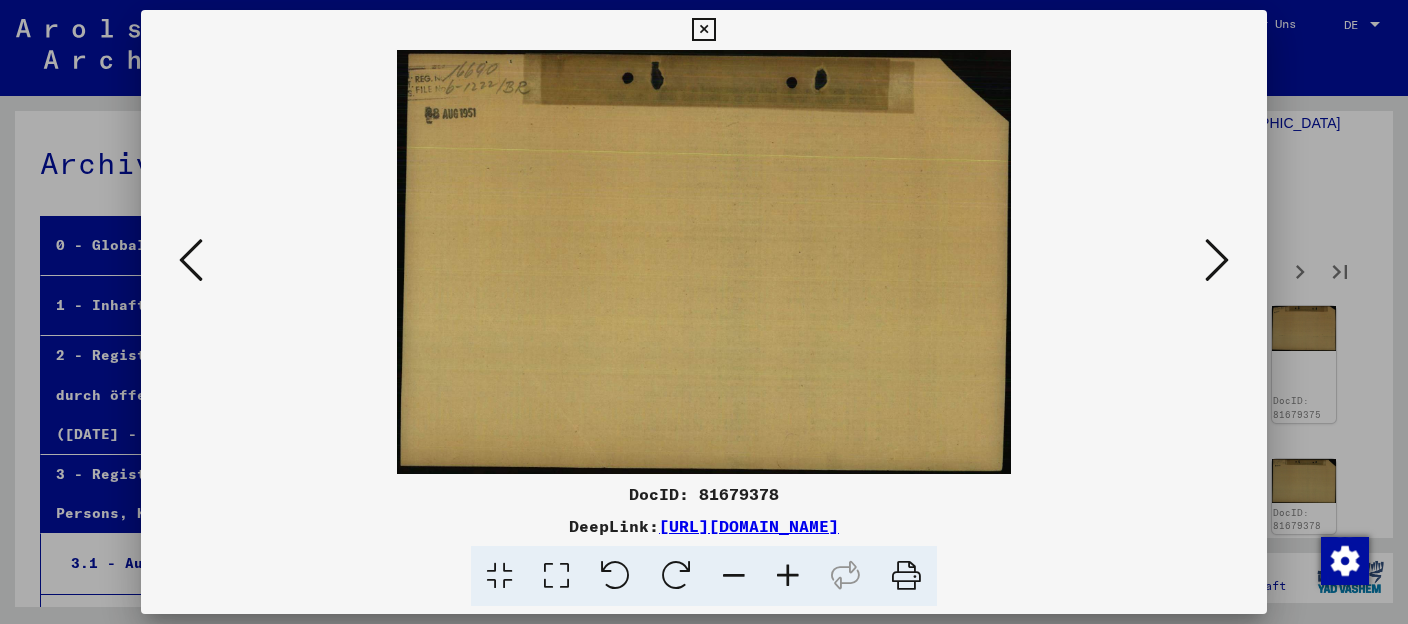 click at bounding box center (1217, 260) 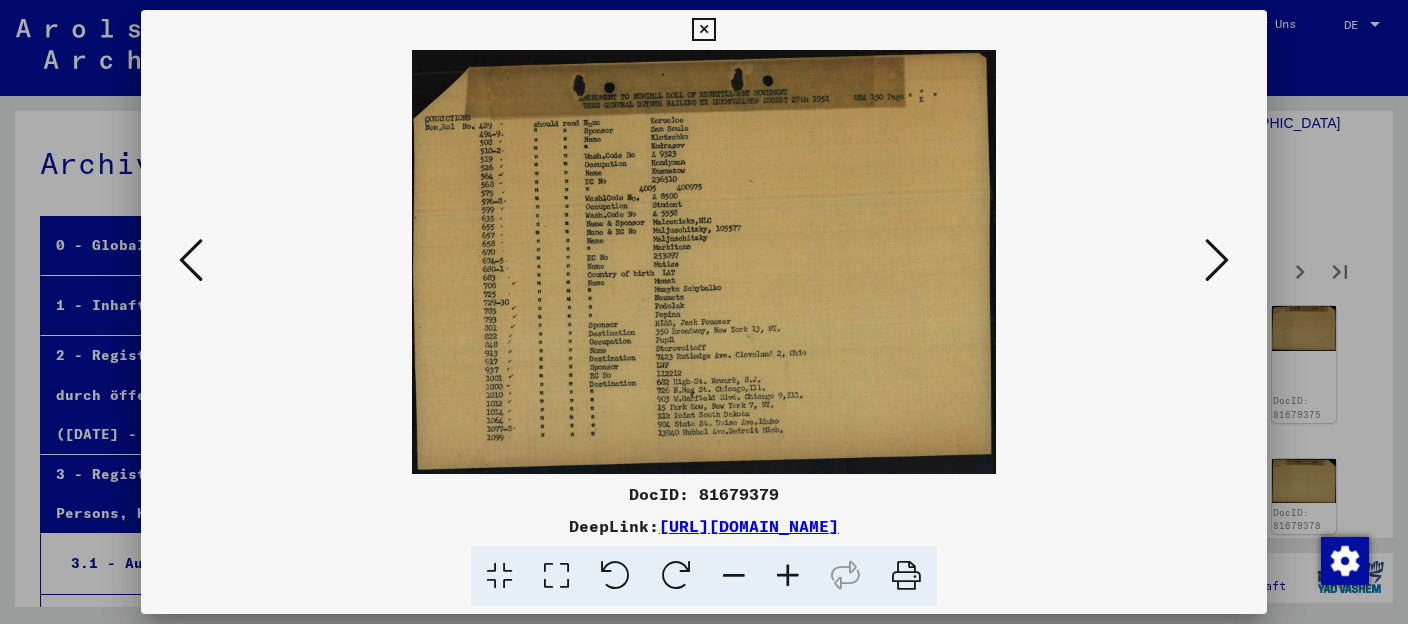 click at bounding box center (703, 30) 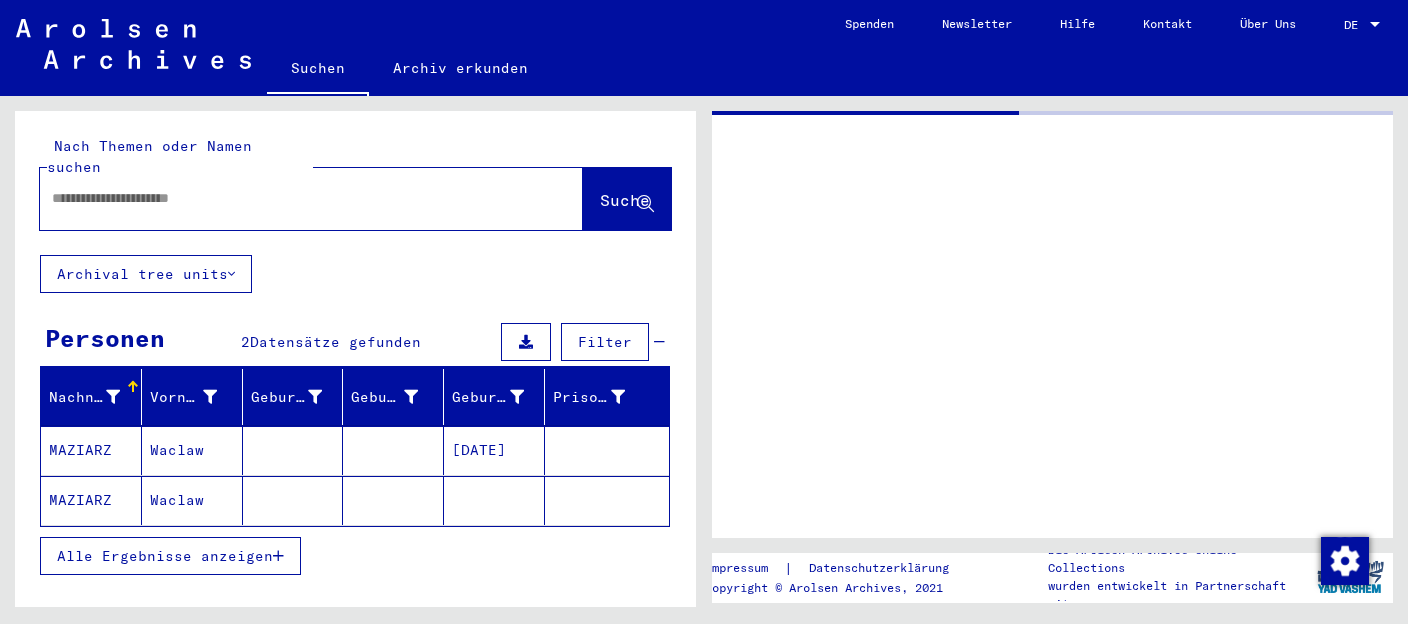type on "********" 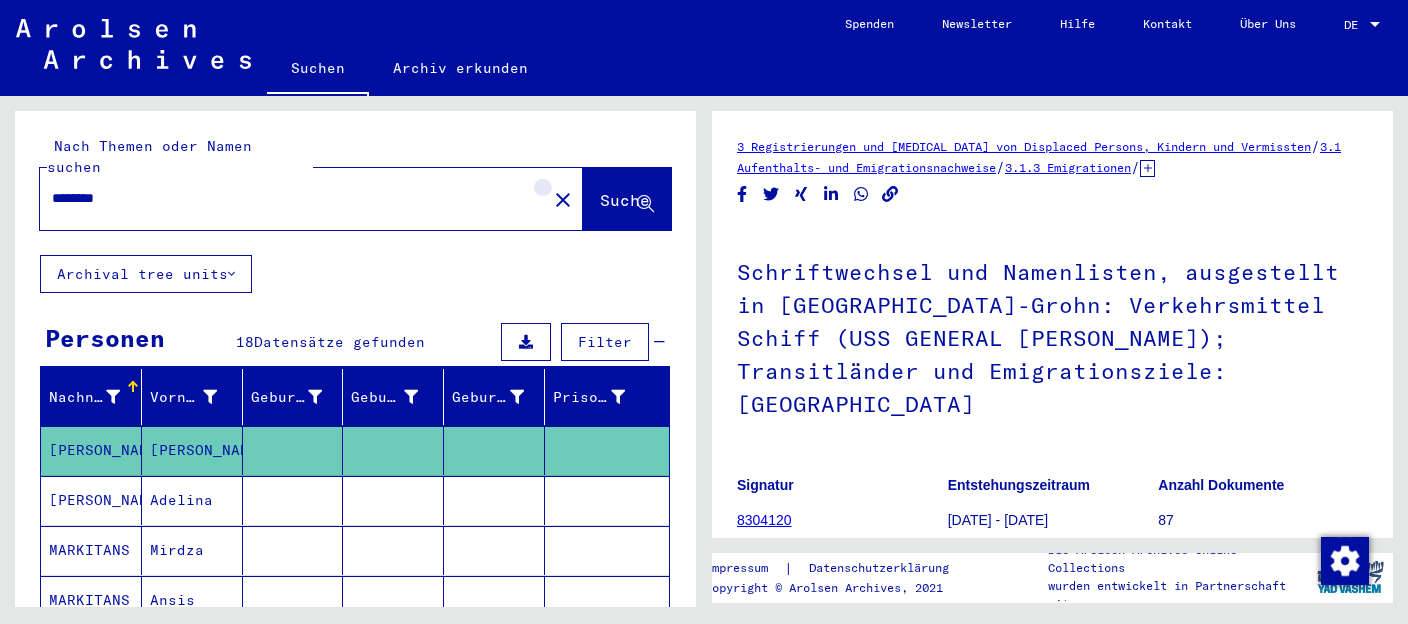 click on "close" 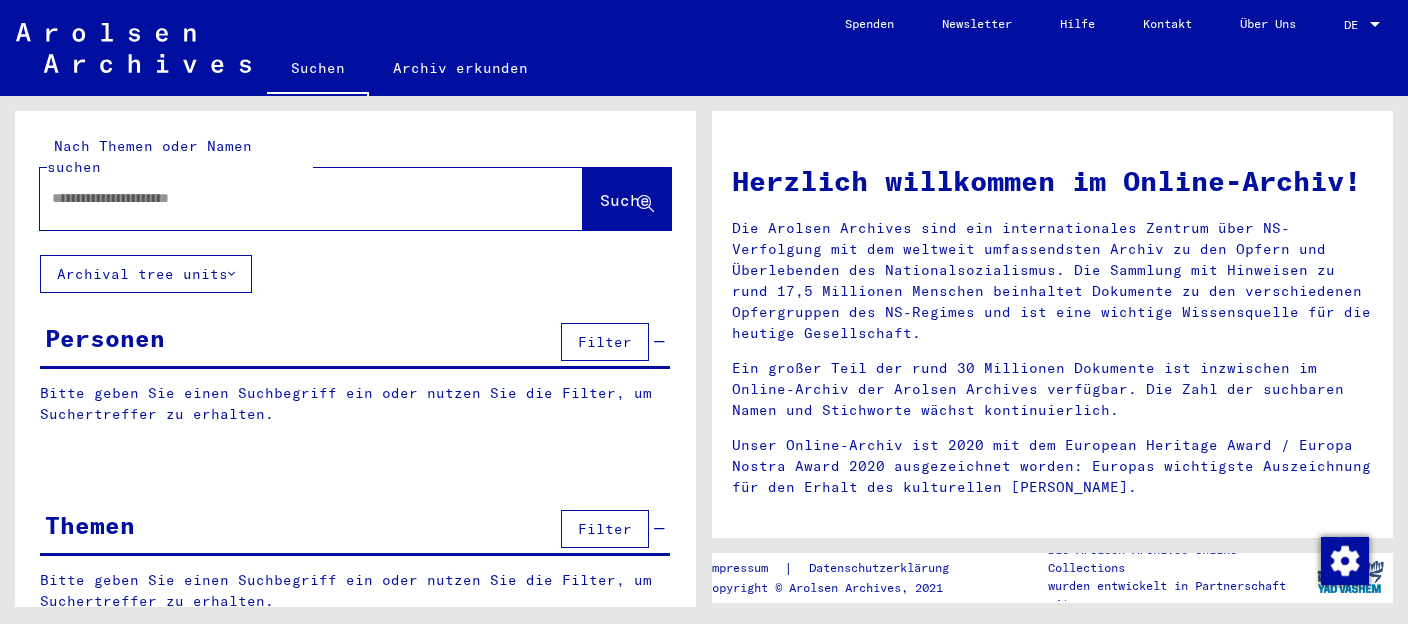 click at bounding box center [287, 198] 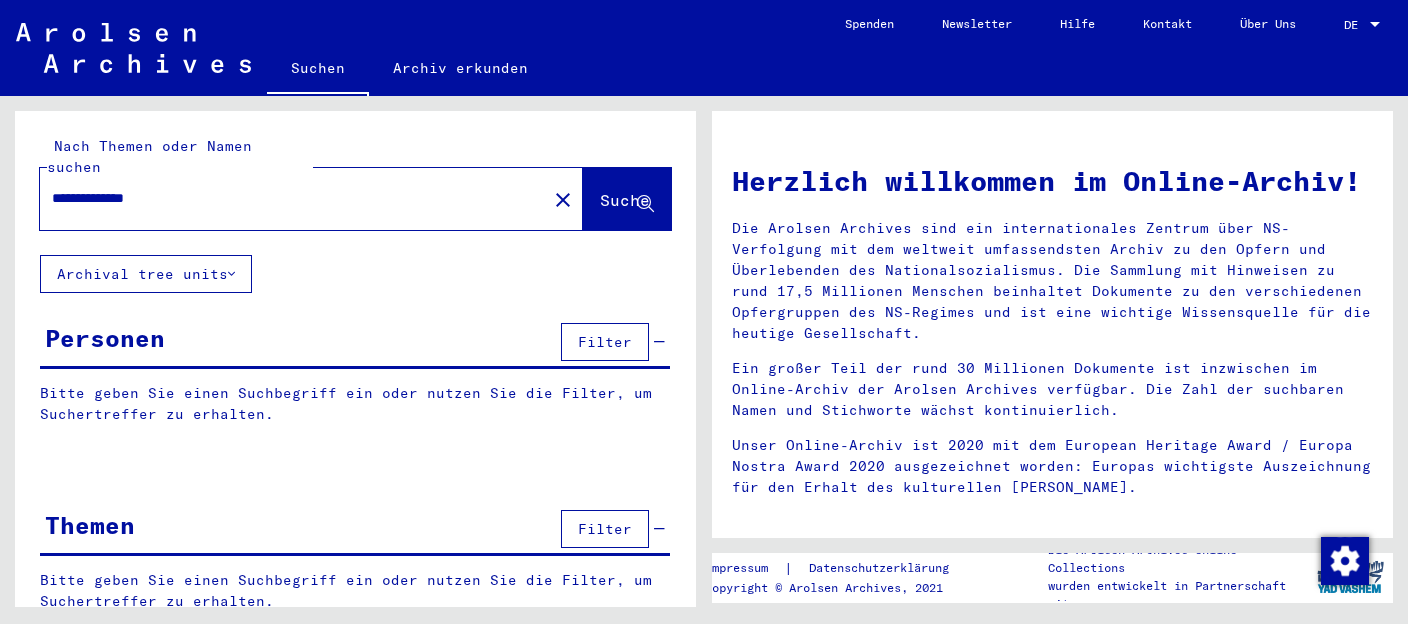 type on "**********" 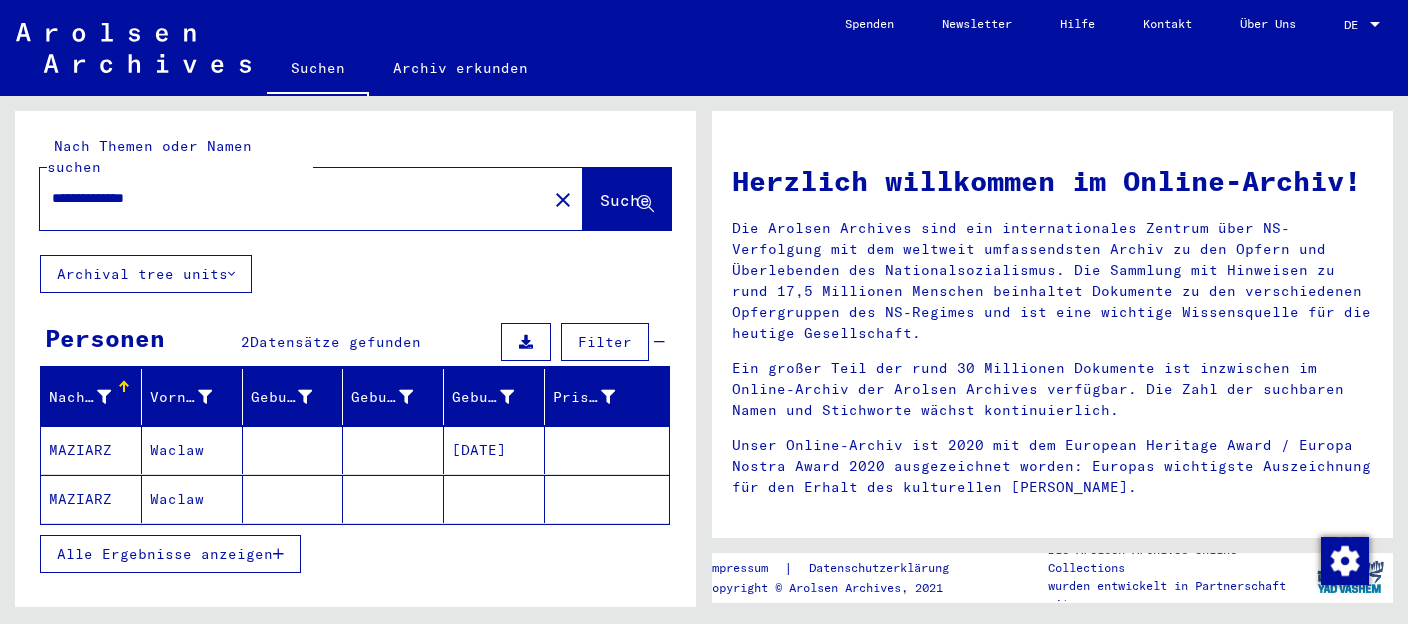 click on "MAZIARZ" at bounding box center (91, 499) 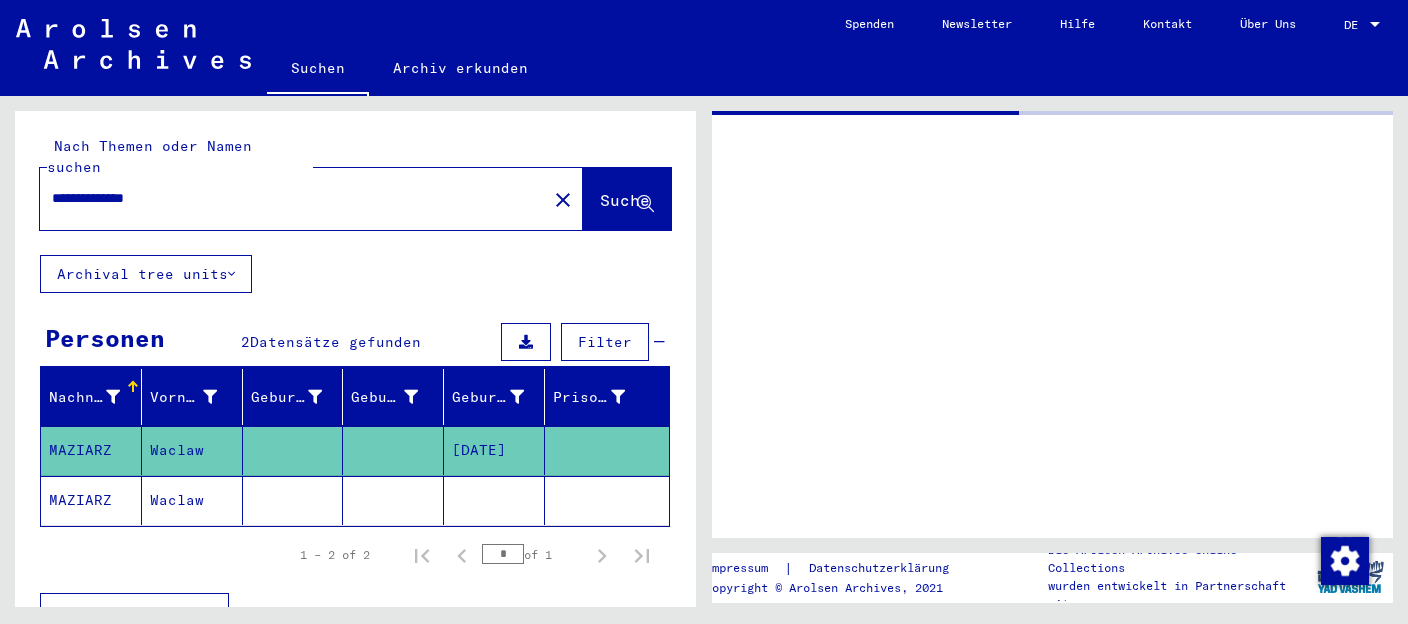 click on "MAZIARZ" 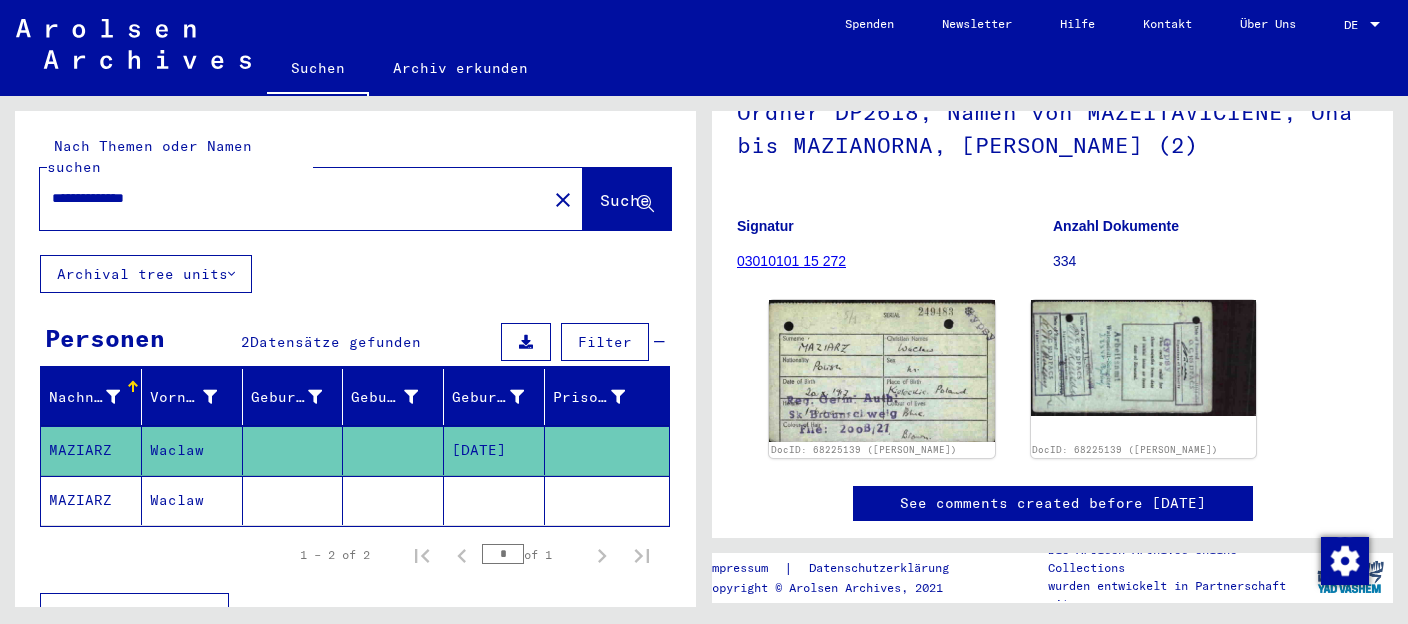 scroll, scrollTop: 186, scrollLeft: 0, axis: vertical 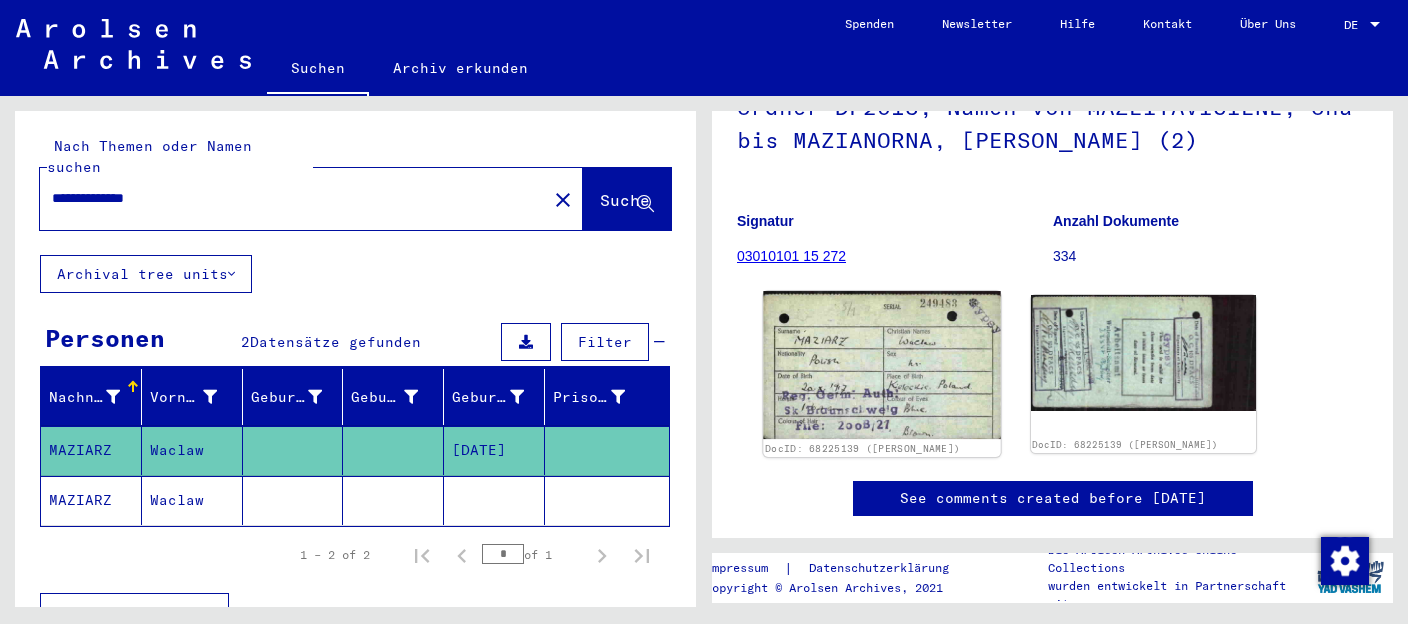 click 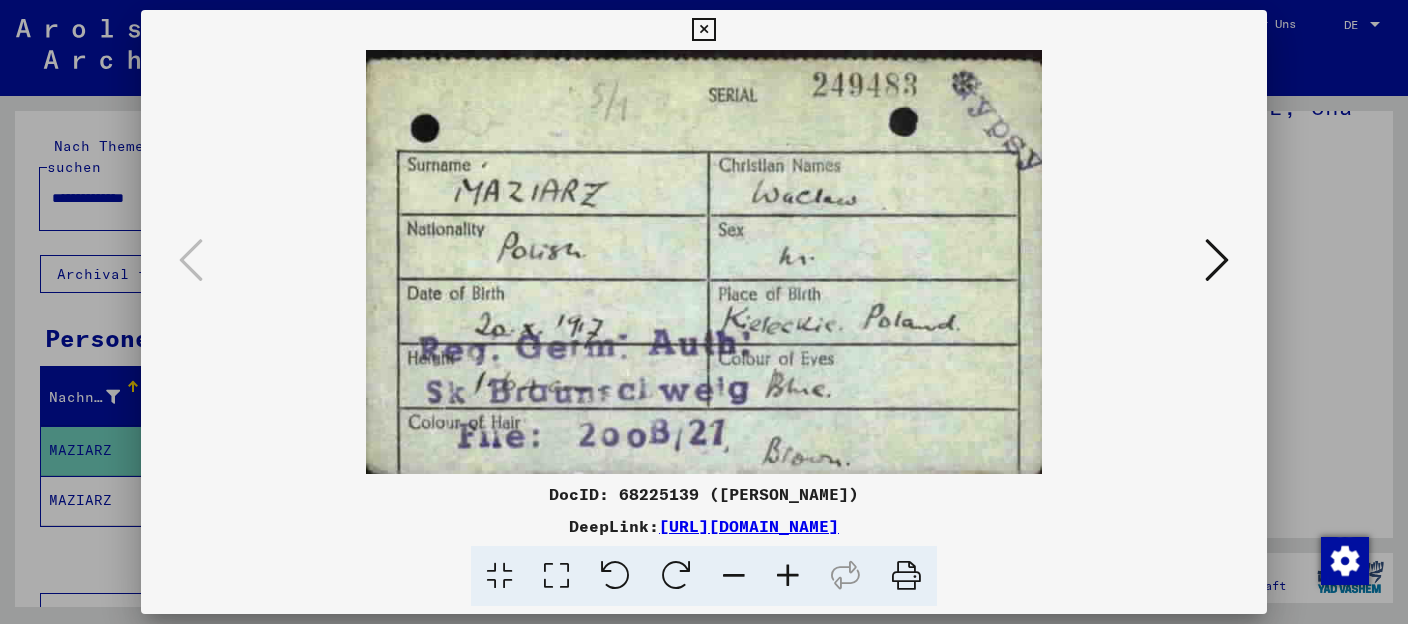 click at bounding box center [703, 30] 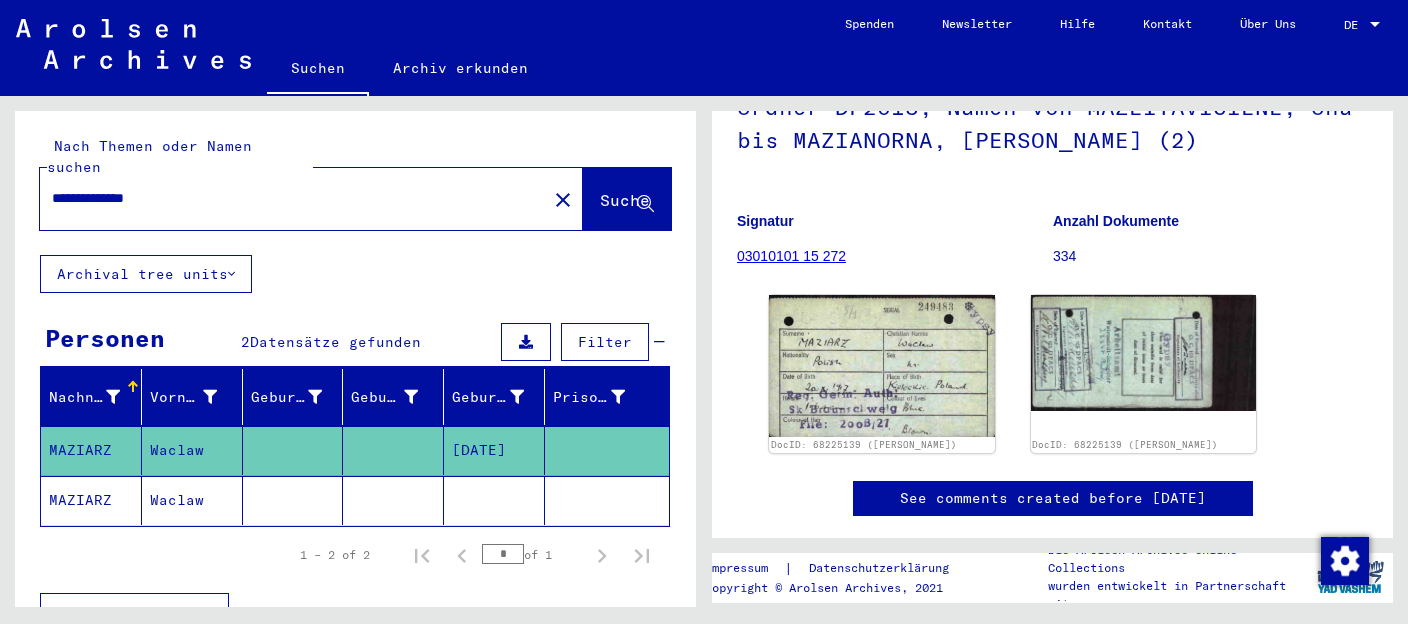 click on "[DATE]" 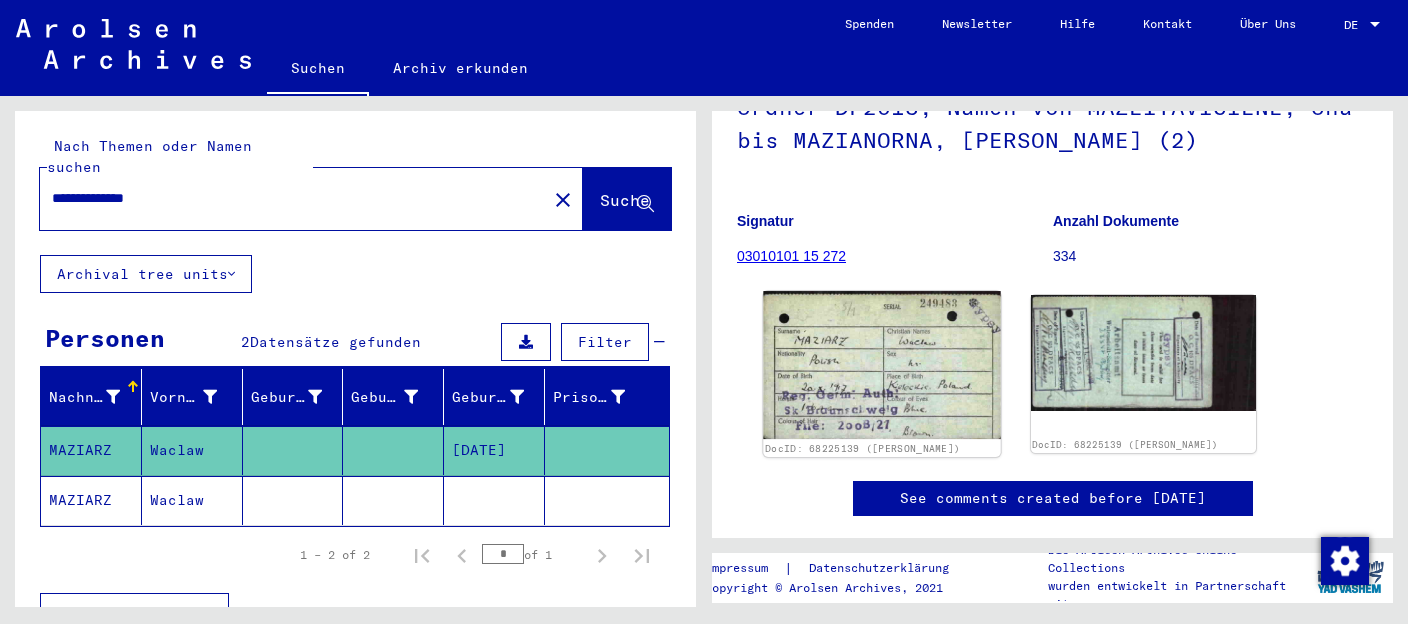 click 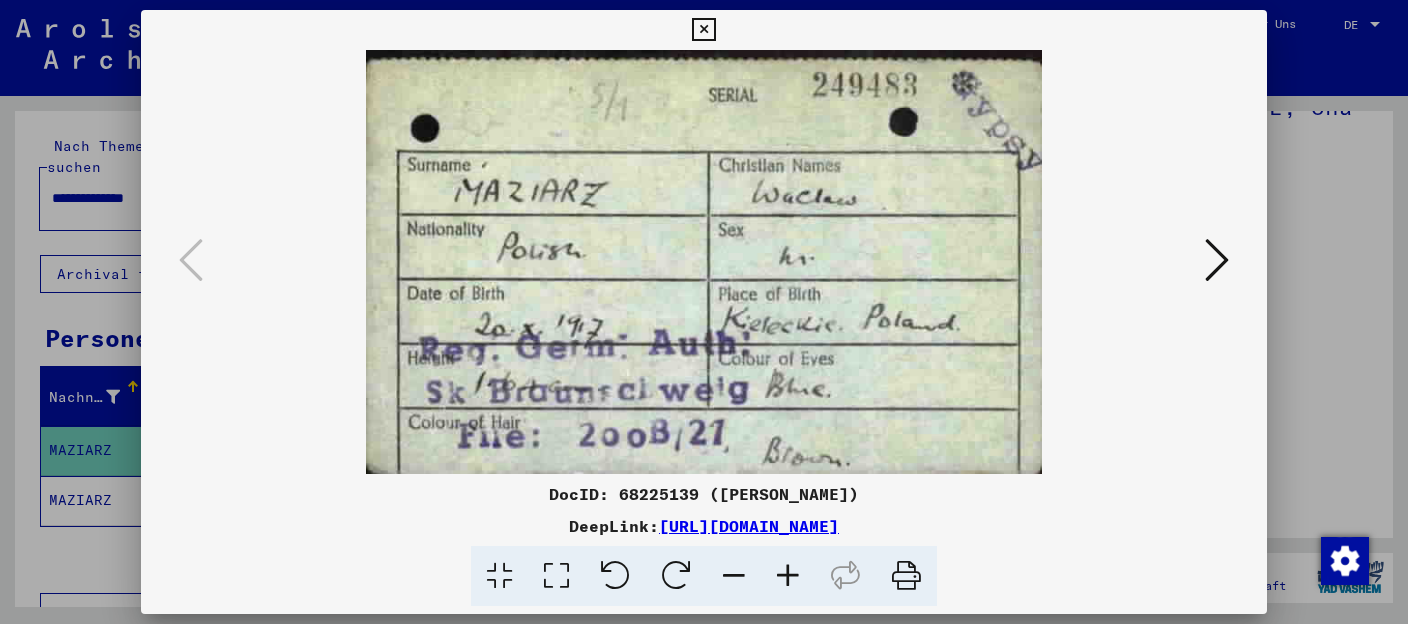 click at bounding box center [704, 262] 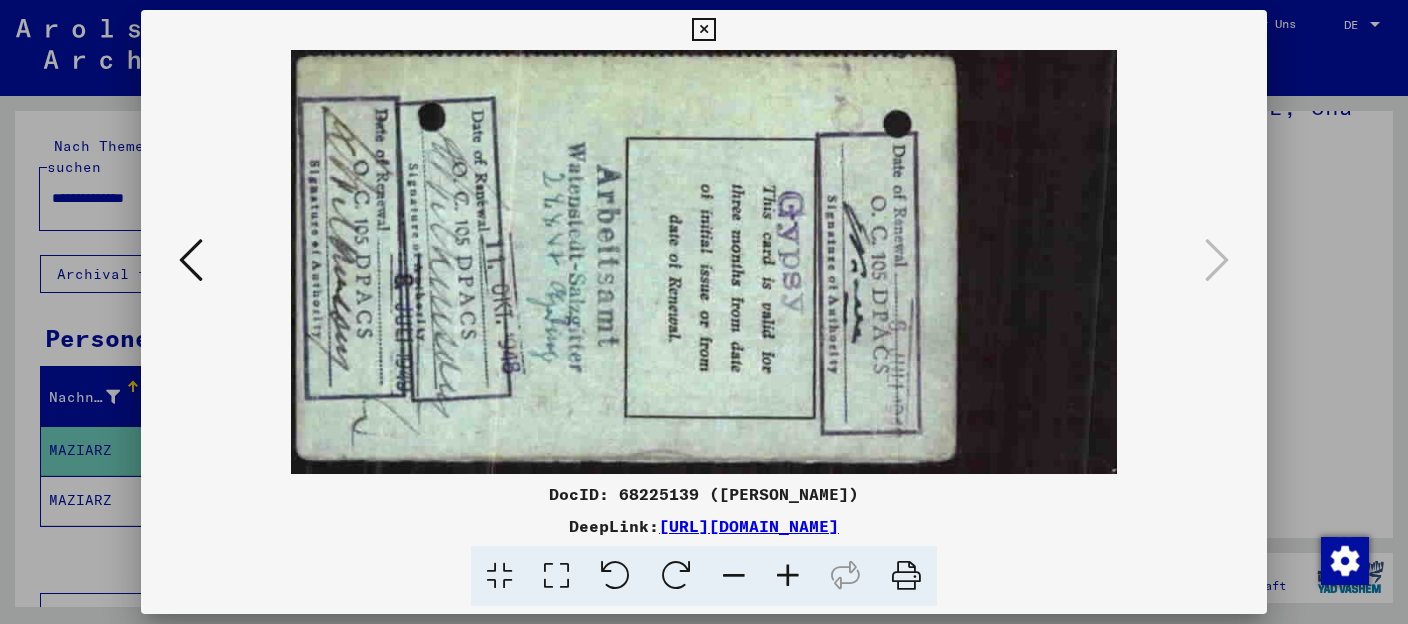 click at bounding box center (615, 576) 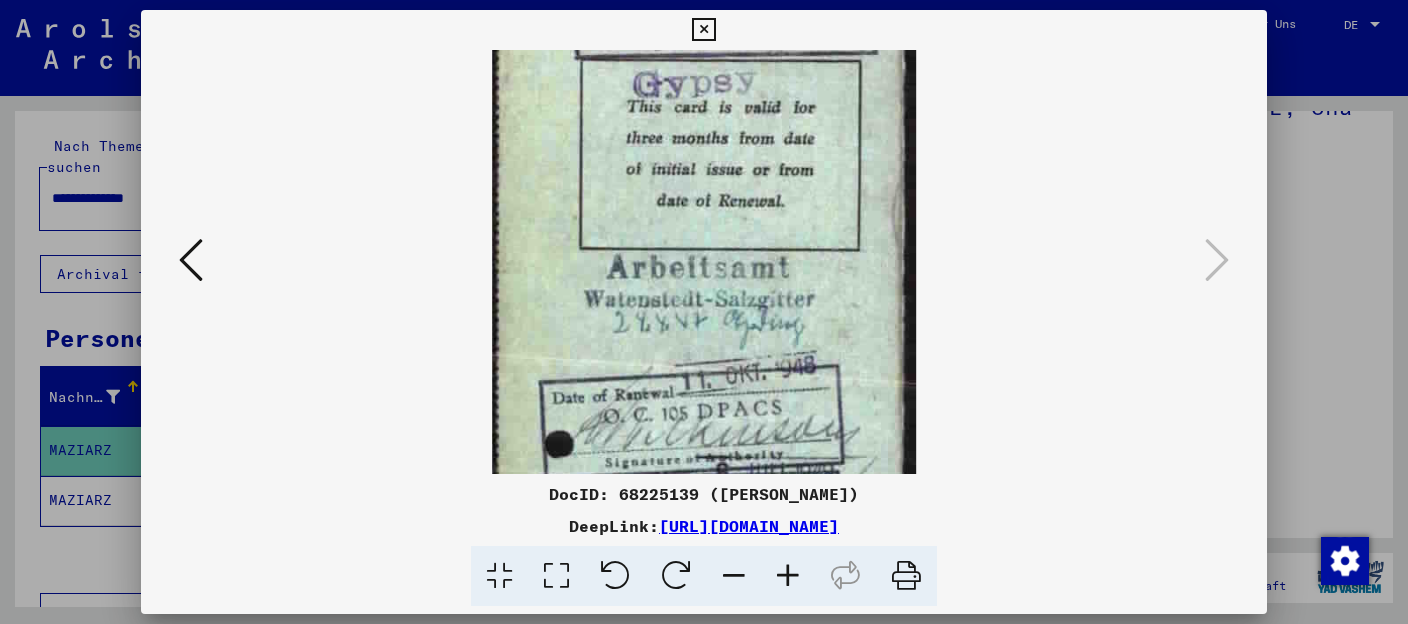 scroll, scrollTop: 0, scrollLeft: 0, axis: both 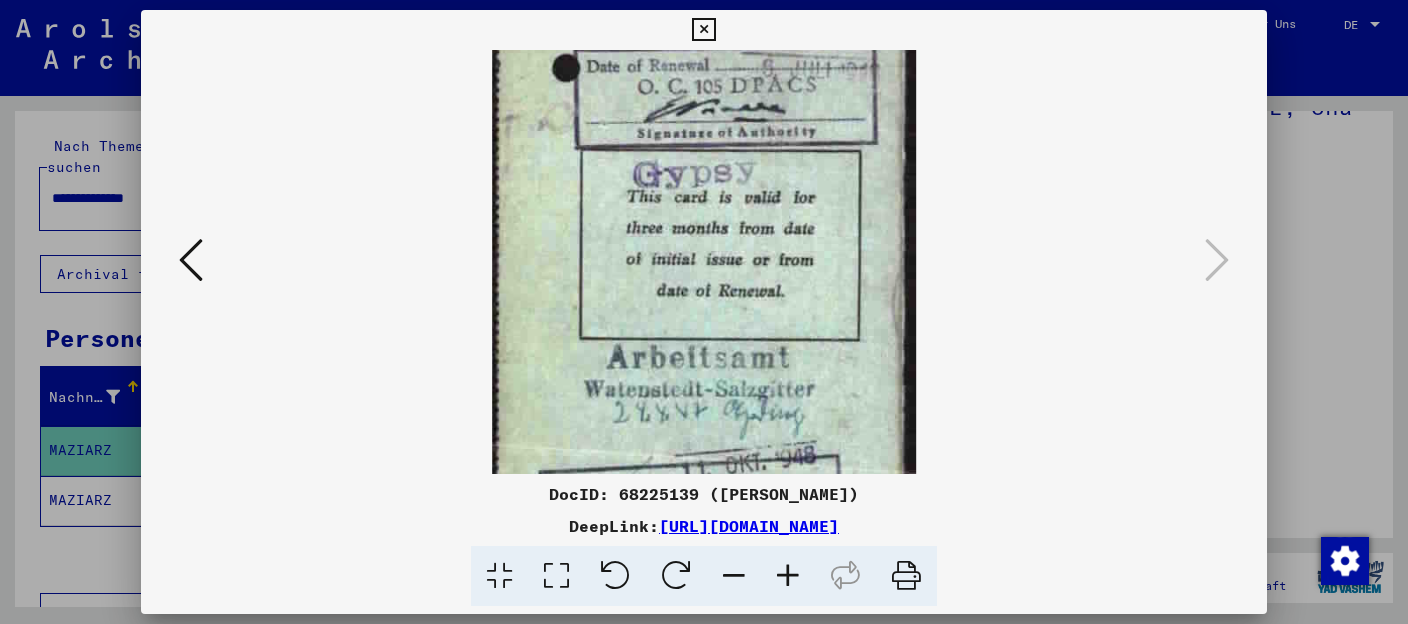 drag, startPoint x: 834, startPoint y: 287, endPoint x: 801, endPoint y: 489, distance: 204.6778 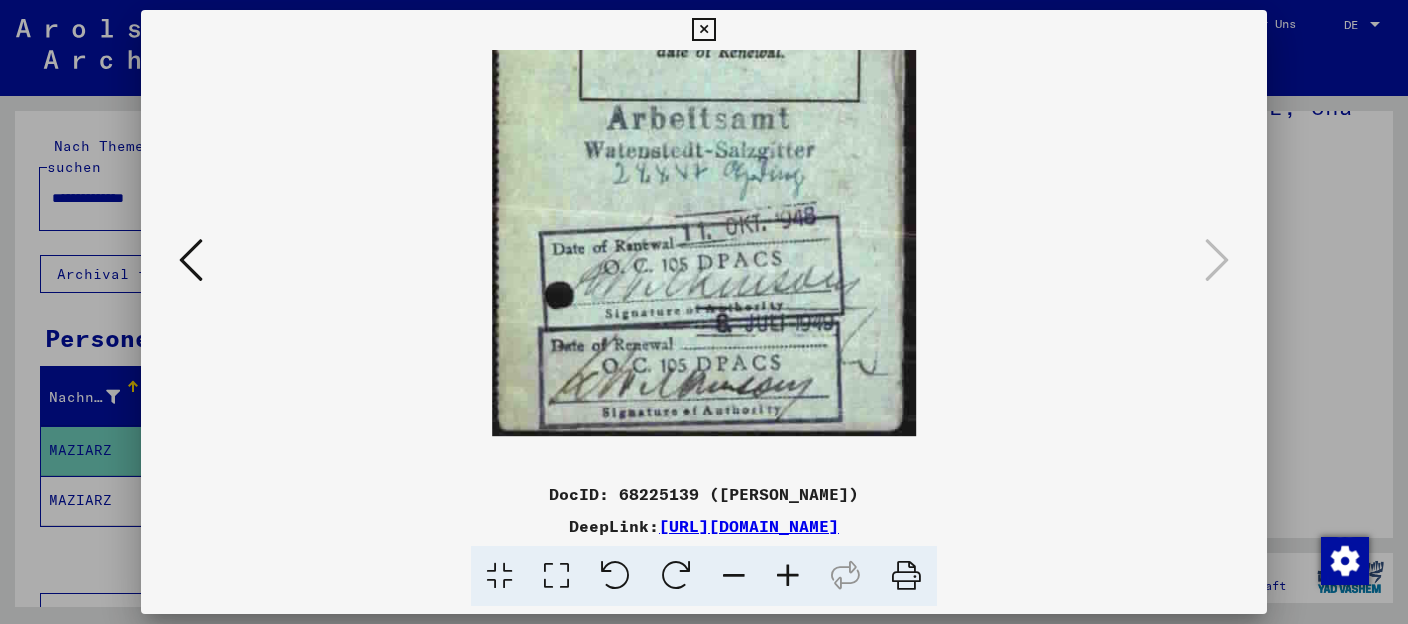 drag, startPoint x: 846, startPoint y: 345, endPoint x: 885, endPoint y: 106, distance: 242.1611 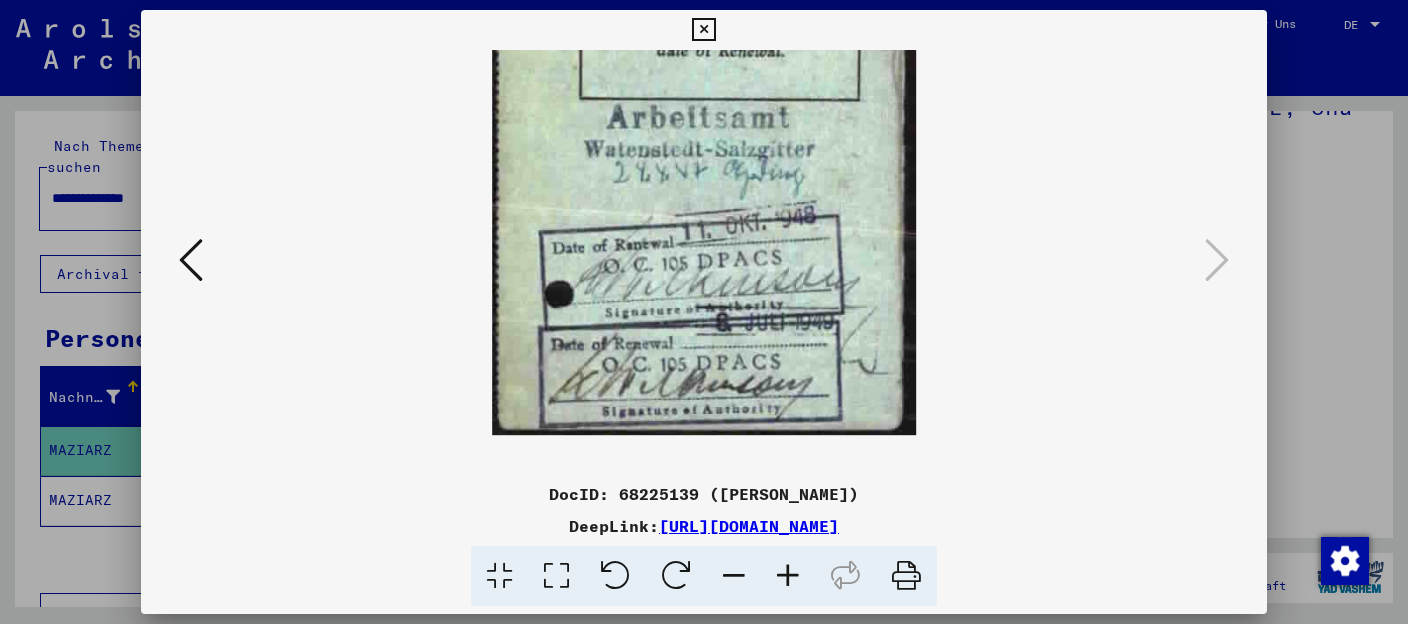 scroll, scrollTop: 25, scrollLeft: 0, axis: vertical 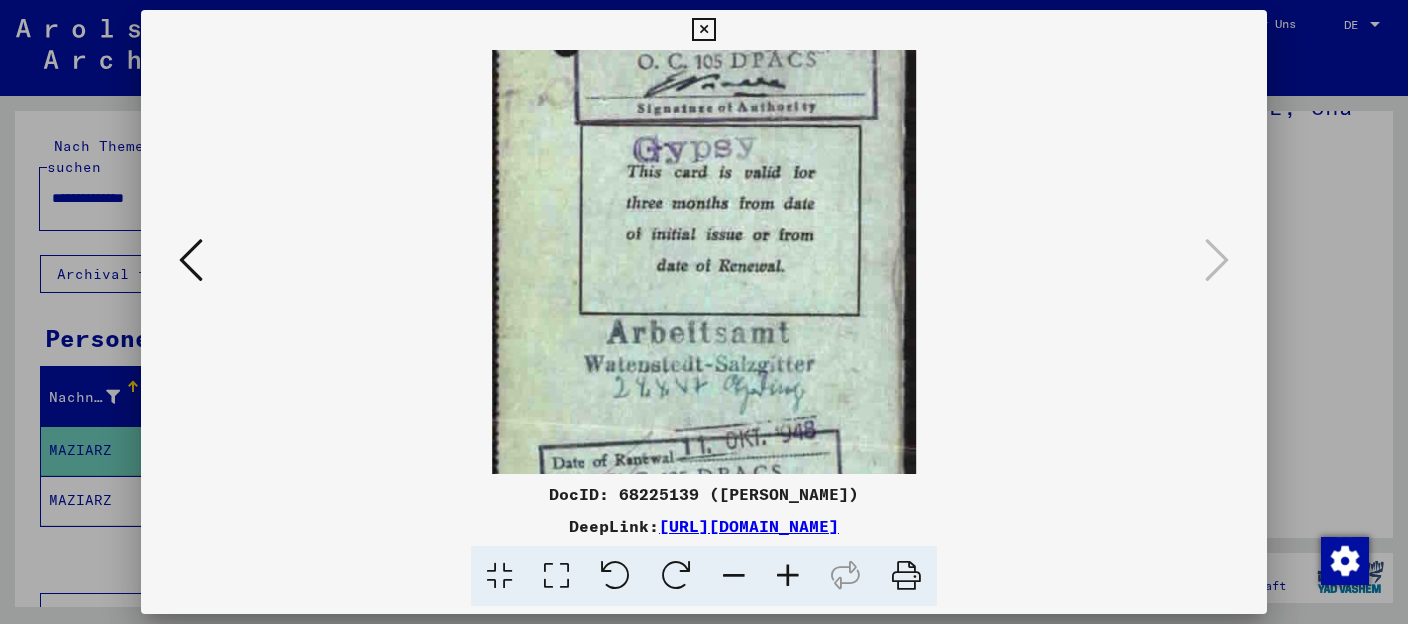 click at bounding box center [704, 236] 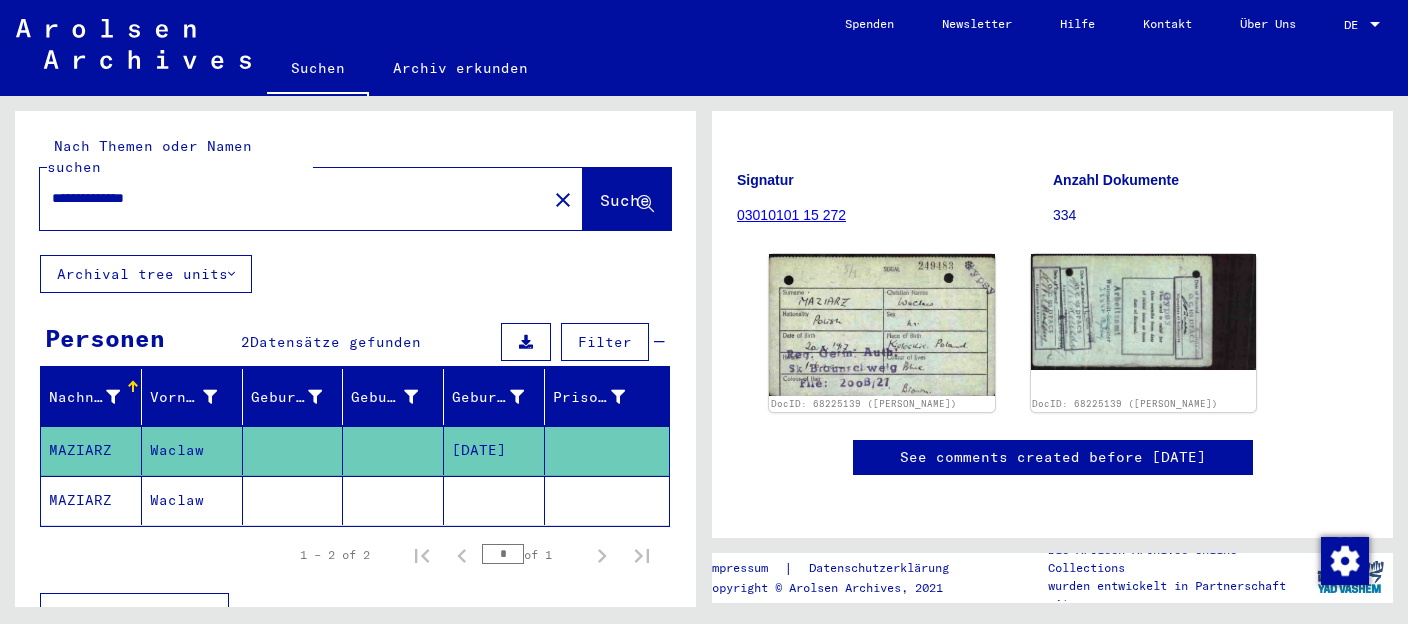 scroll, scrollTop: 263, scrollLeft: 0, axis: vertical 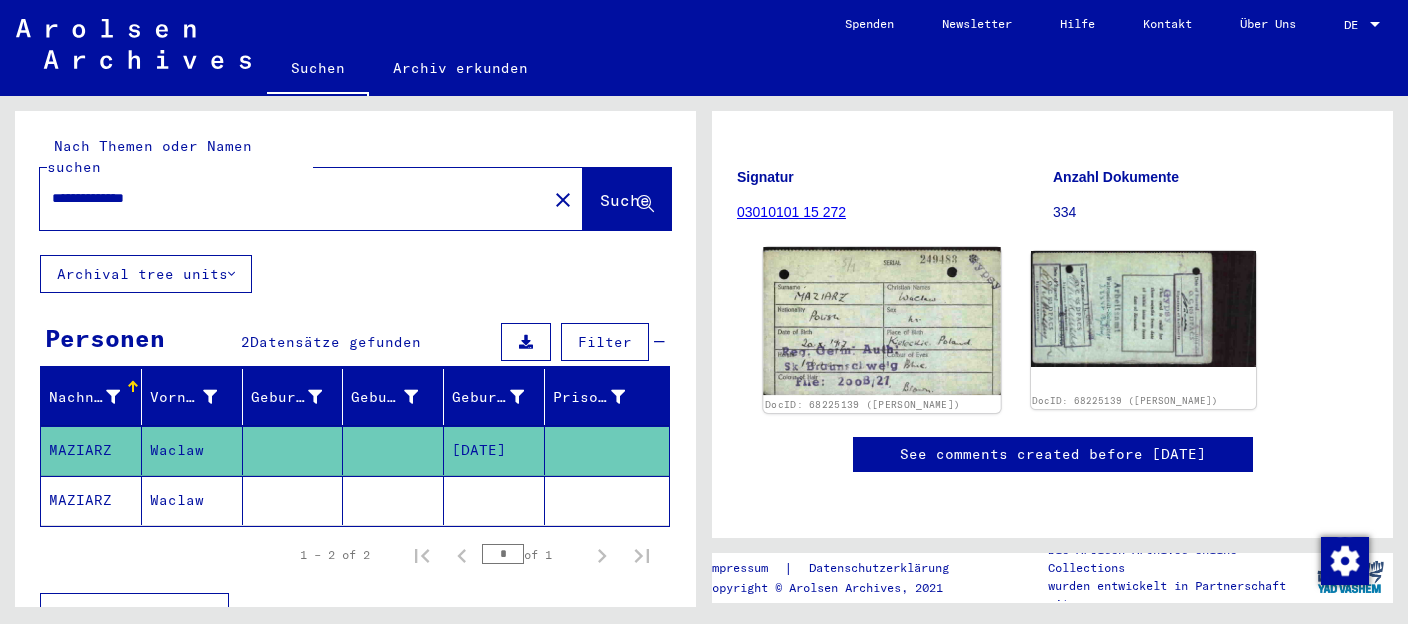 click 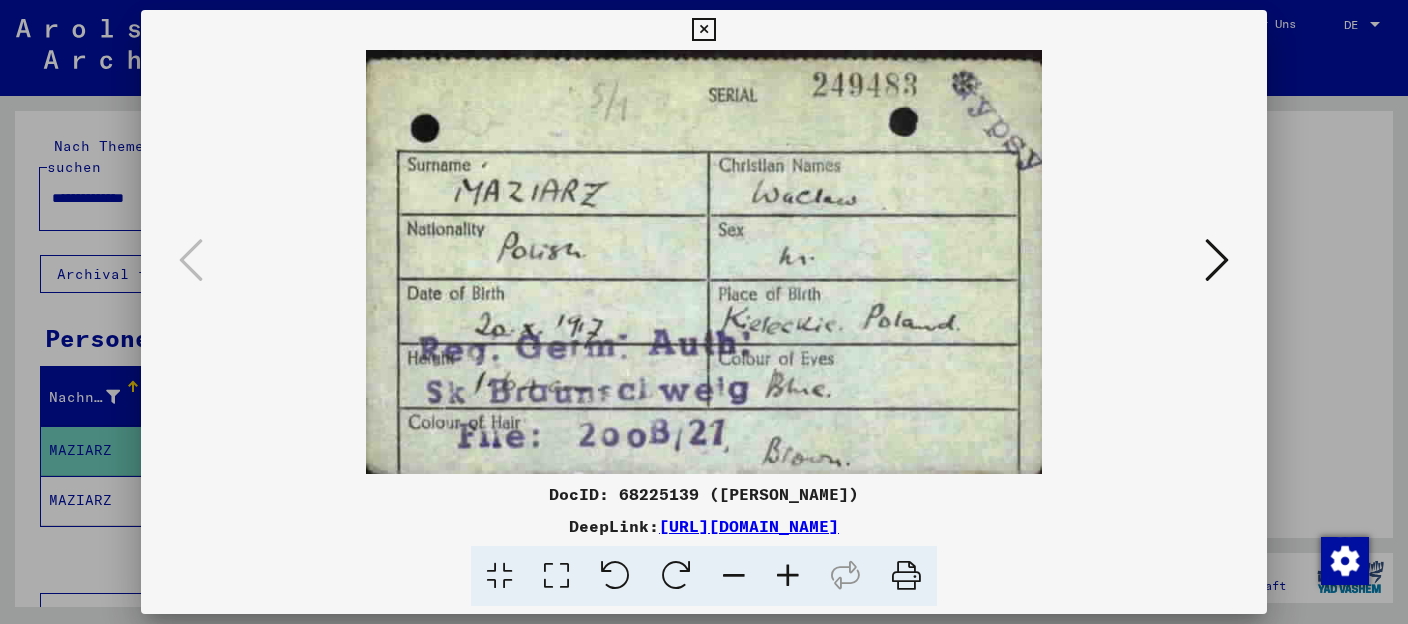click at bounding box center [704, 262] 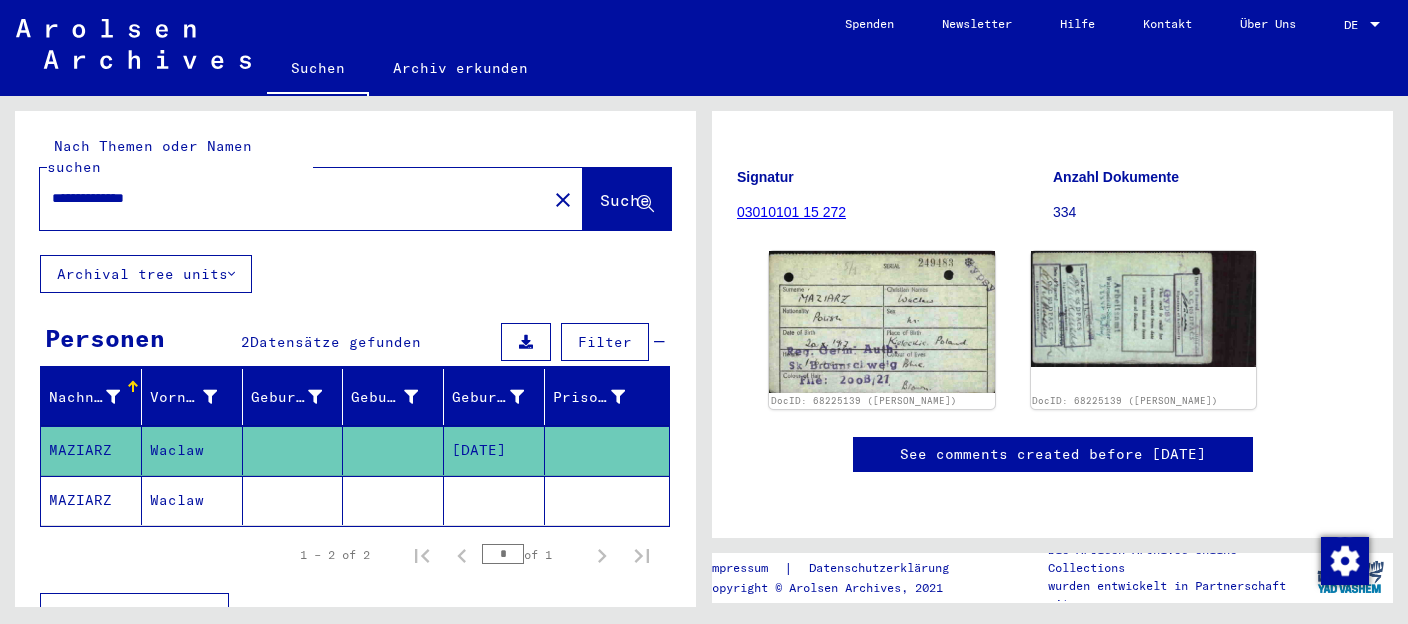 click on "03010101 15 272" 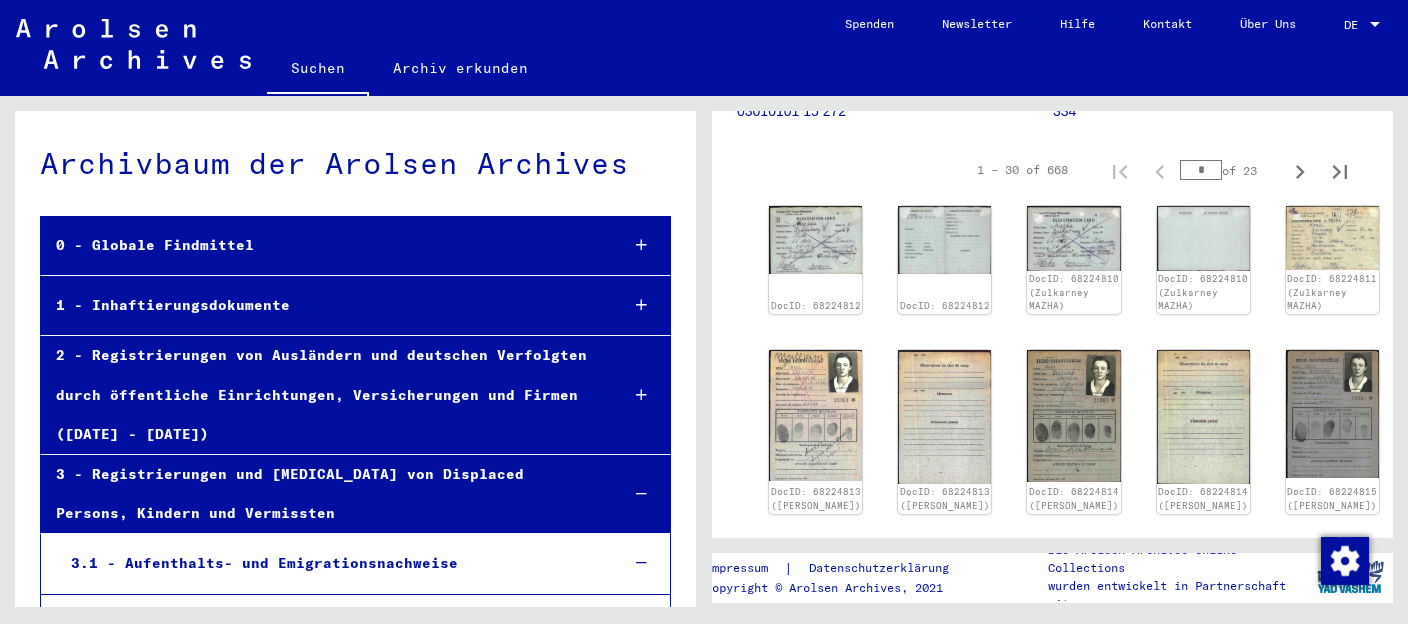 scroll, scrollTop: 345, scrollLeft: 0, axis: vertical 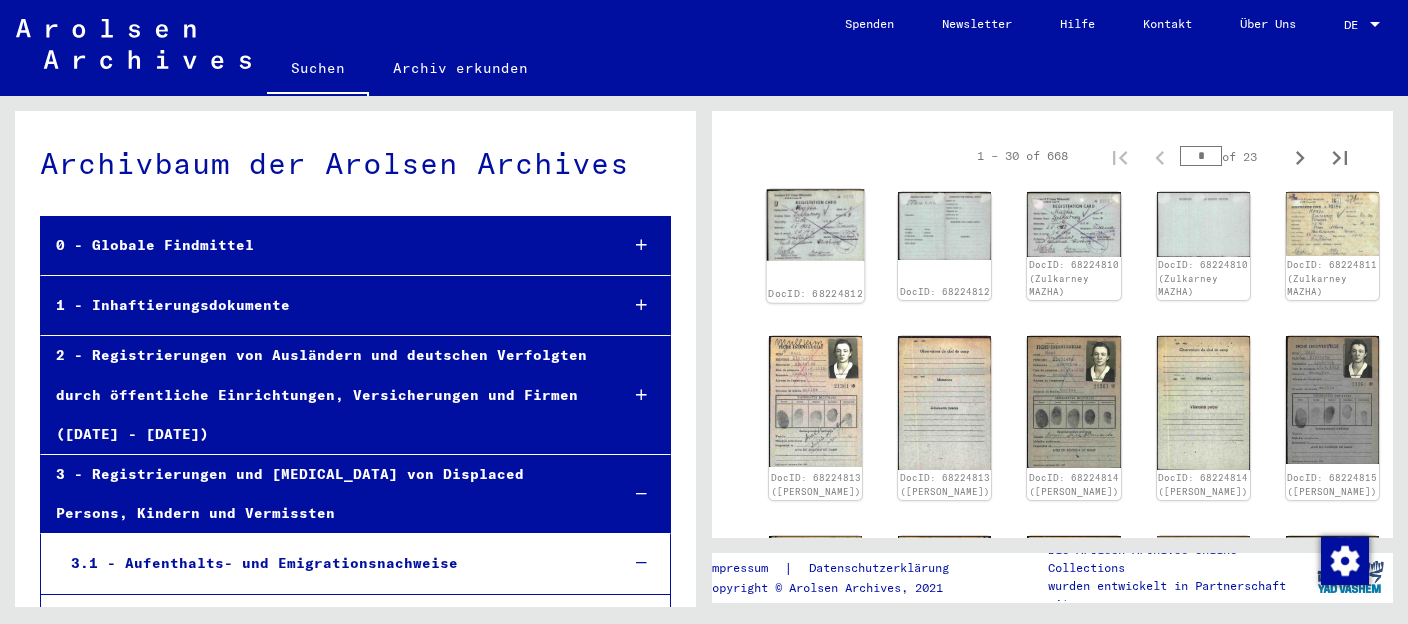 click 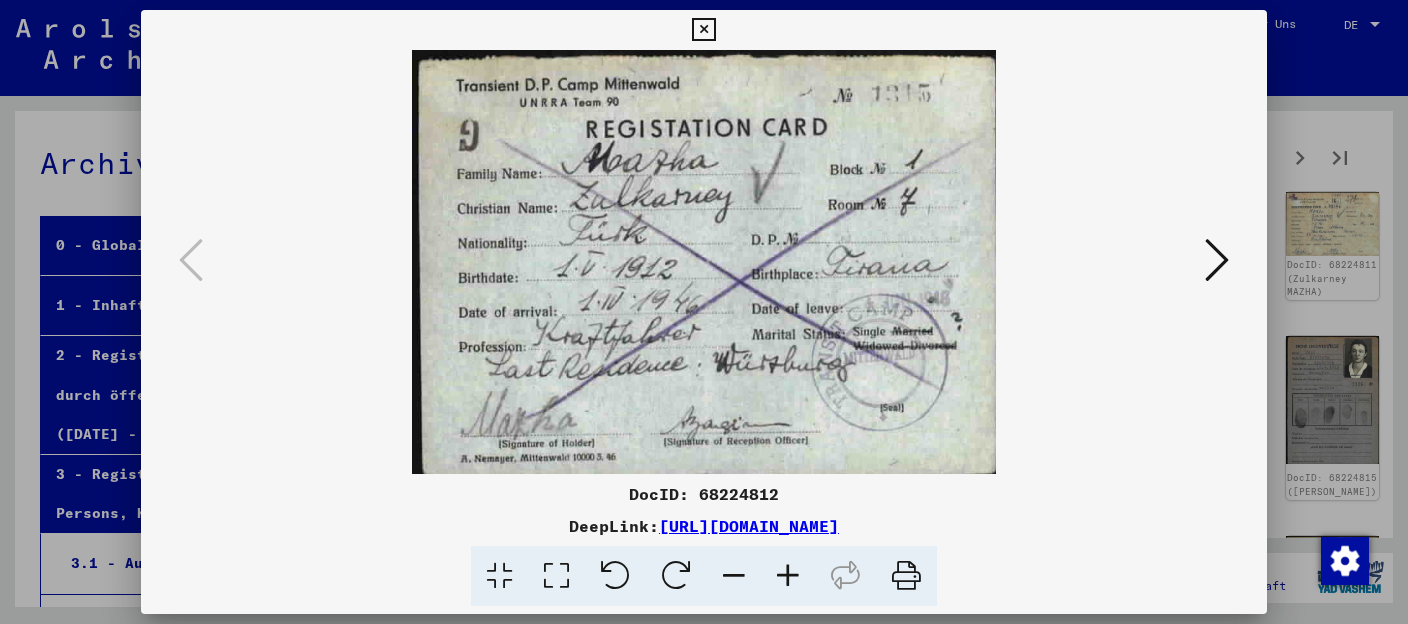 click at bounding box center [703, 30] 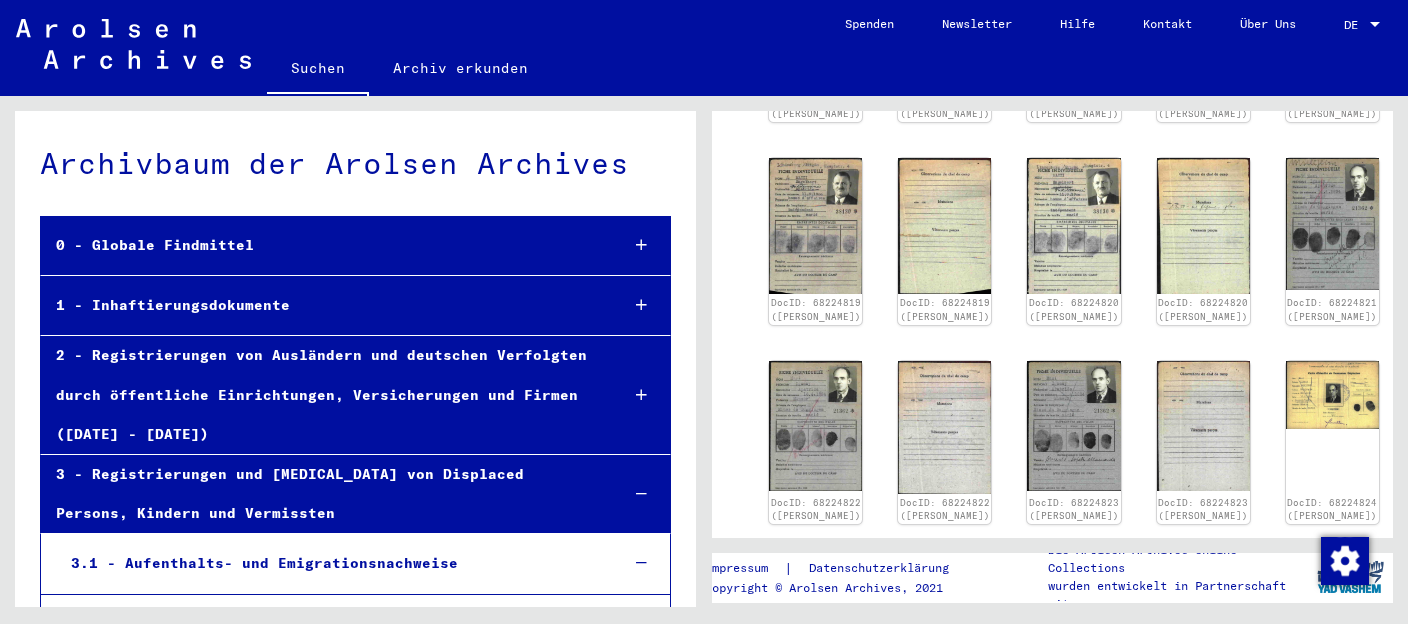 scroll, scrollTop: 992, scrollLeft: 0, axis: vertical 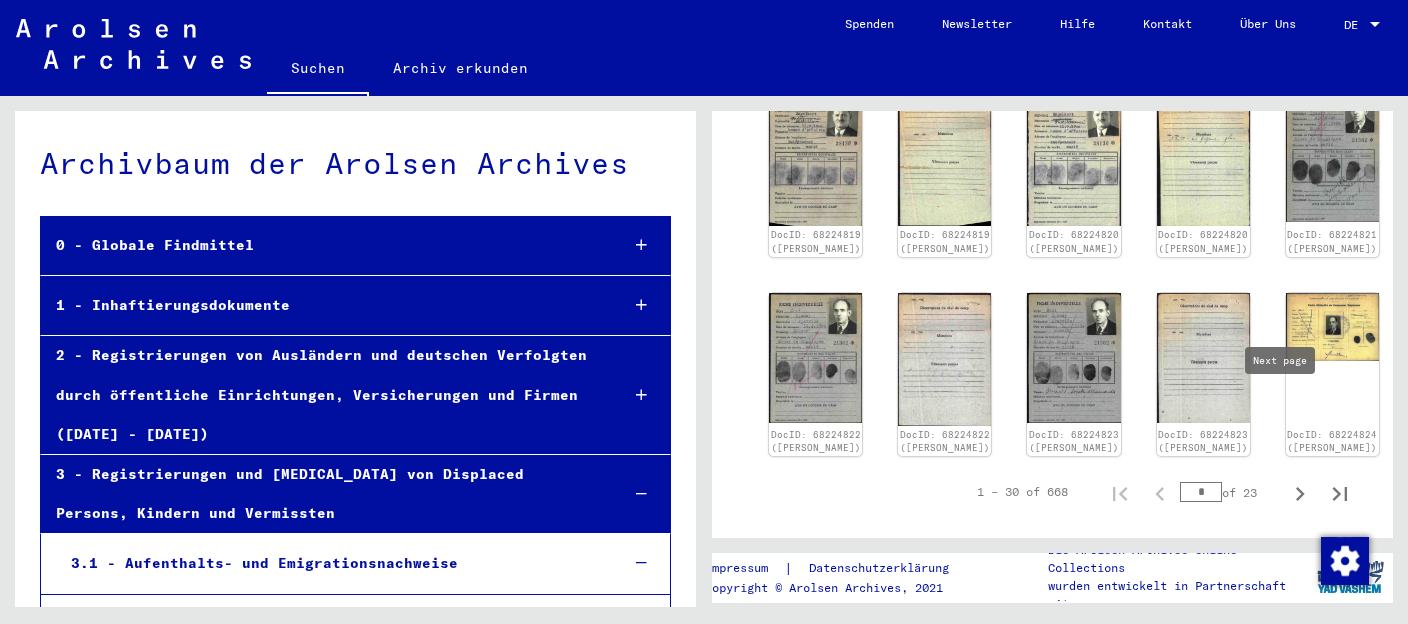 click 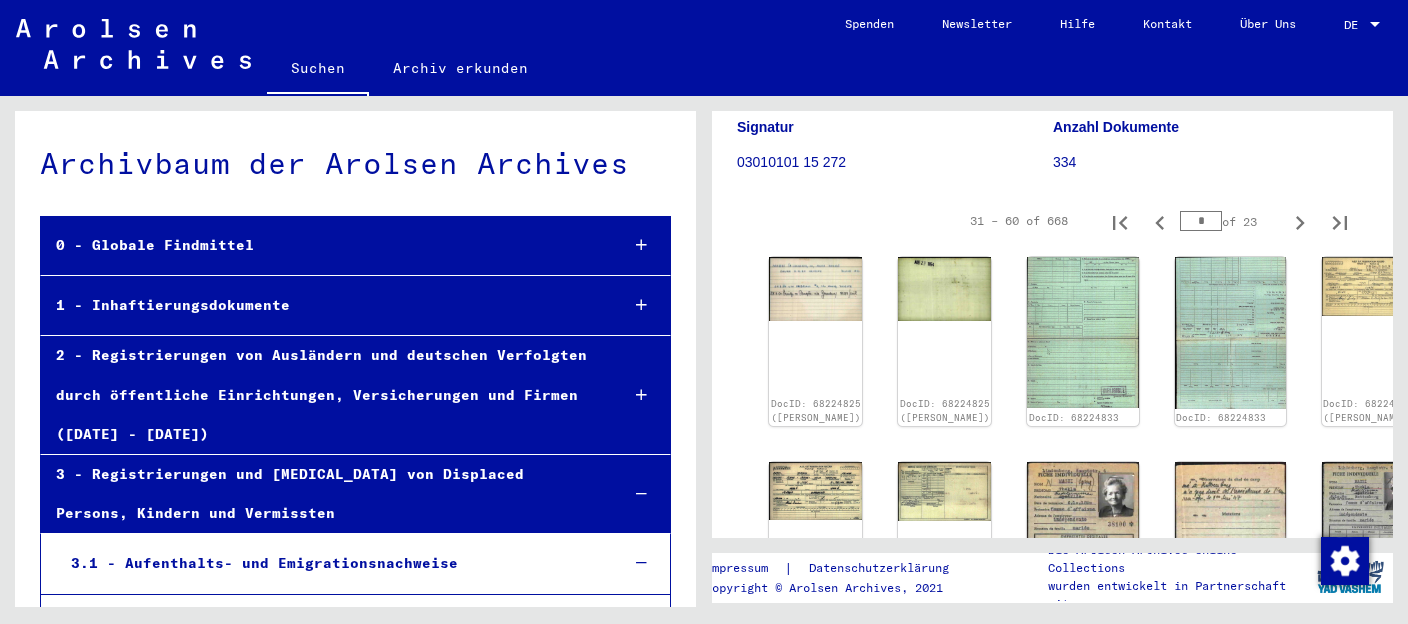 scroll, scrollTop: 291, scrollLeft: 0, axis: vertical 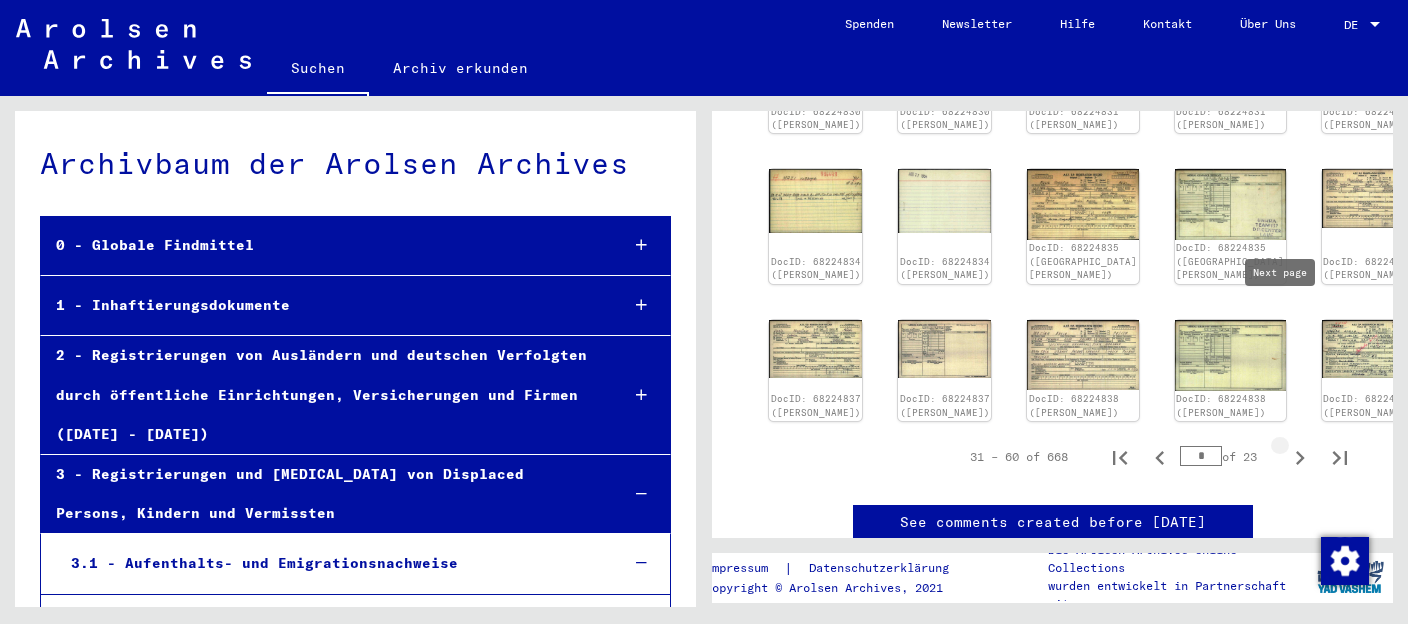 click 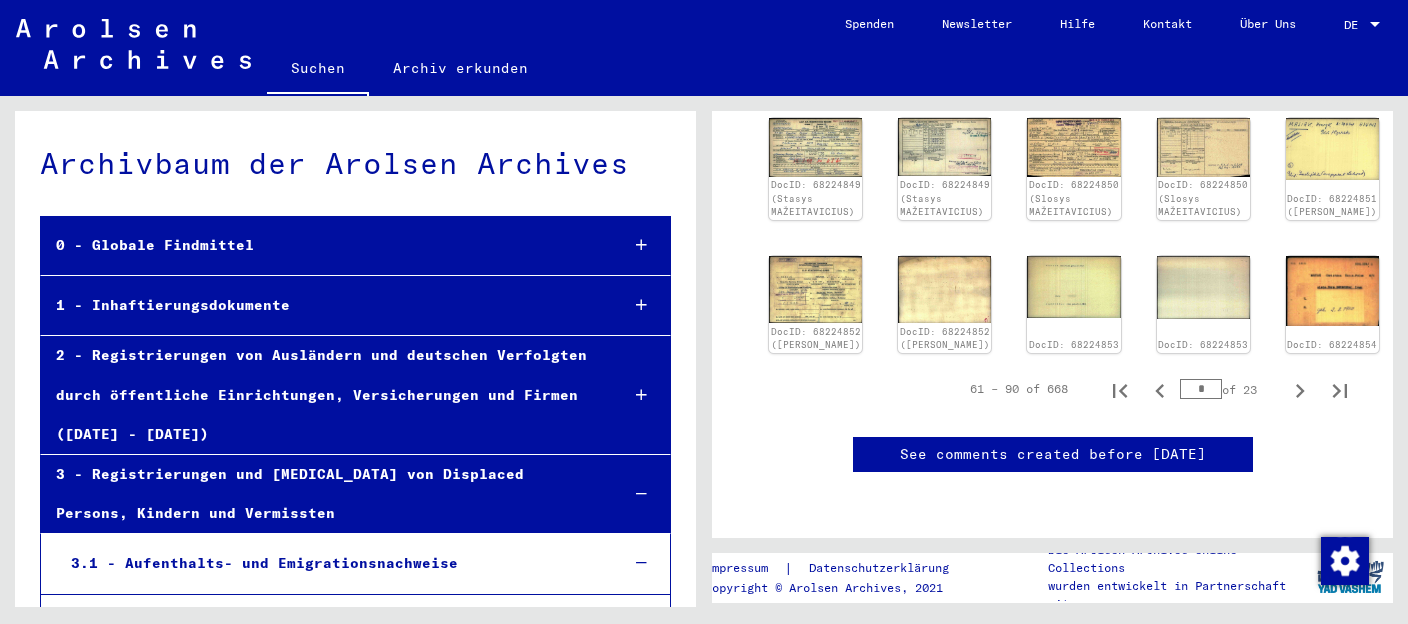 scroll, scrollTop: 1400, scrollLeft: 0, axis: vertical 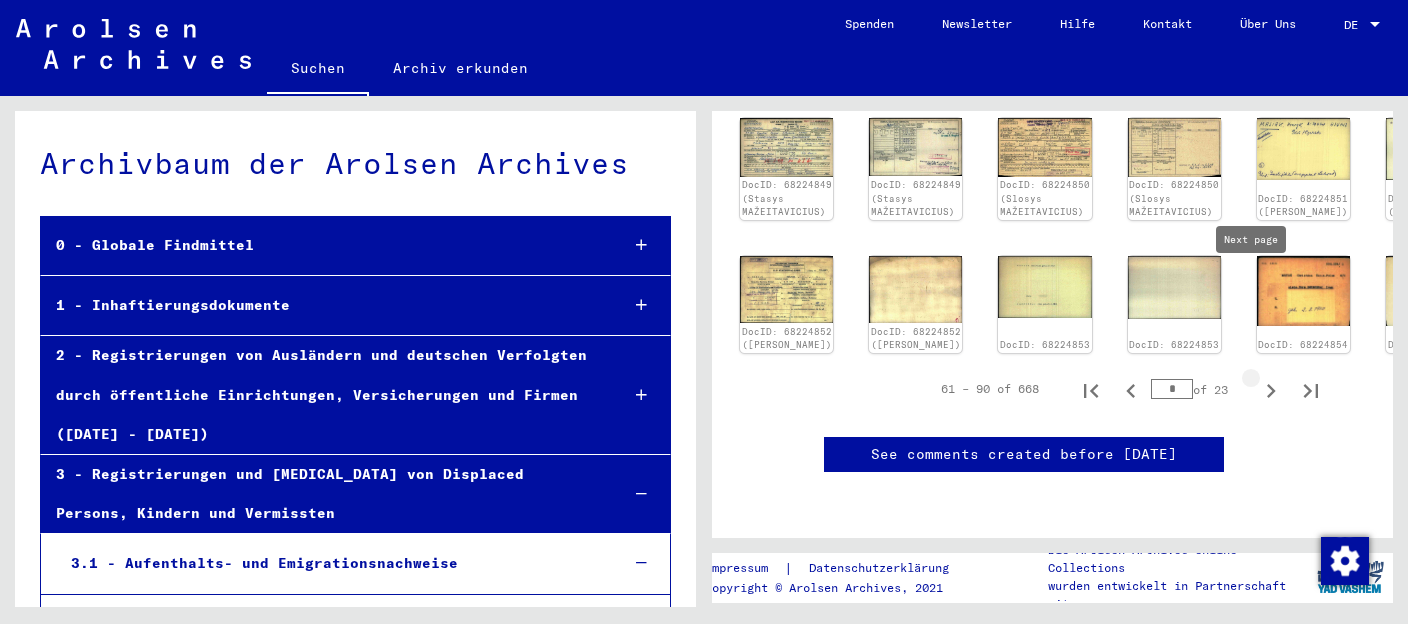 click 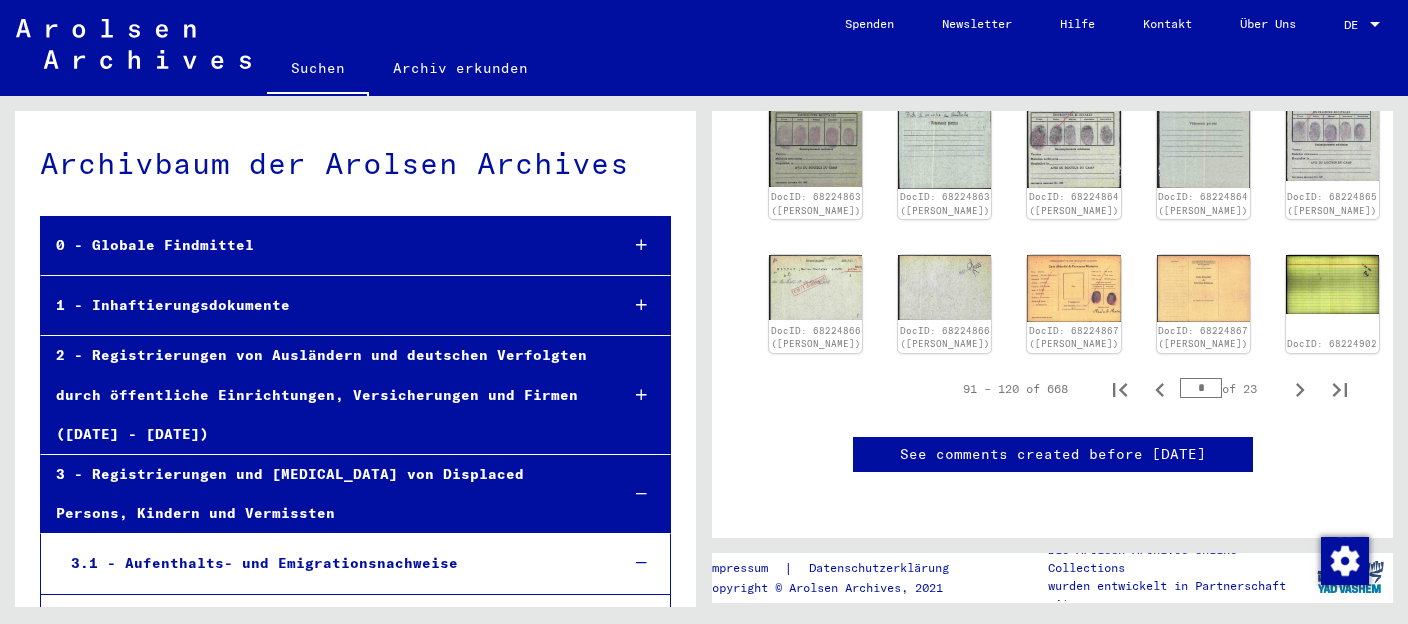 scroll, scrollTop: 1487, scrollLeft: 0, axis: vertical 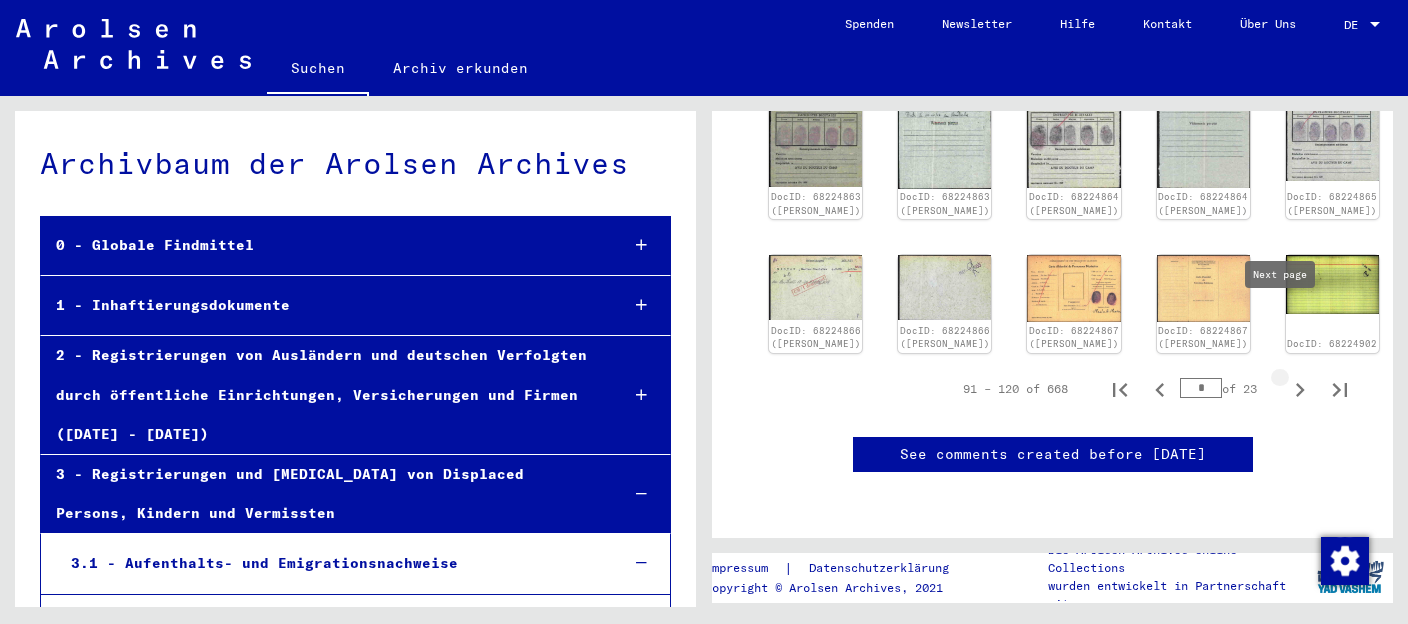 click 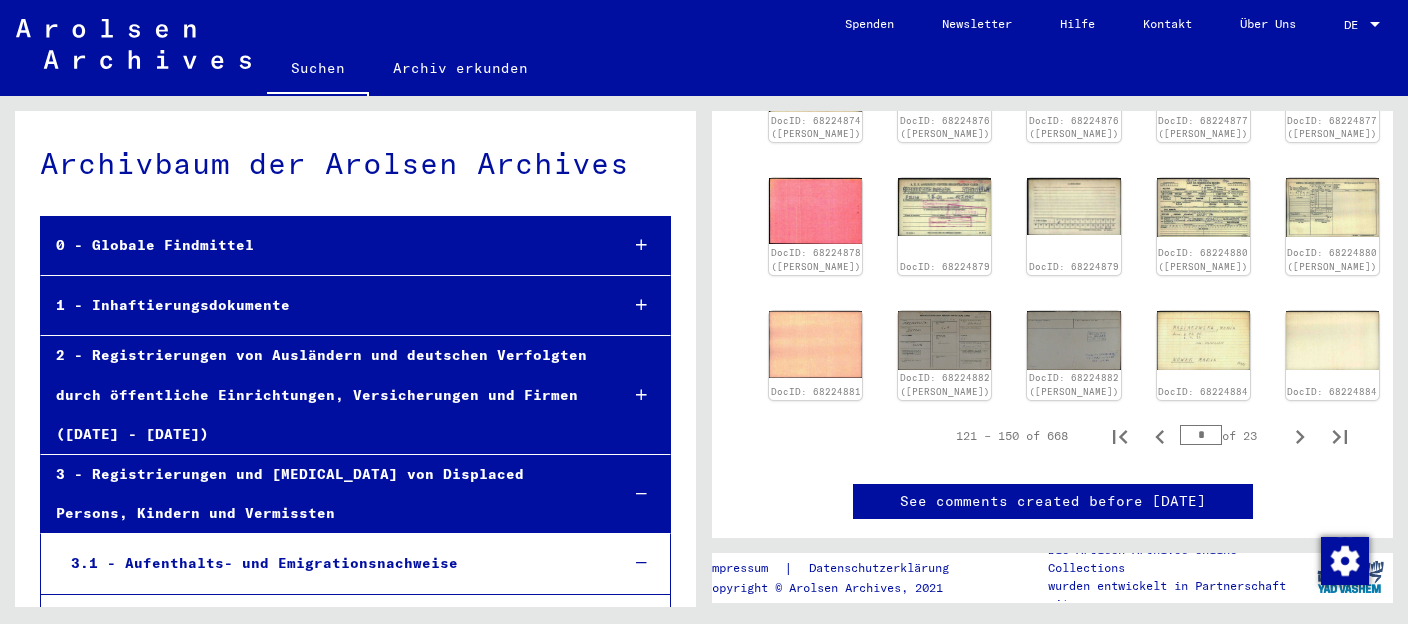 scroll, scrollTop: 883, scrollLeft: 0, axis: vertical 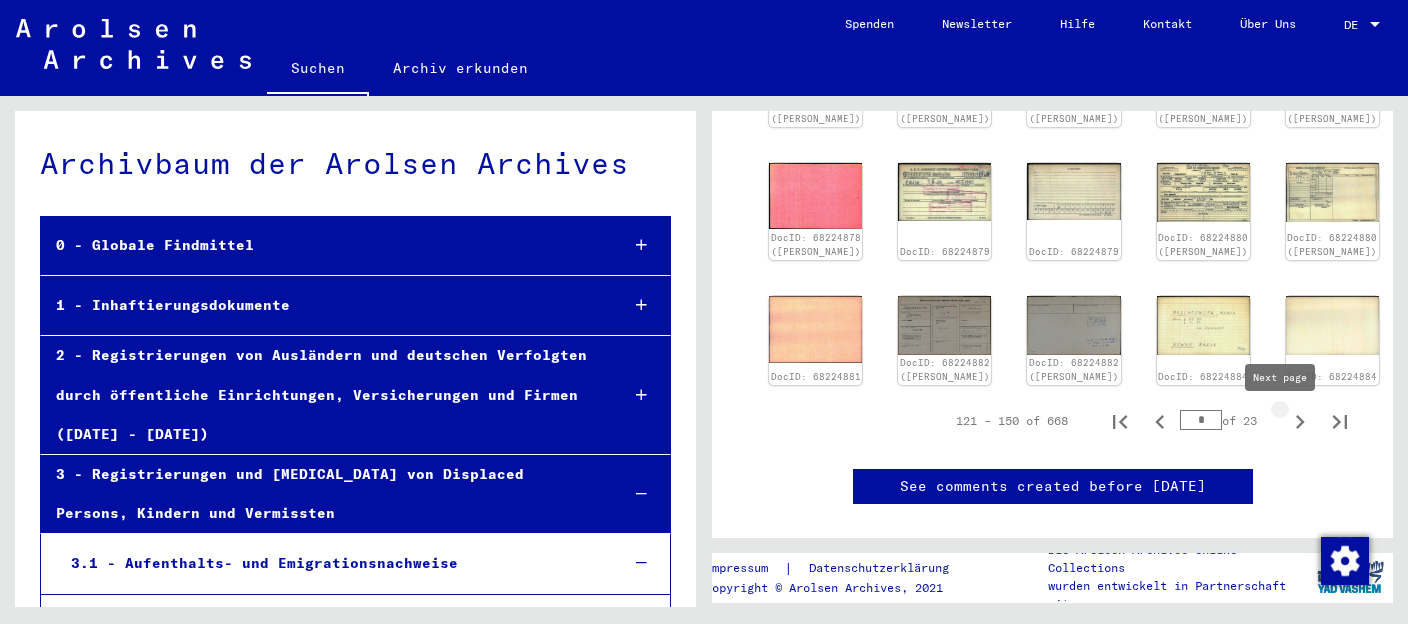 click 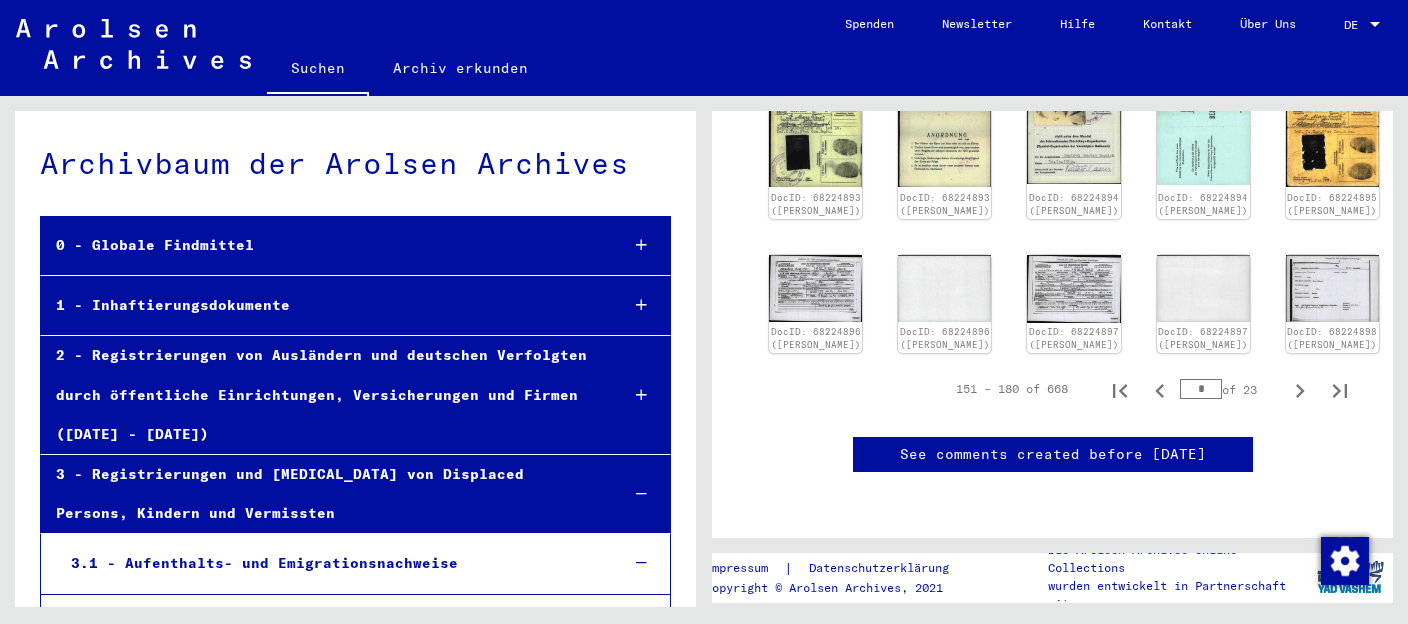 scroll, scrollTop: 989, scrollLeft: 0, axis: vertical 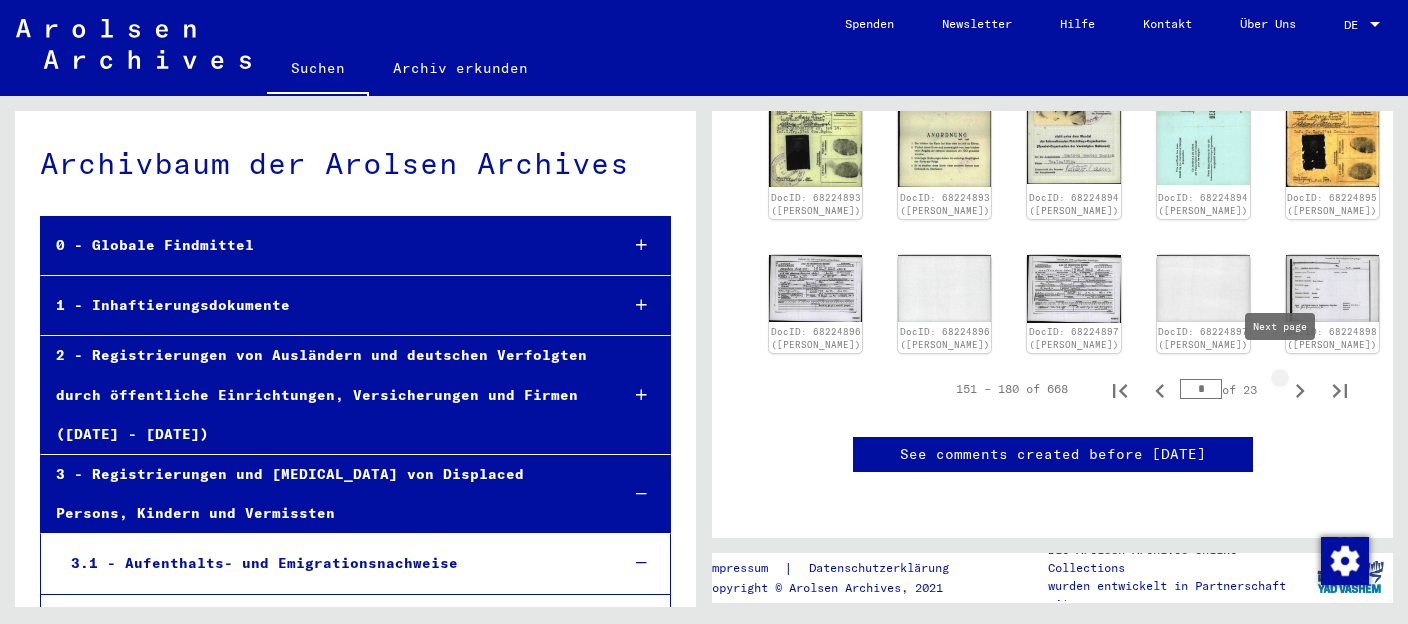 click 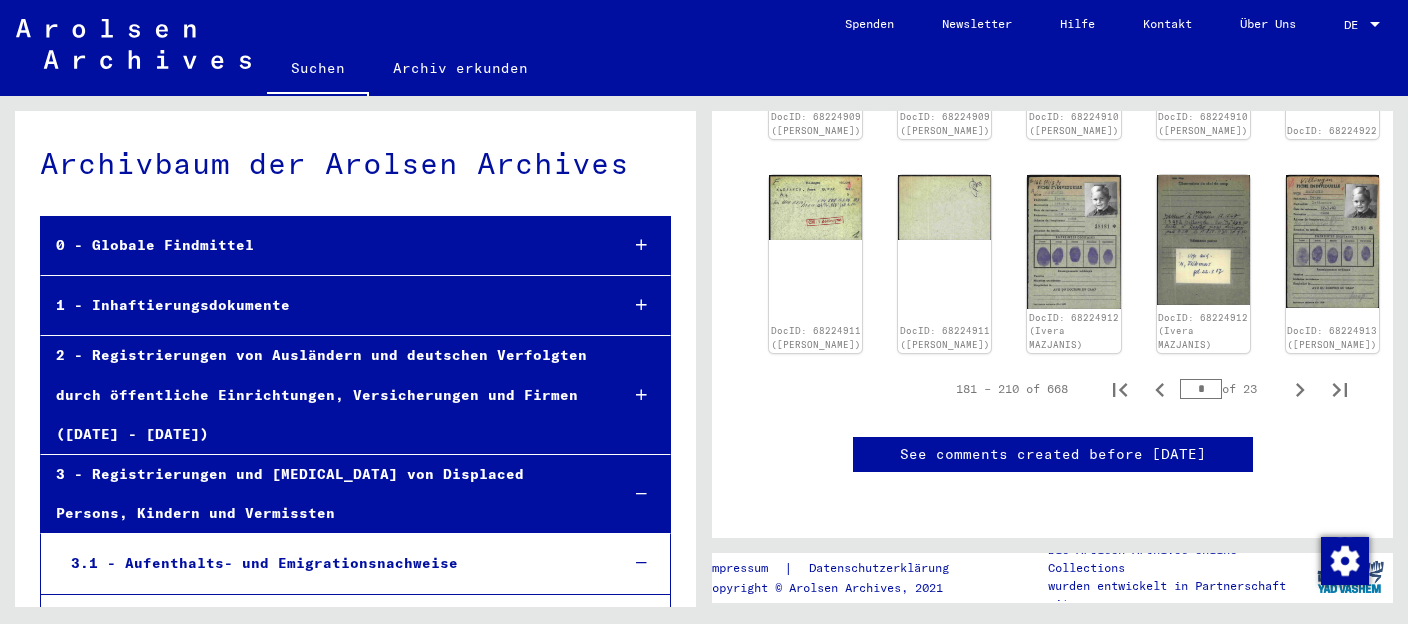 scroll, scrollTop: 1381, scrollLeft: 0, axis: vertical 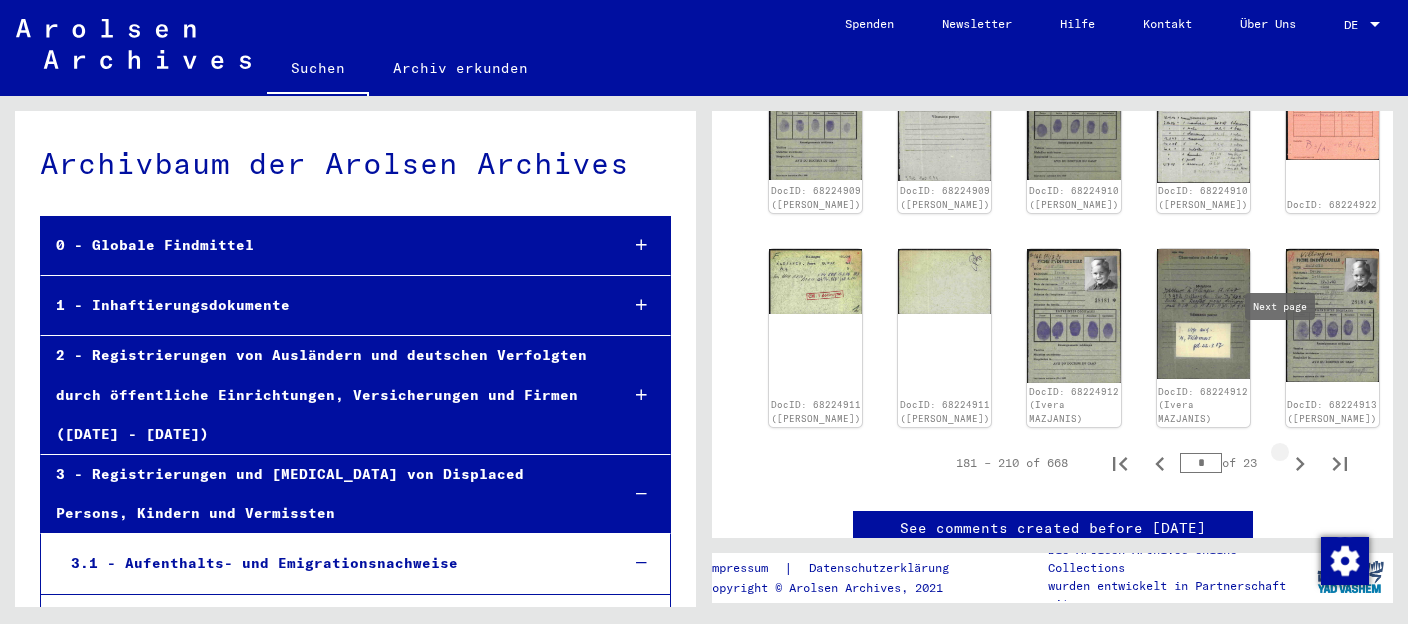 click 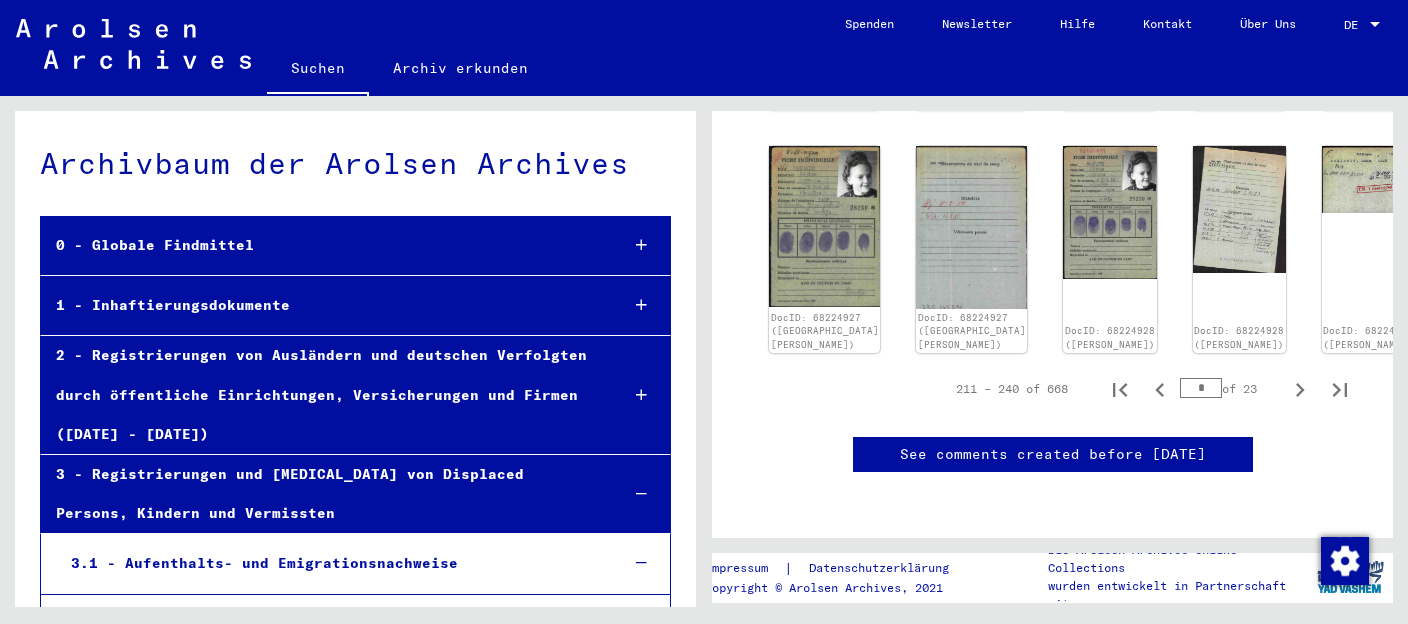 scroll, scrollTop: 1526, scrollLeft: 0, axis: vertical 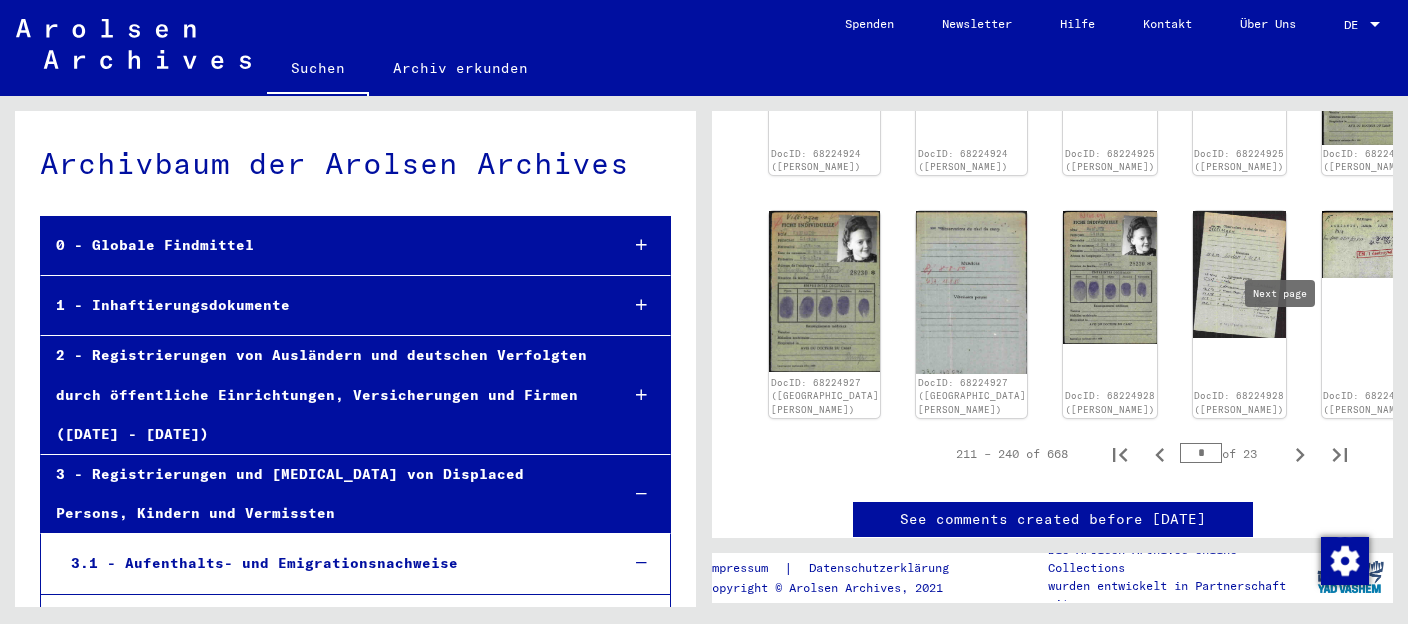 click 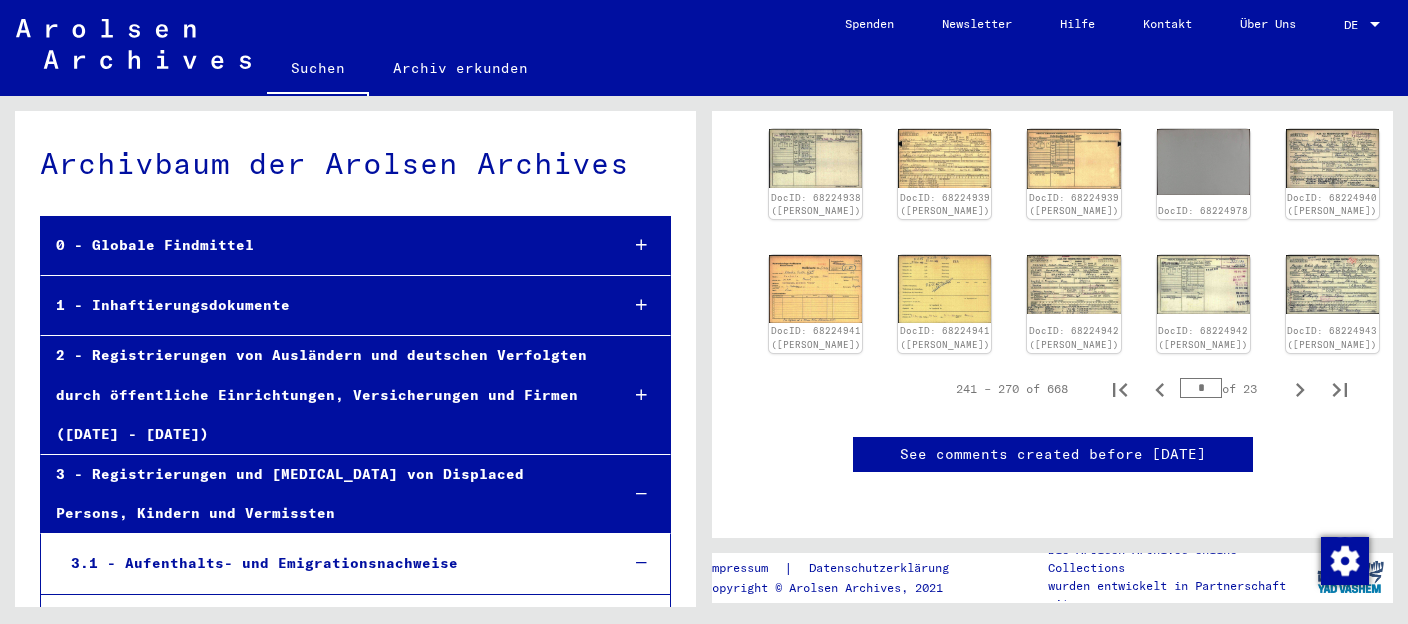 scroll, scrollTop: 976, scrollLeft: 0, axis: vertical 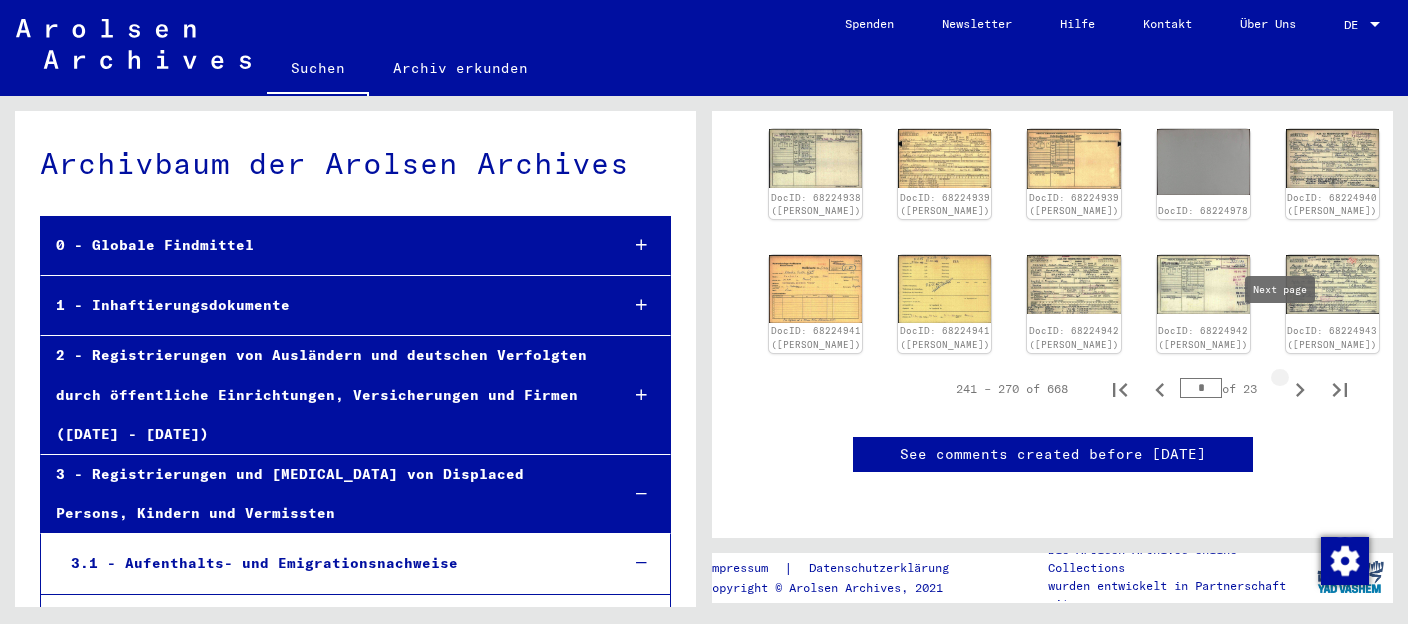 click 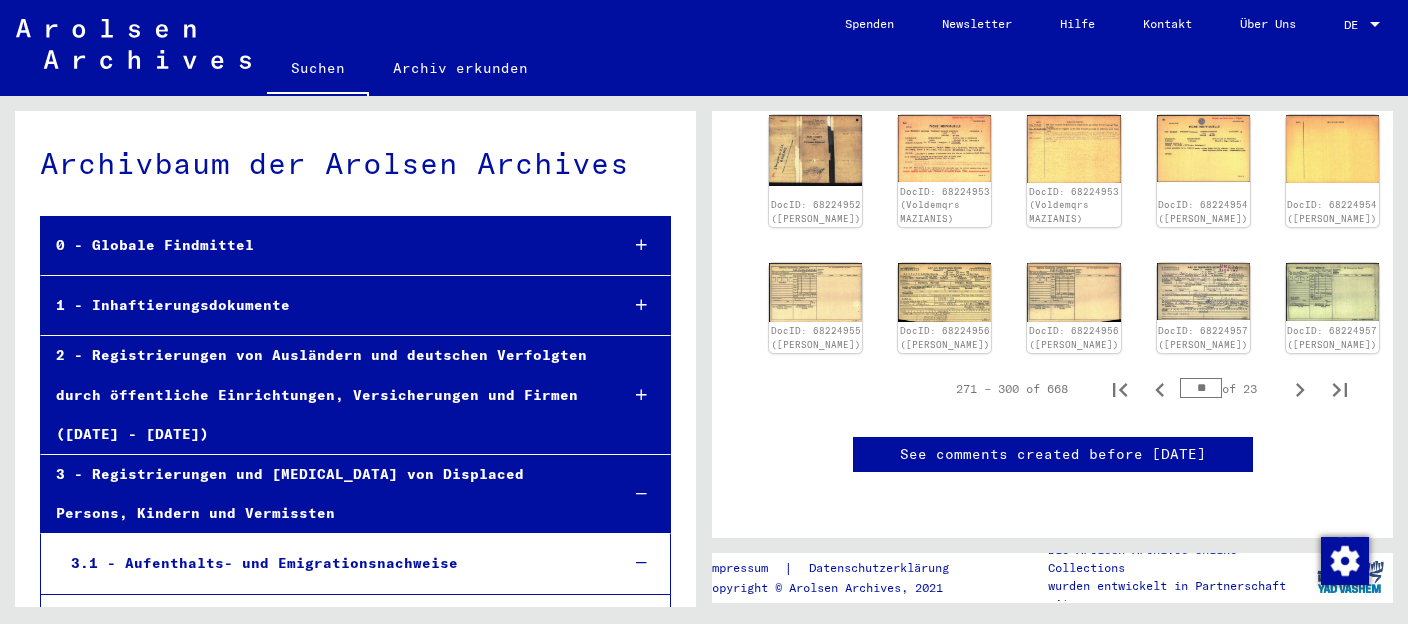scroll, scrollTop: 1336, scrollLeft: 0, axis: vertical 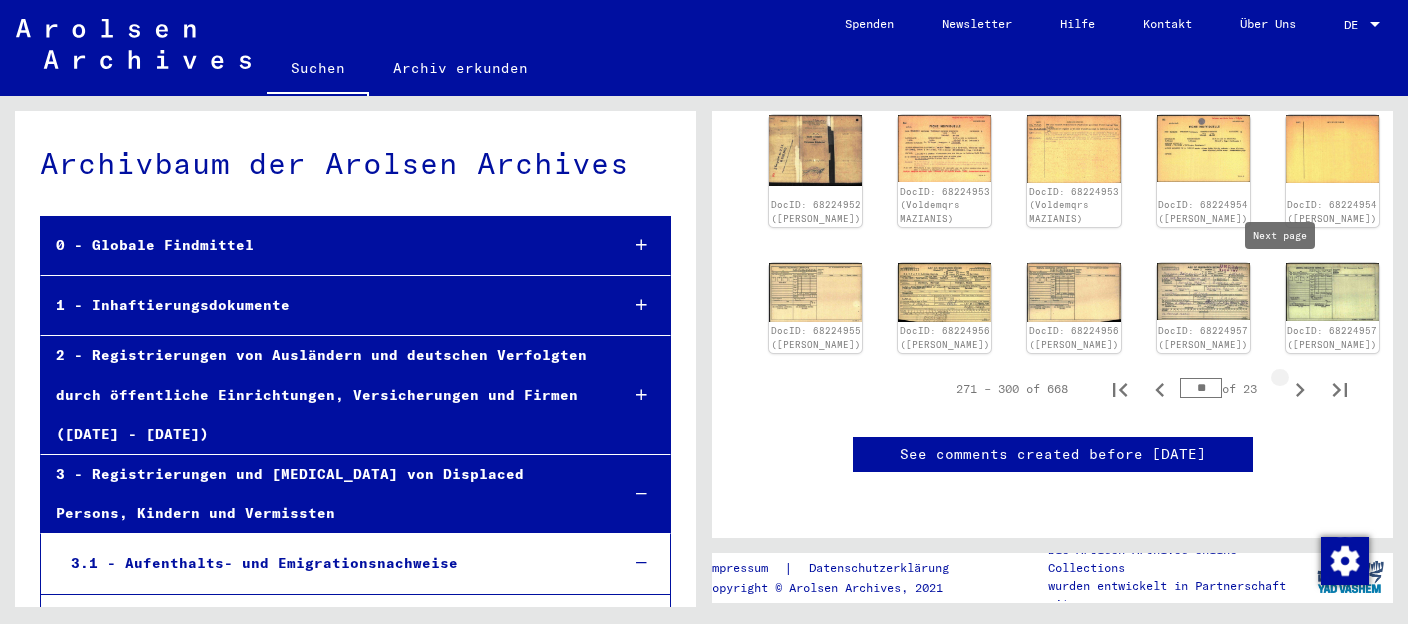 click 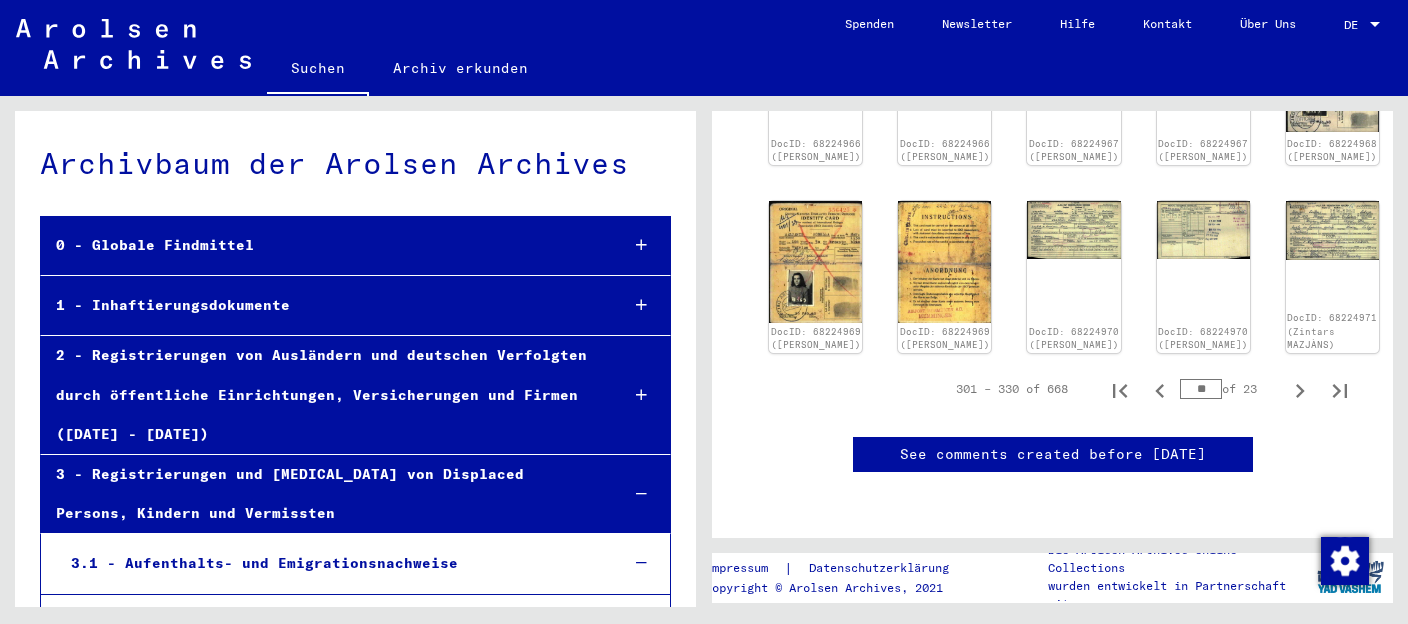 scroll, scrollTop: 1498, scrollLeft: 0, axis: vertical 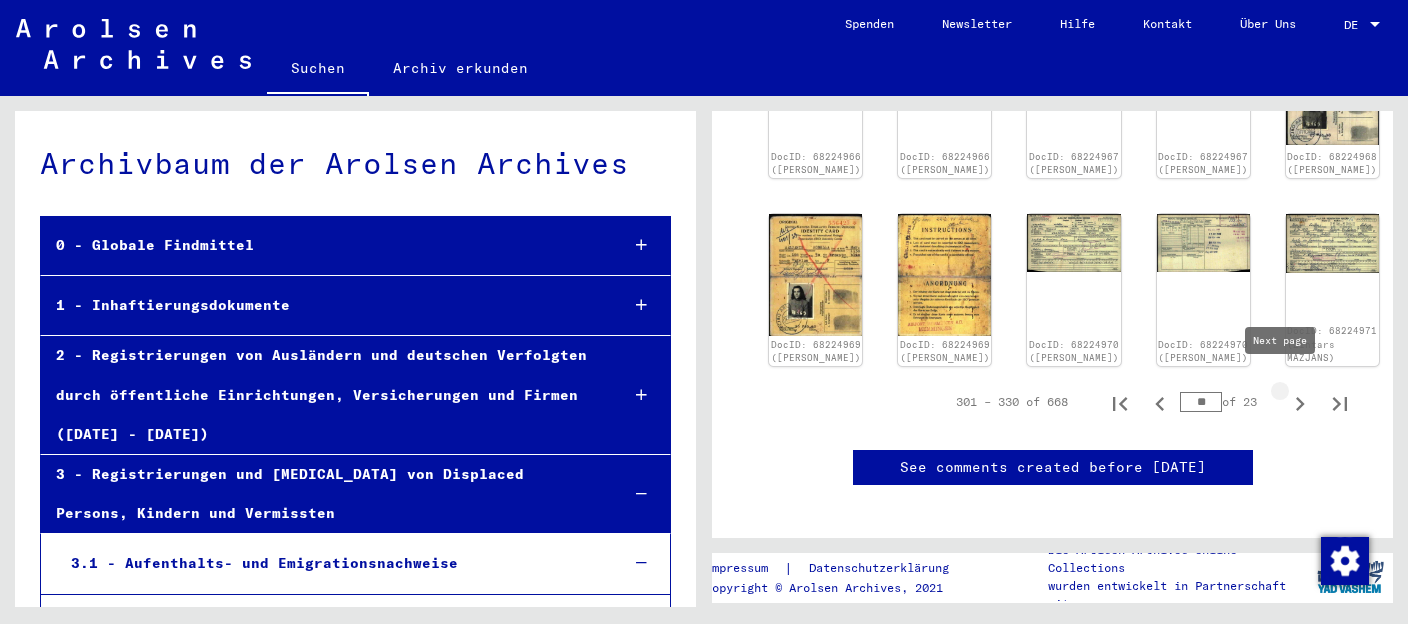 click 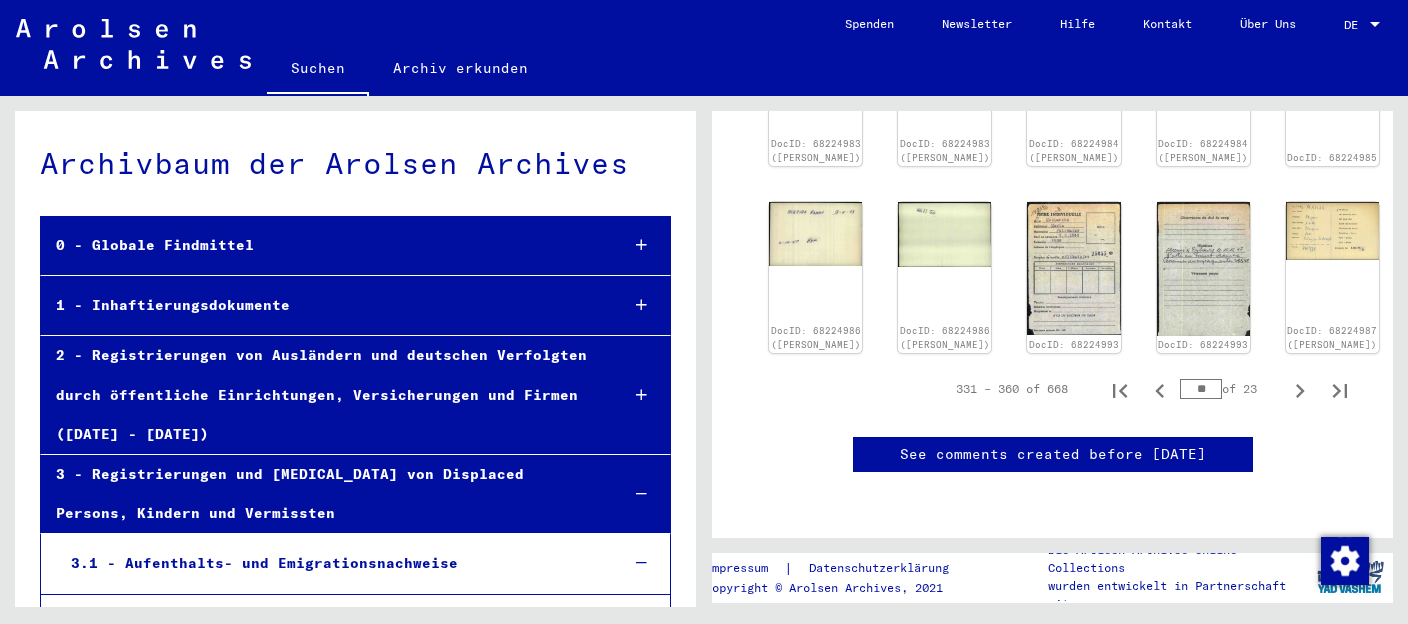 scroll, scrollTop: 1330, scrollLeft: 0, axis: vertical 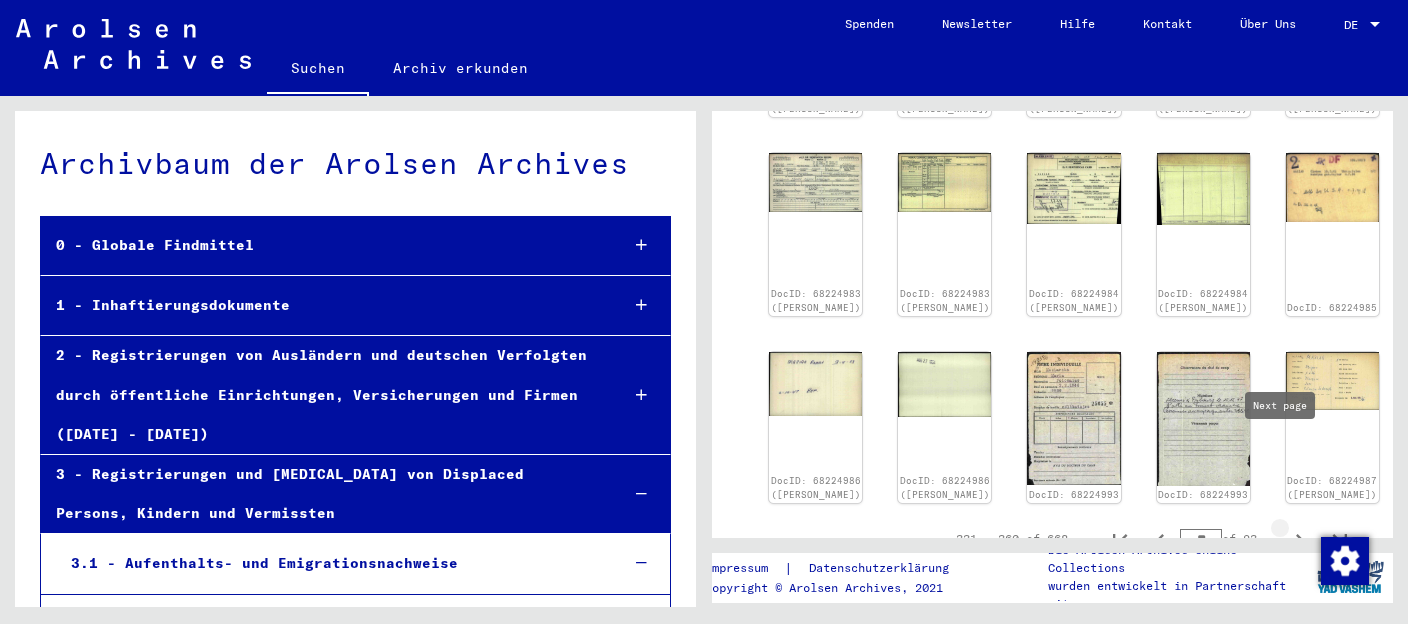 click 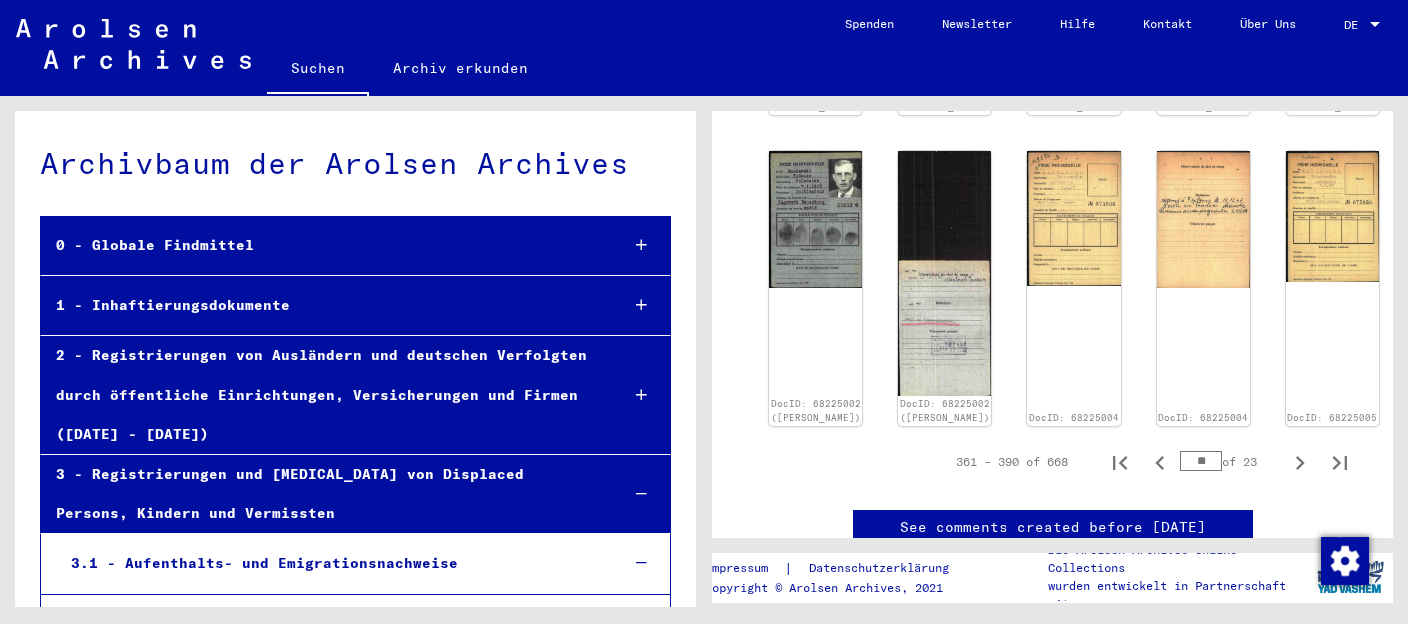 scroll, scrollTop: 1179, scrollLeft: 0, axis: vertical 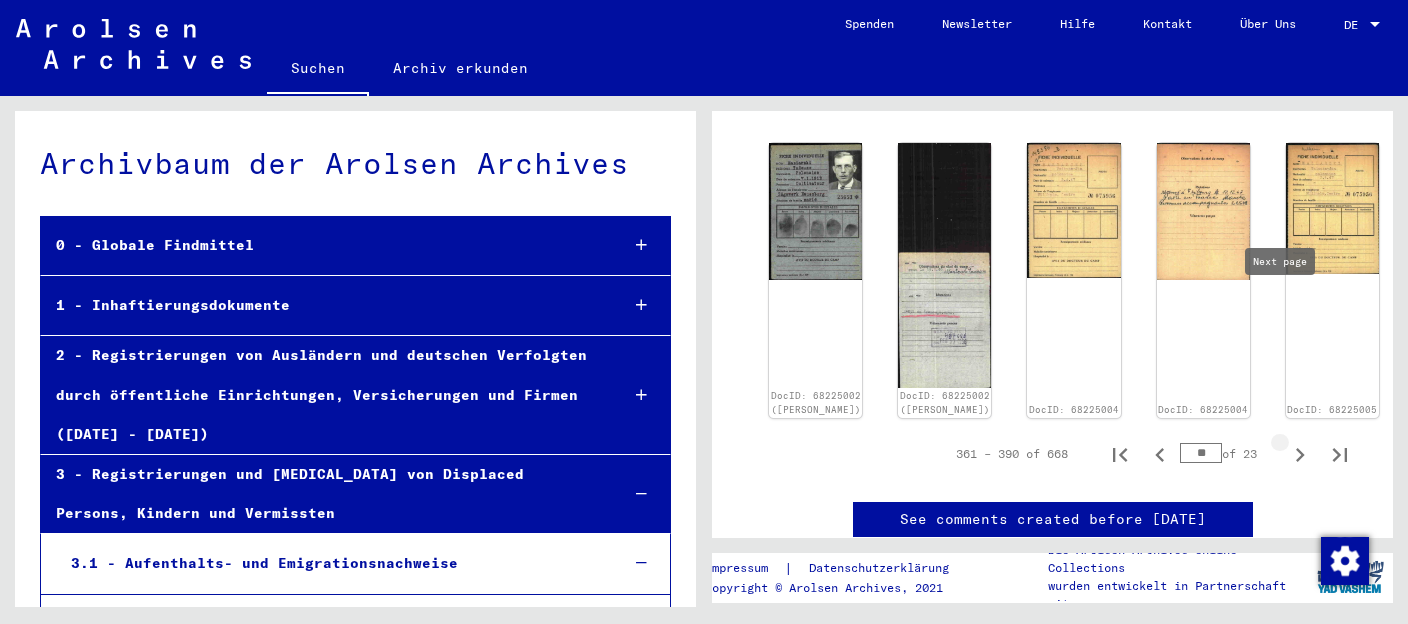 click 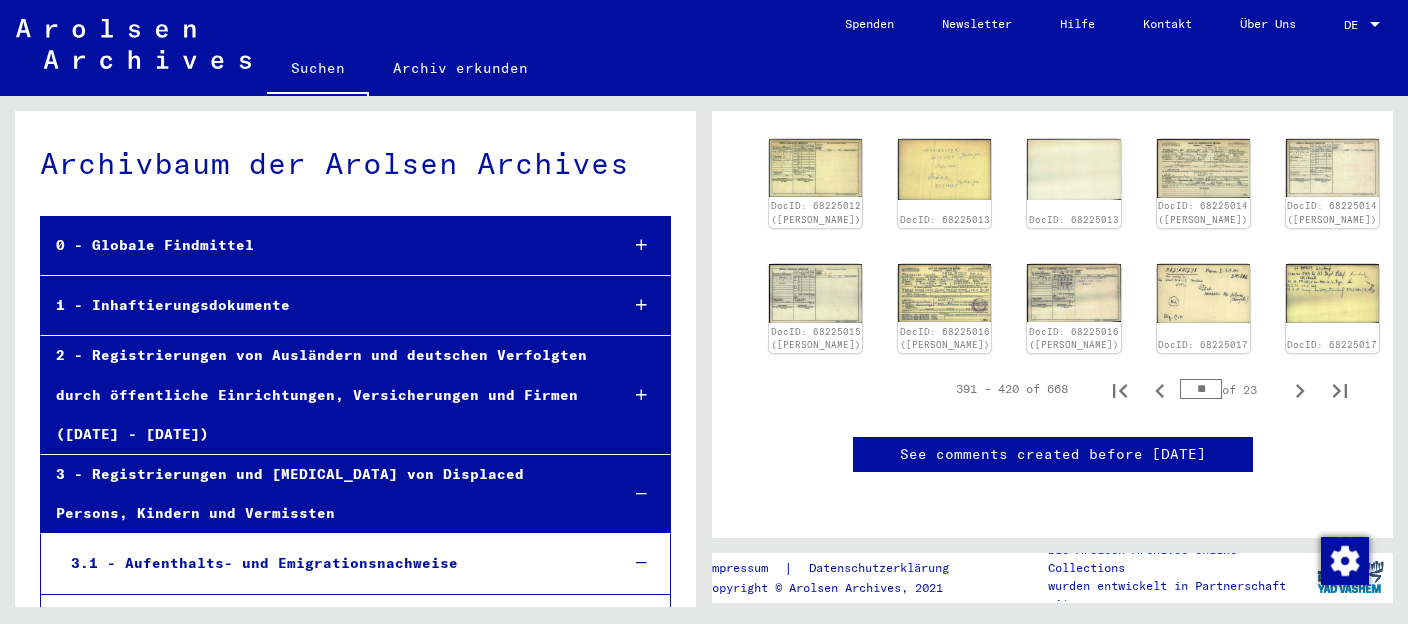 scroll, scrollTop: 1473, scrollLeft: 0, axis: vertical 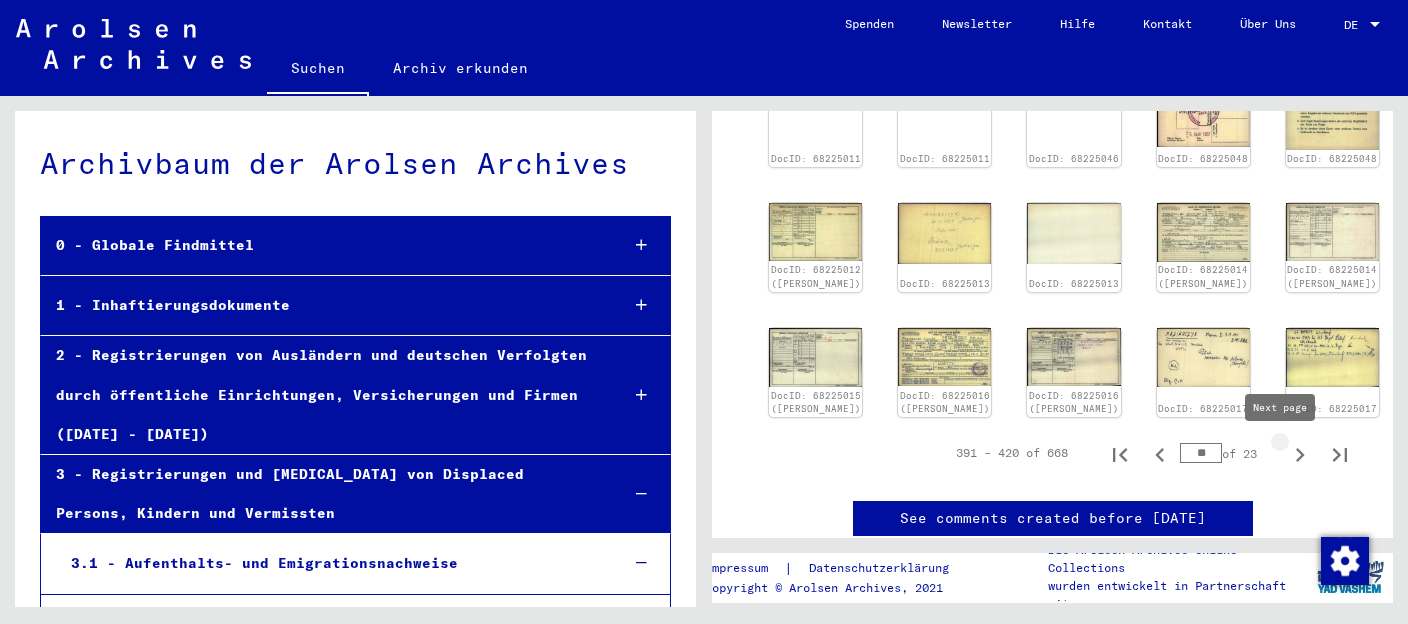 click 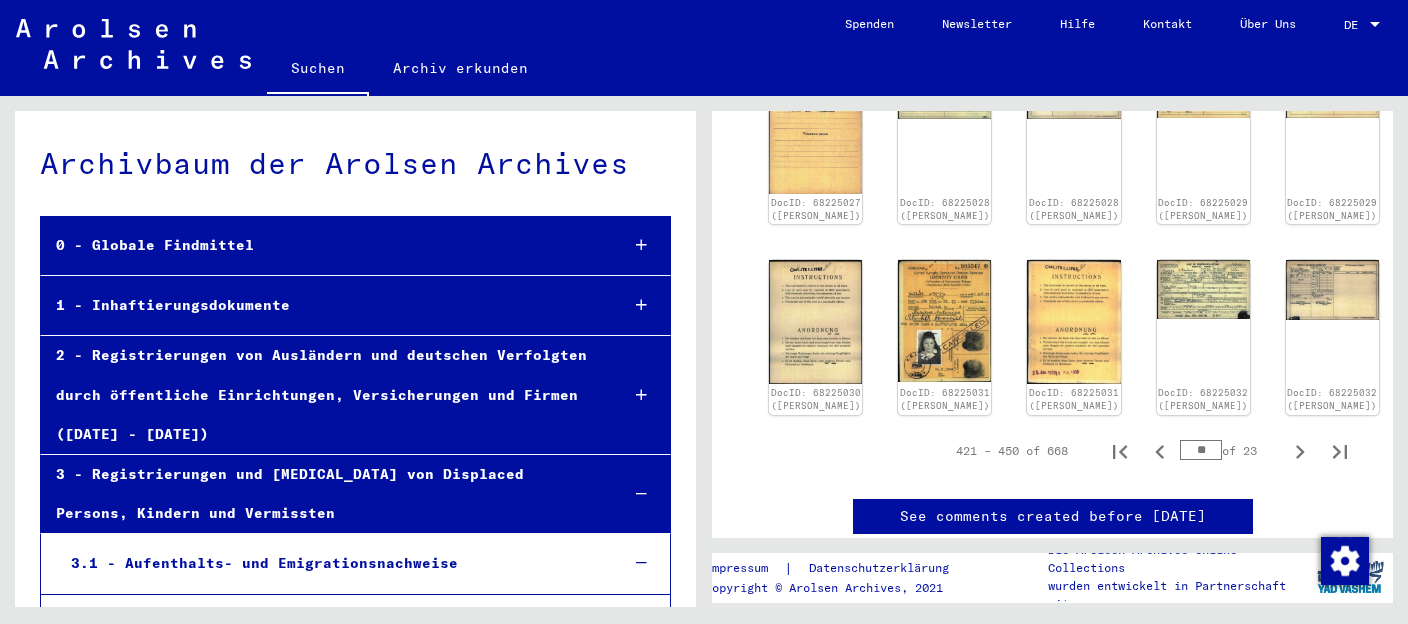 scroll, scrollTop: 935, scrollLeft: 0, axis: vertical 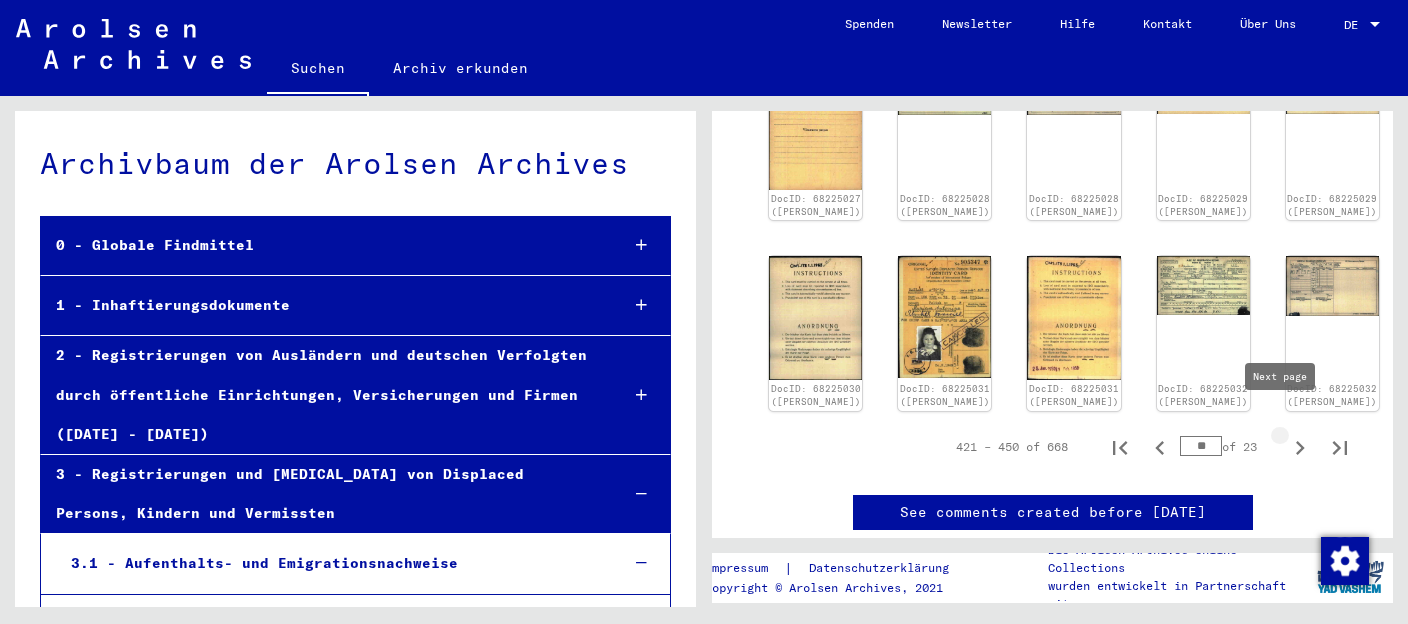 click 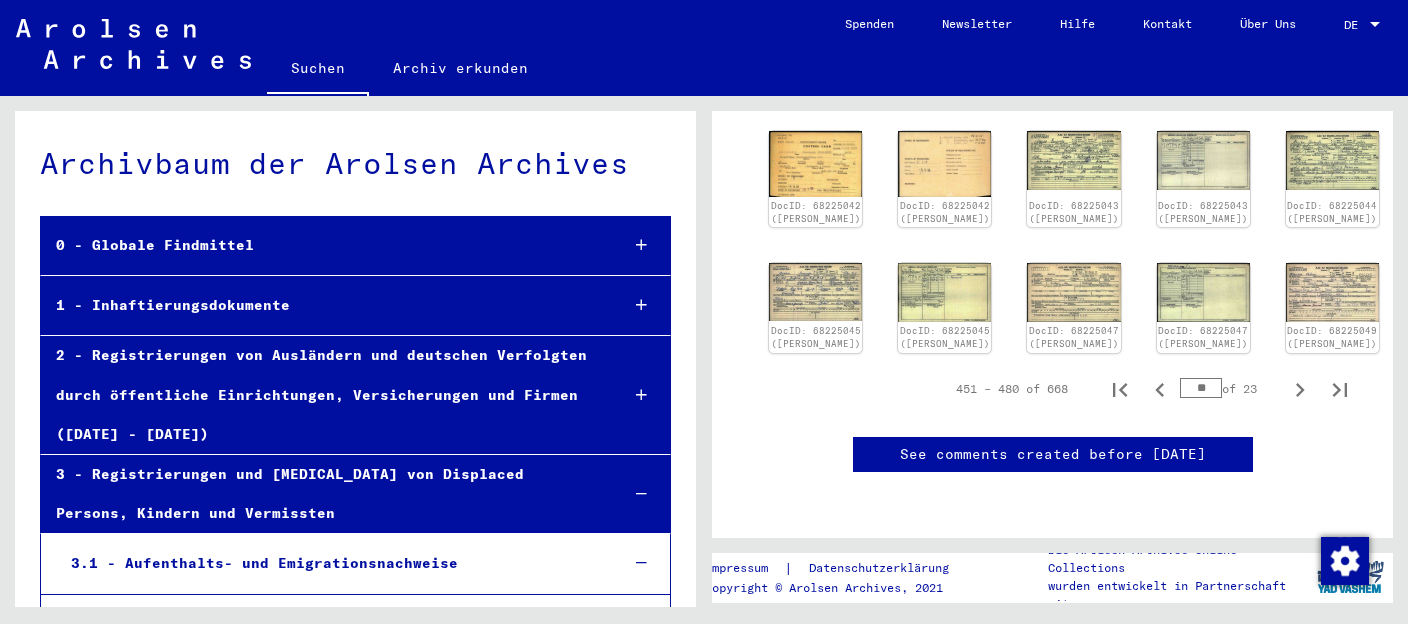 scroll, scrollTop: 856, scrollLeft: 0, axis: vertical 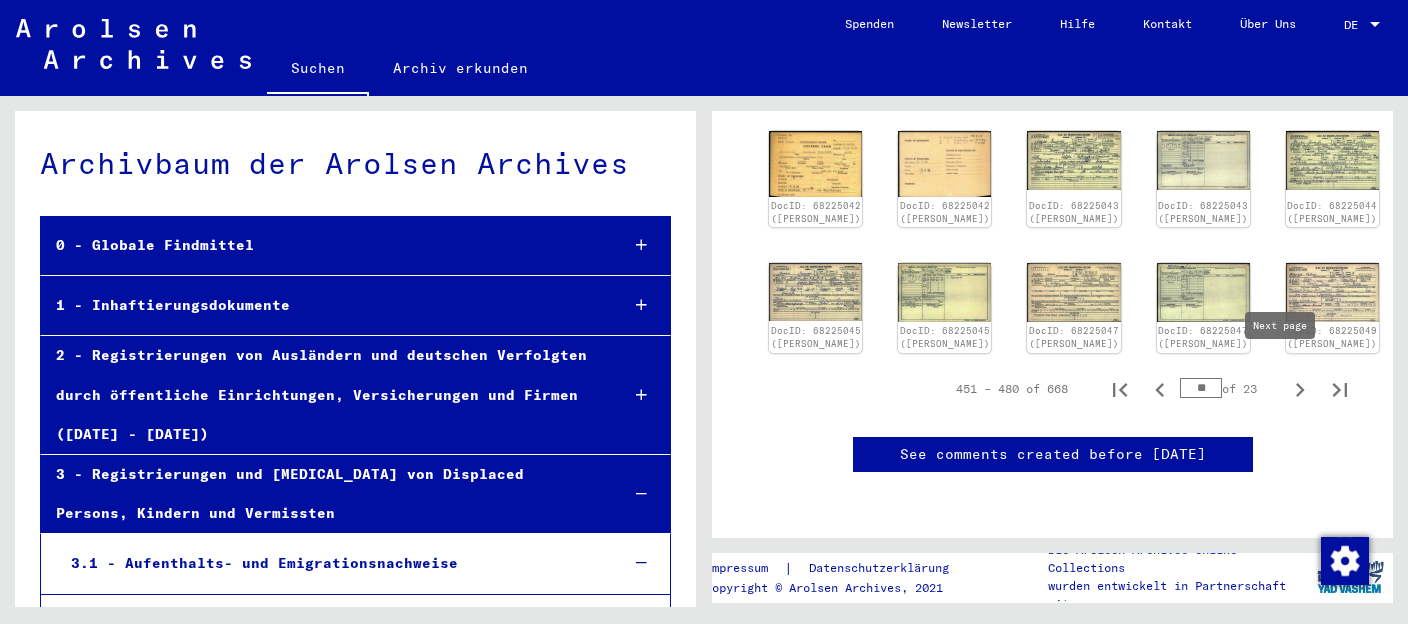 click 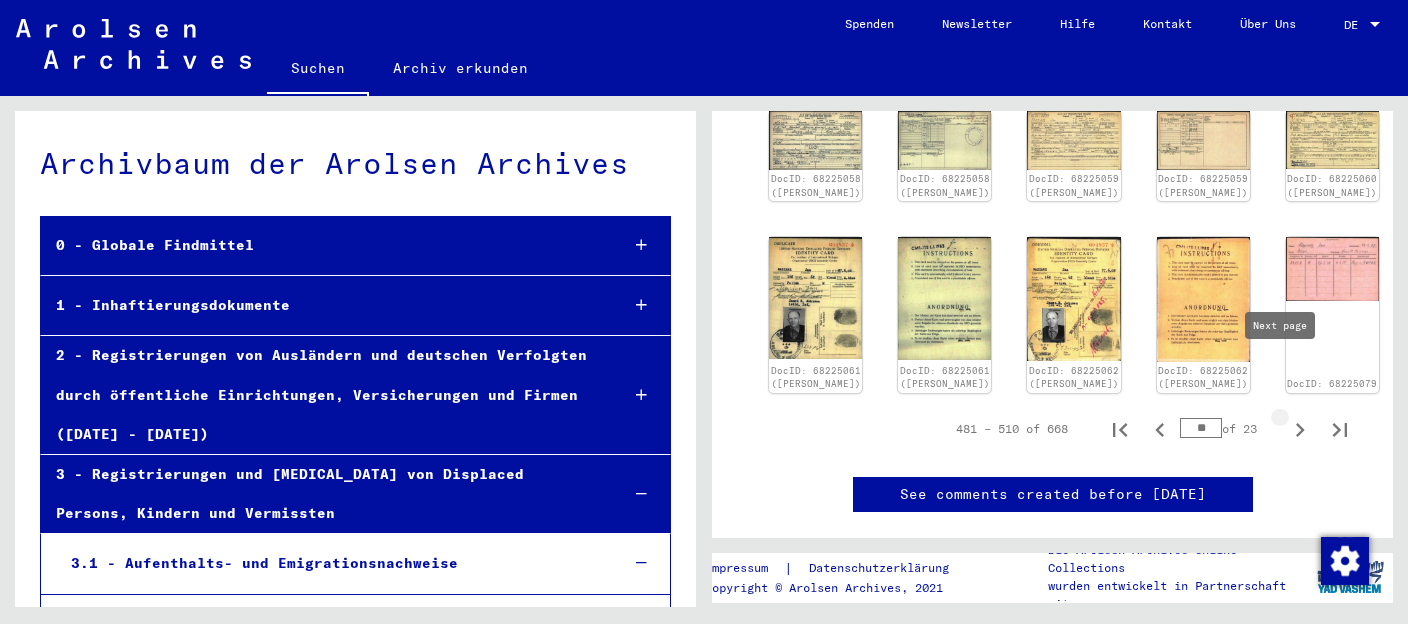 type on "**" 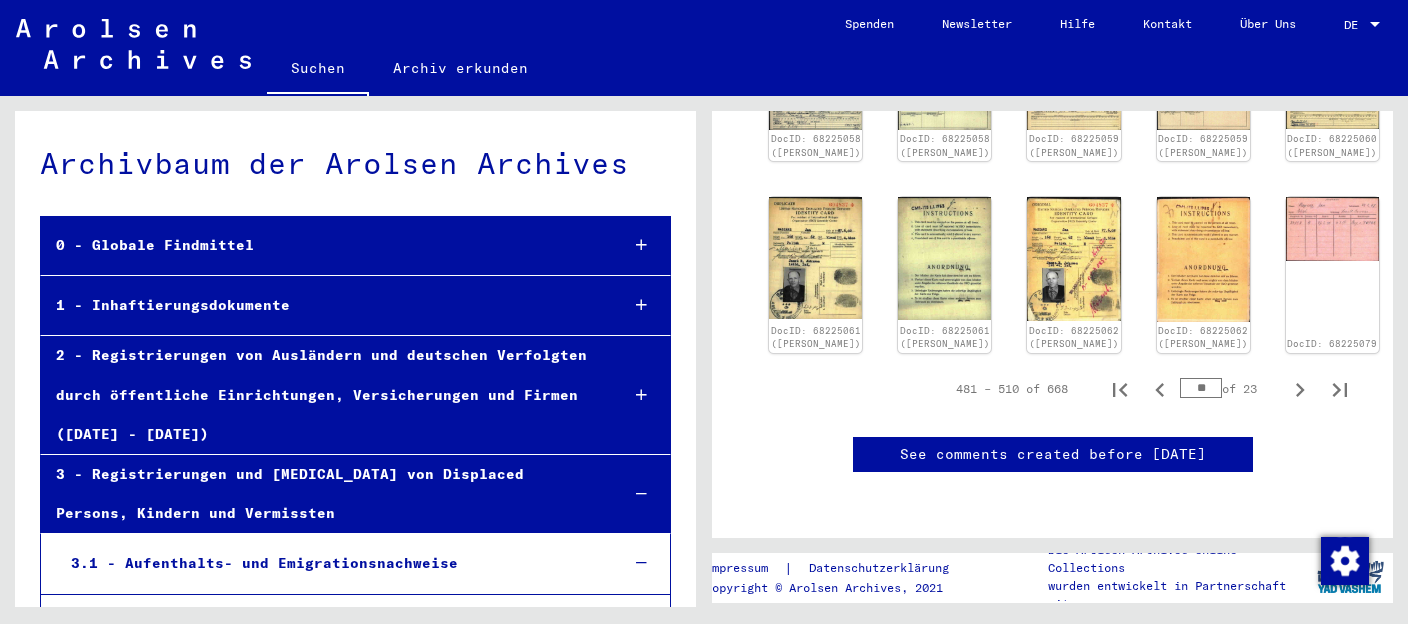 scroll, scrollTop: 910, scrollLeft: 0, axis: vertical 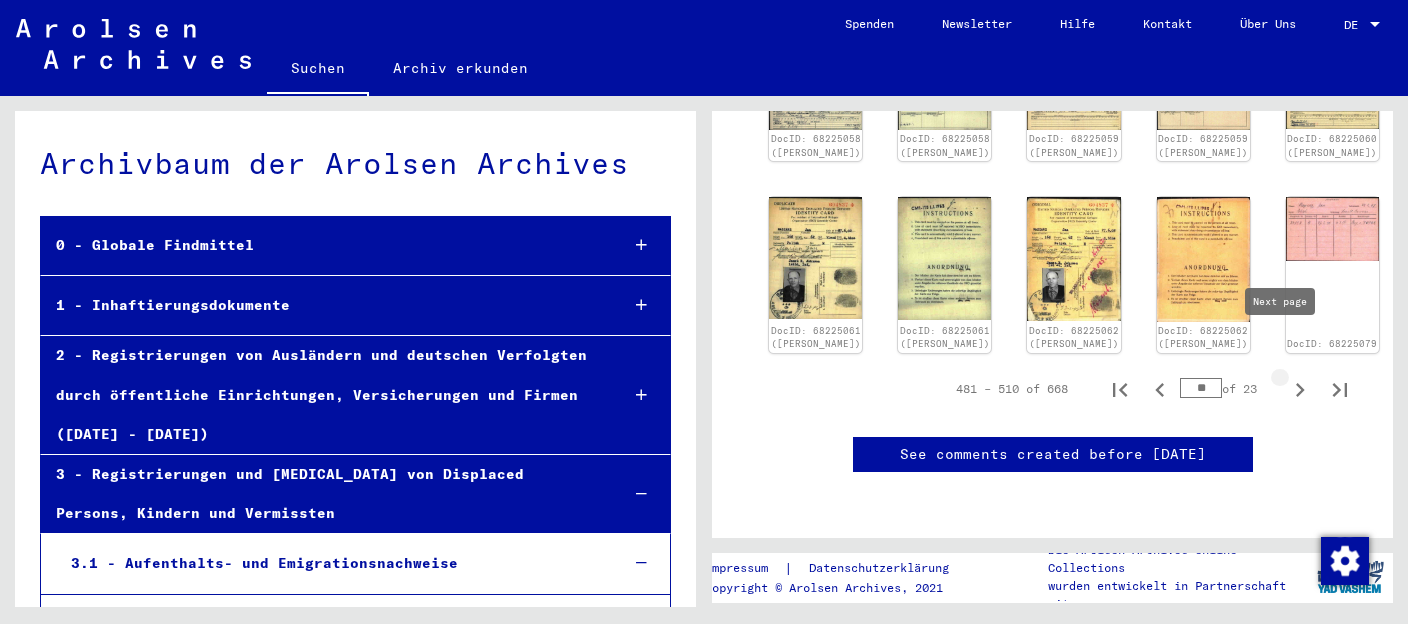 click 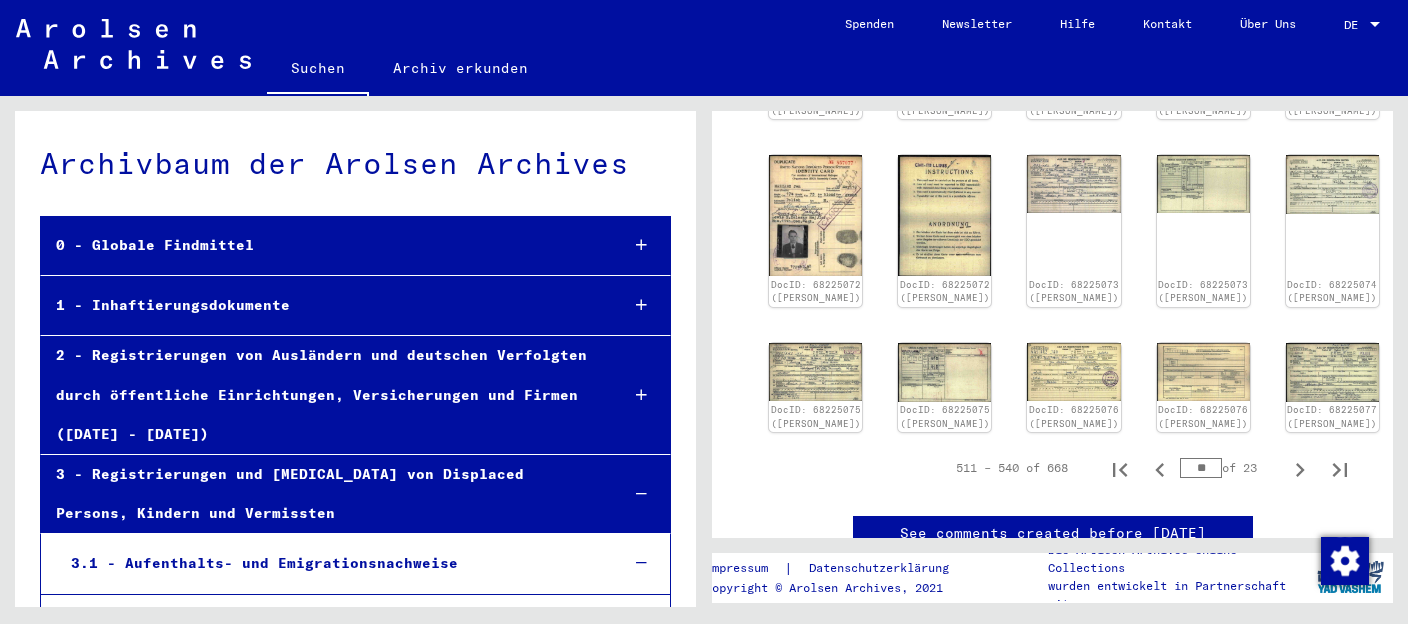 scroll, scrollTop: 925, scrollLeft: 0, axis: vertical 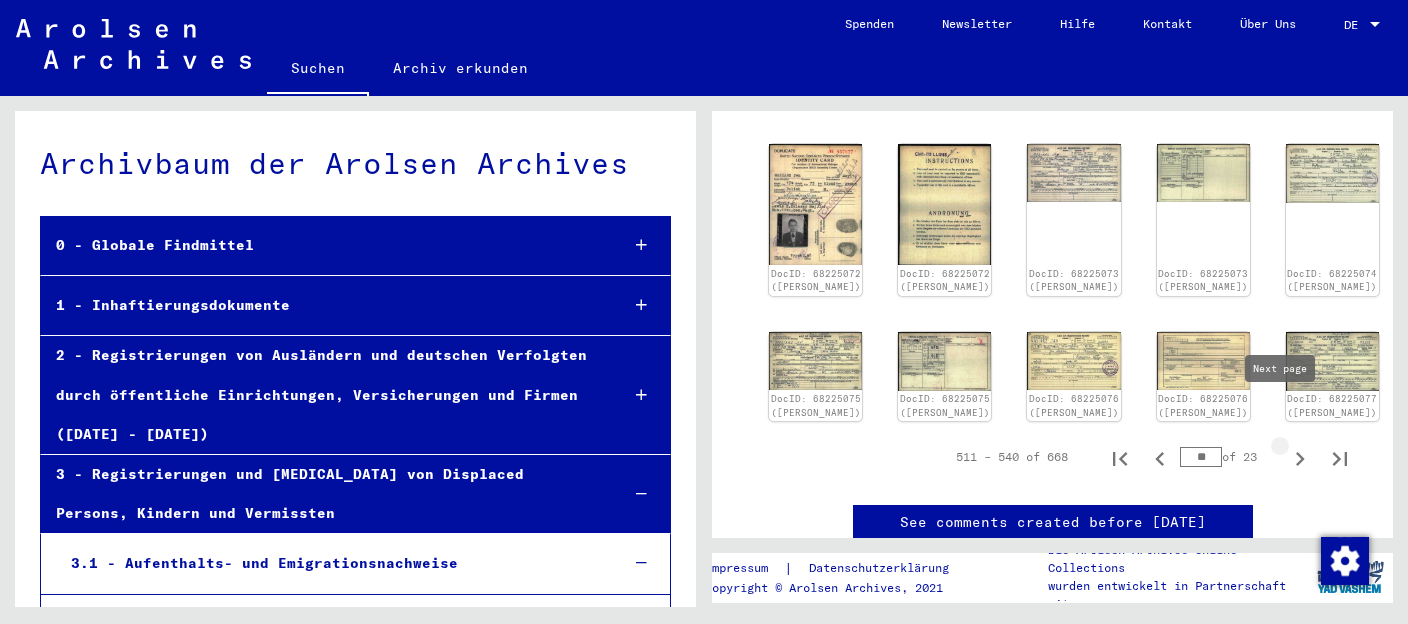 click 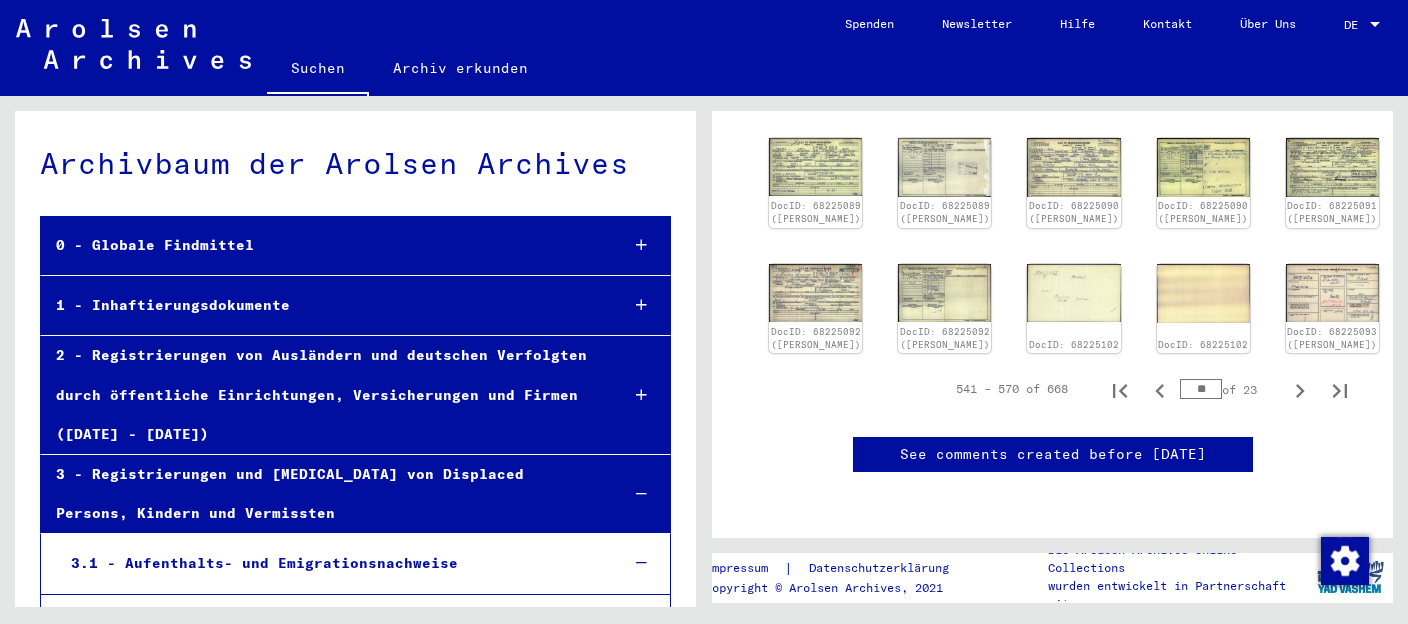 scroll, scrollTop: 932, scrollLeft: 0, axis: vertical 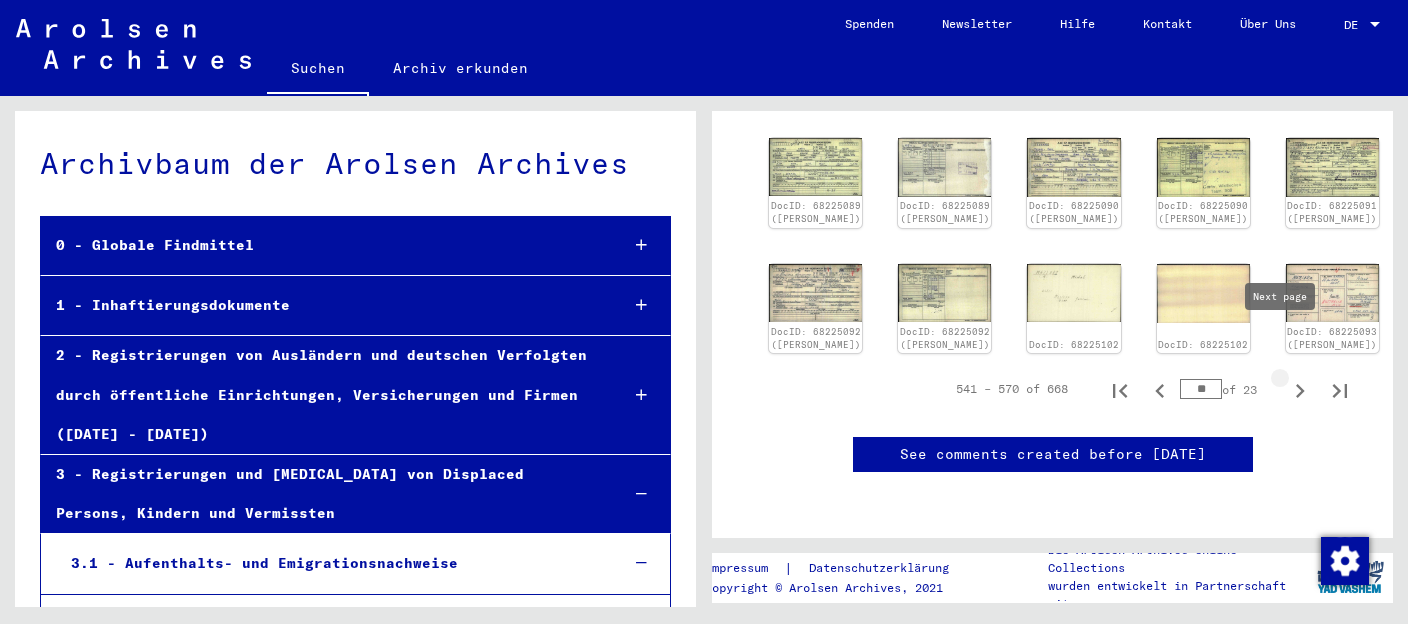 click 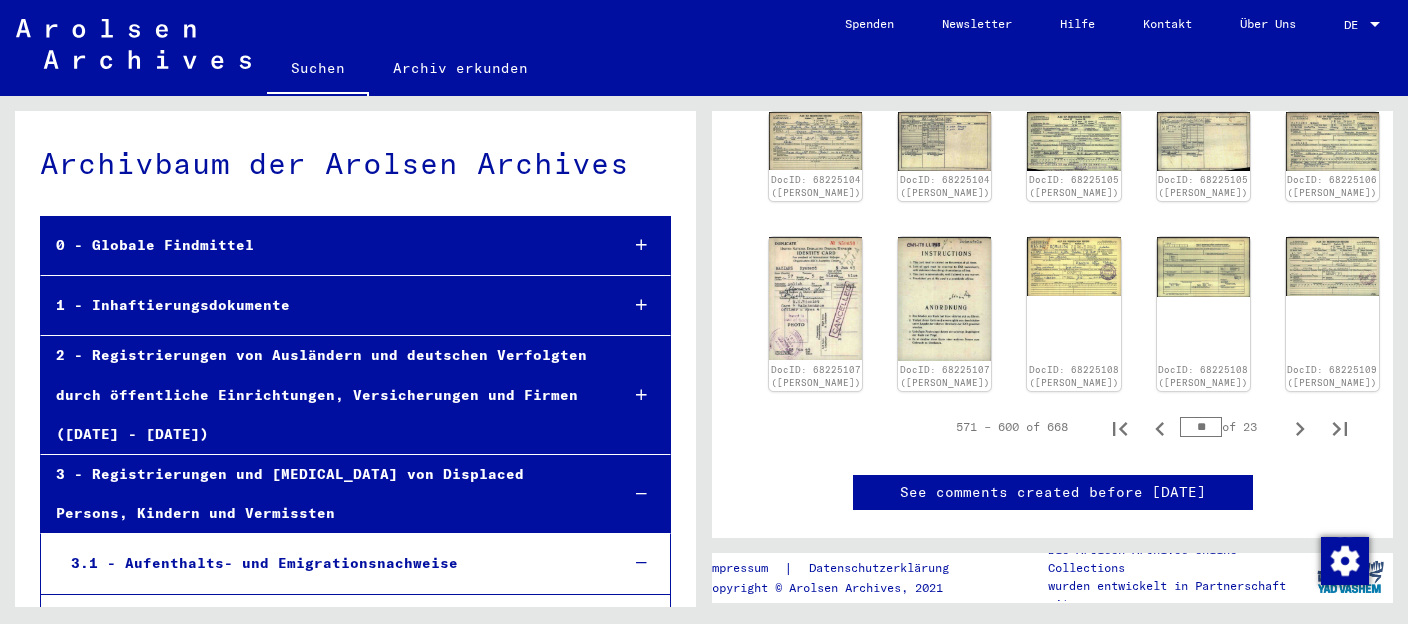 scroll, scrollTop: 938, scrollLeft: 0, axis: vertical 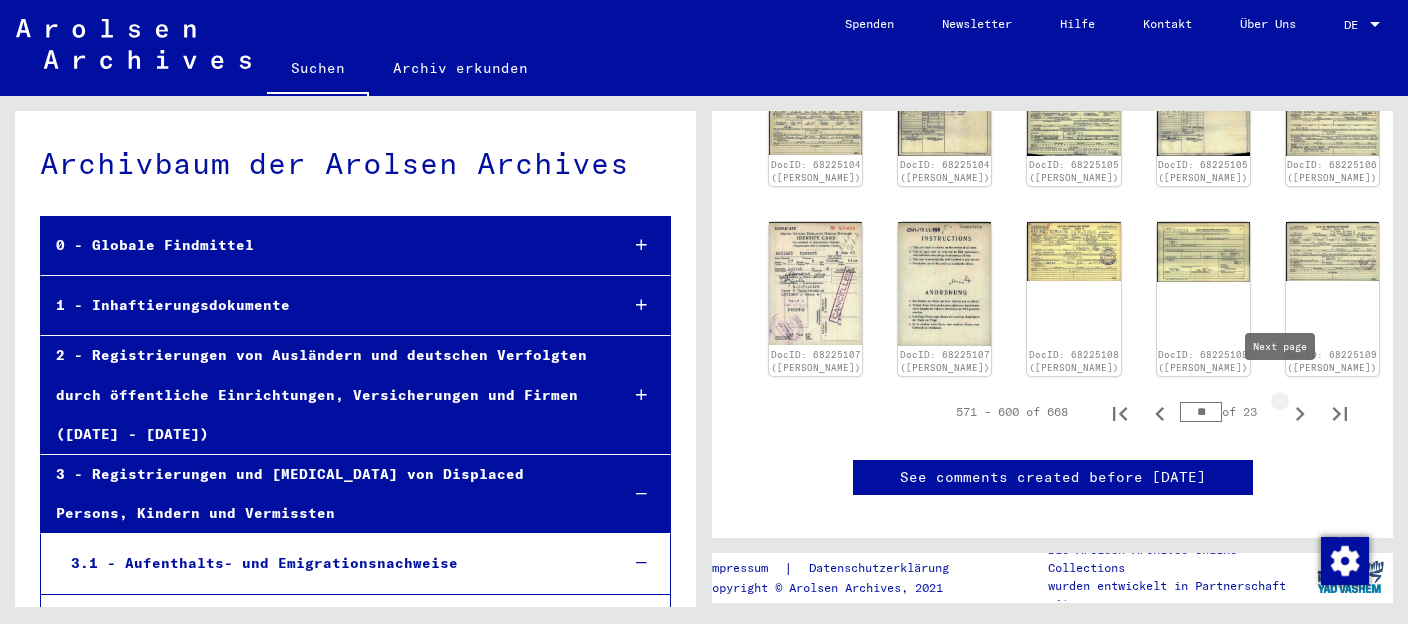 click 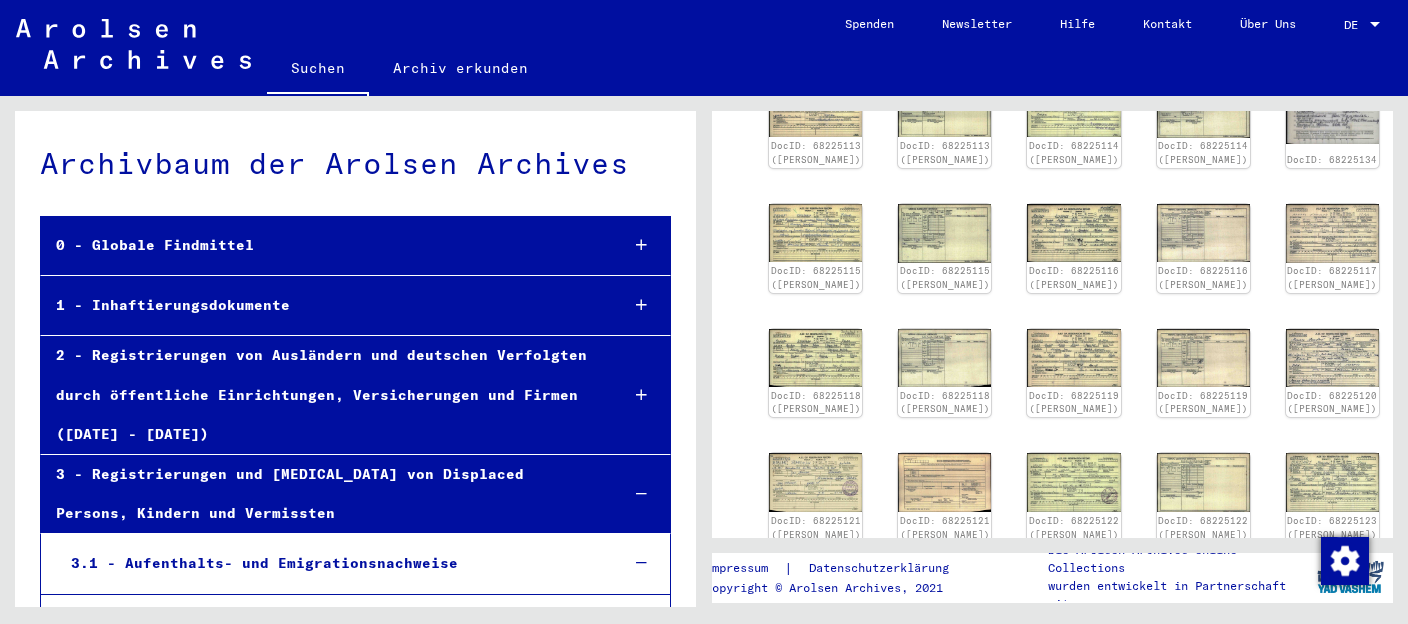 scroll, scrollTop: 744, scrollLeft: 0, axis: vertical 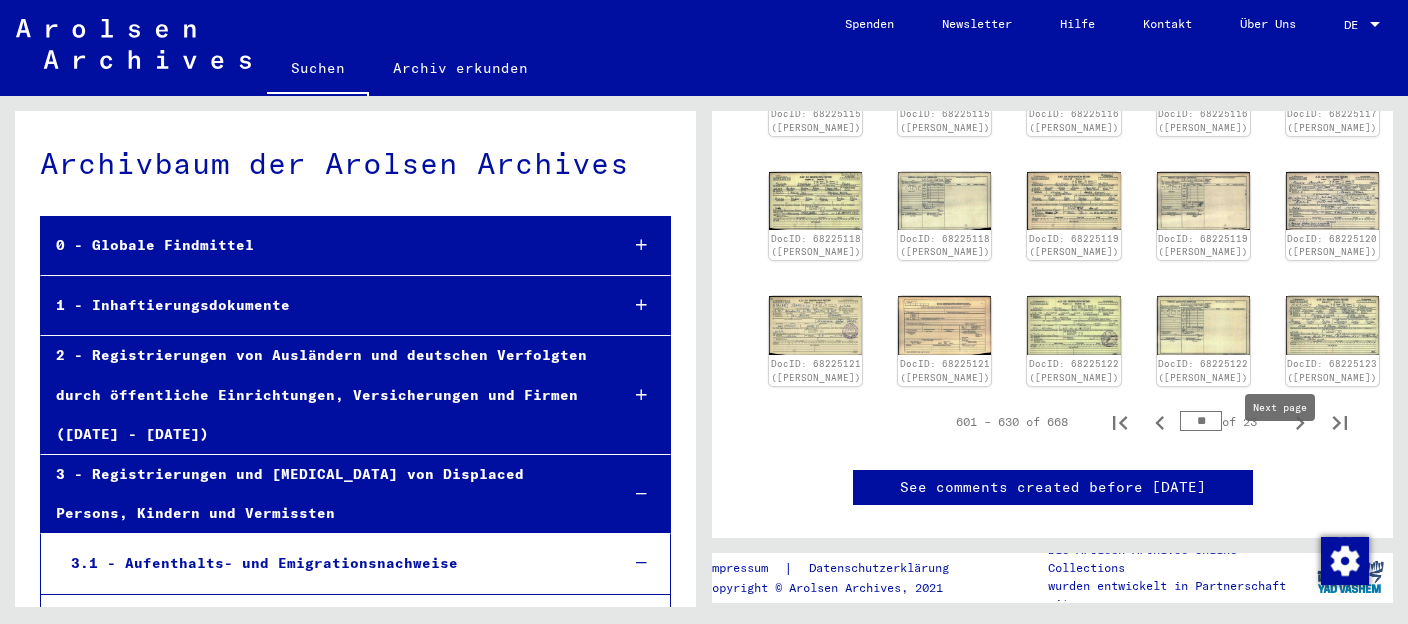 click 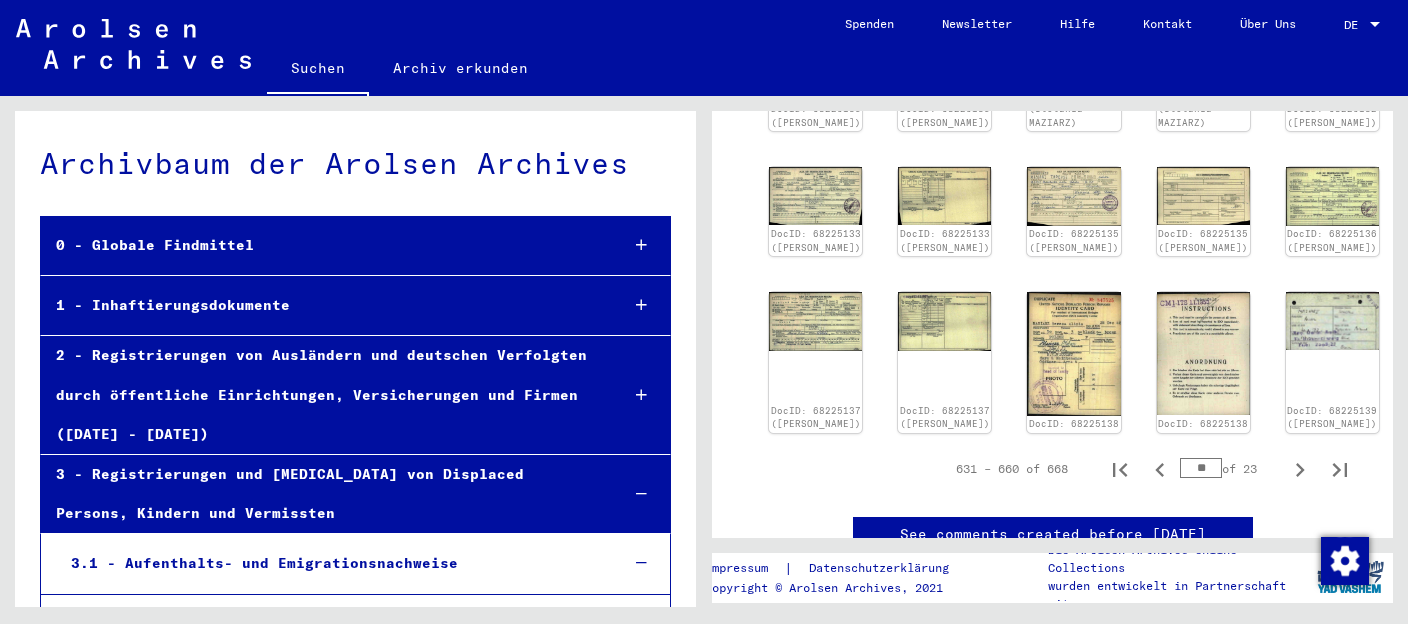 scroll, scrollTop: 878, scrollLeft: 0, axis: vertical 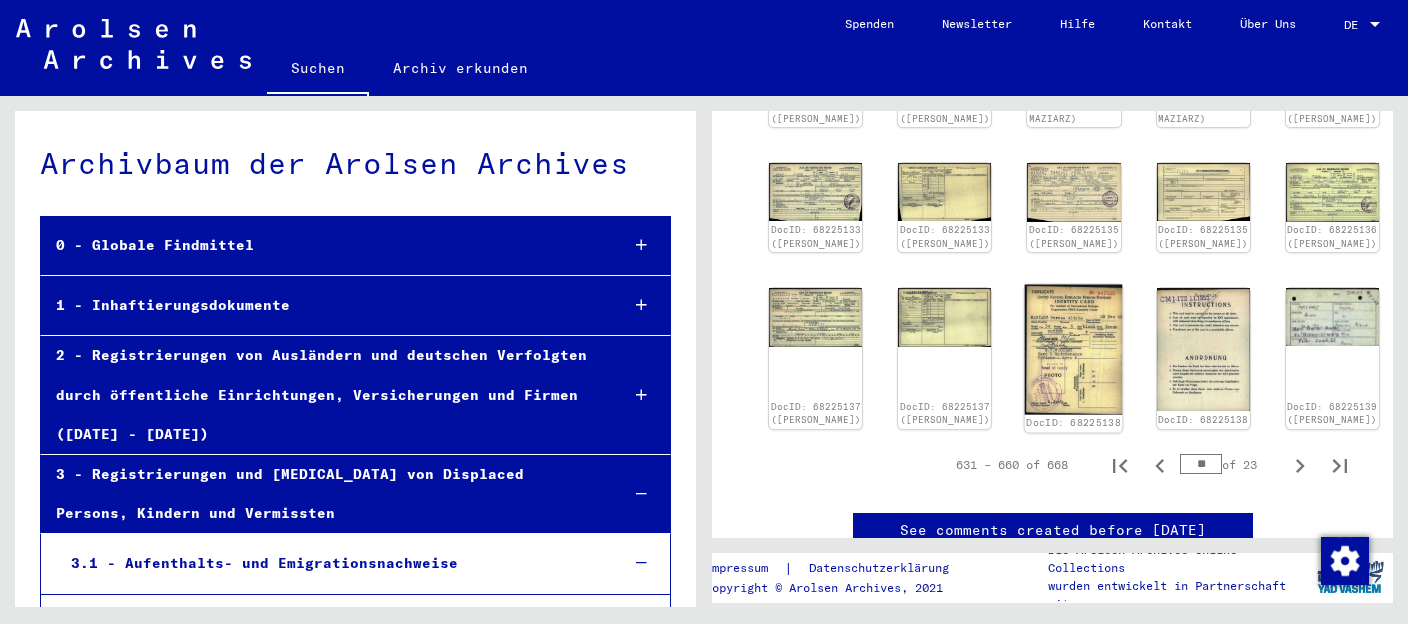 click 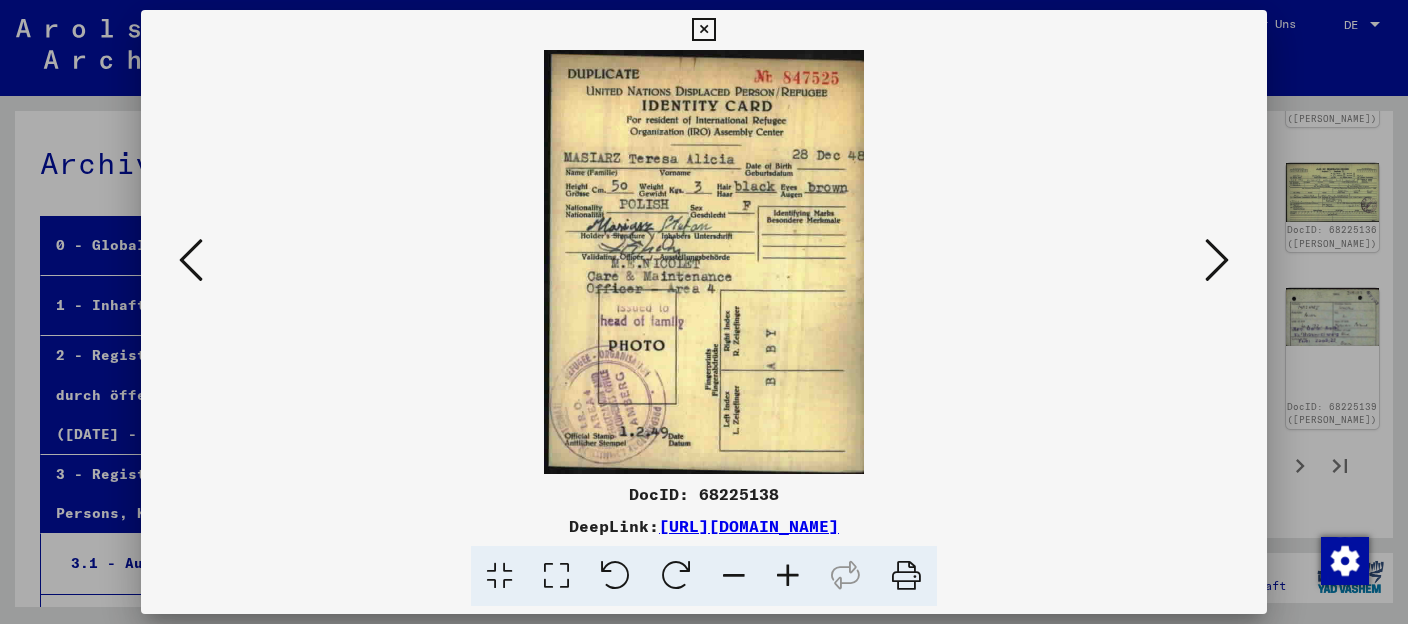 click at bounding box center (1217, 260) 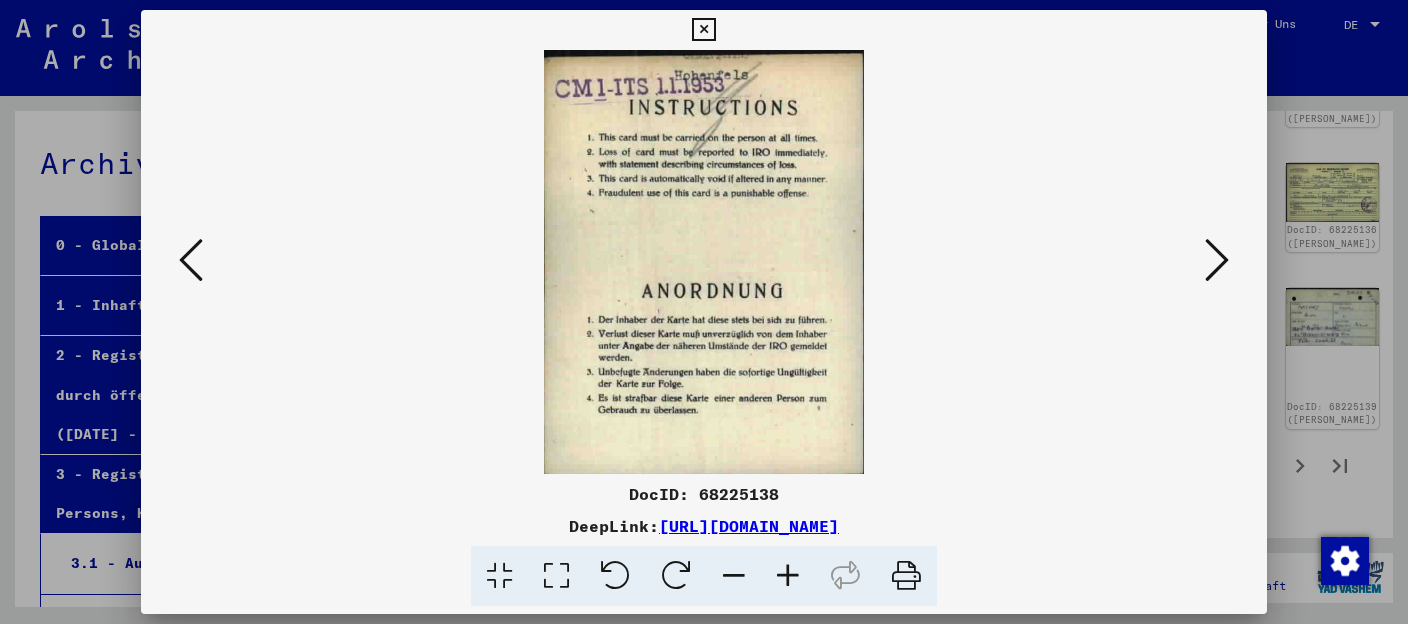 click at bounding box center (1217, 260) 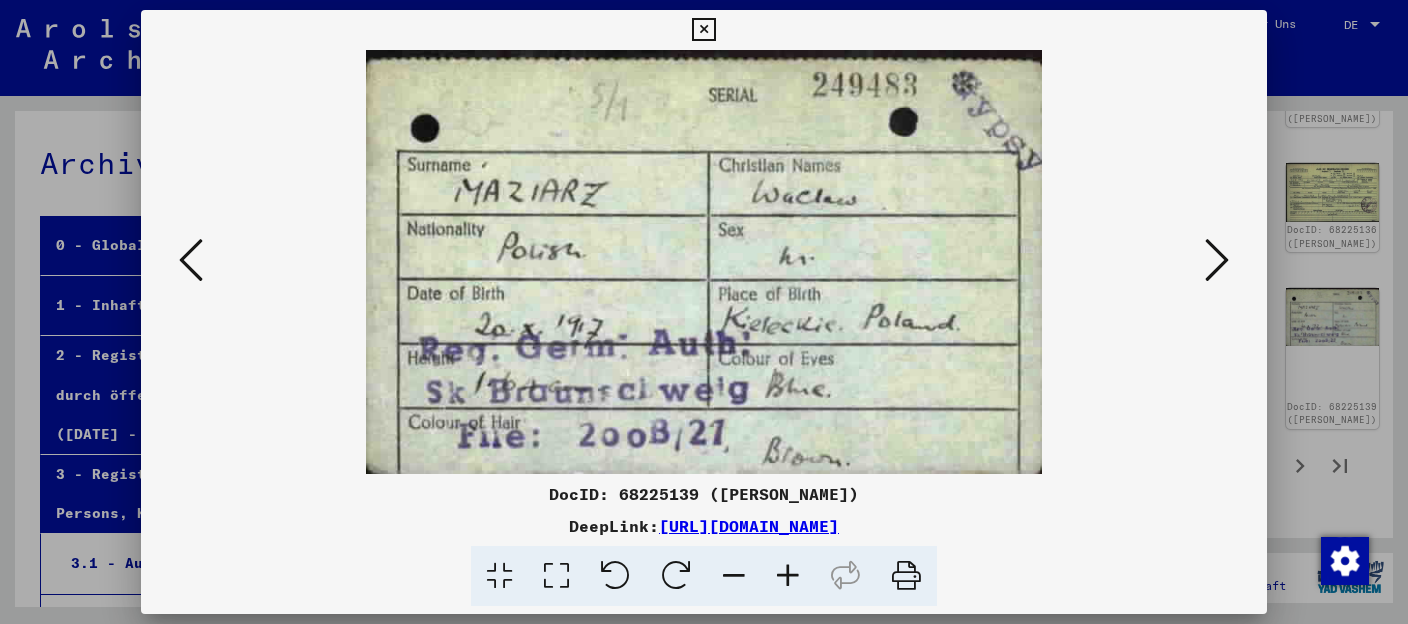 click at bounding box center [191, 260] 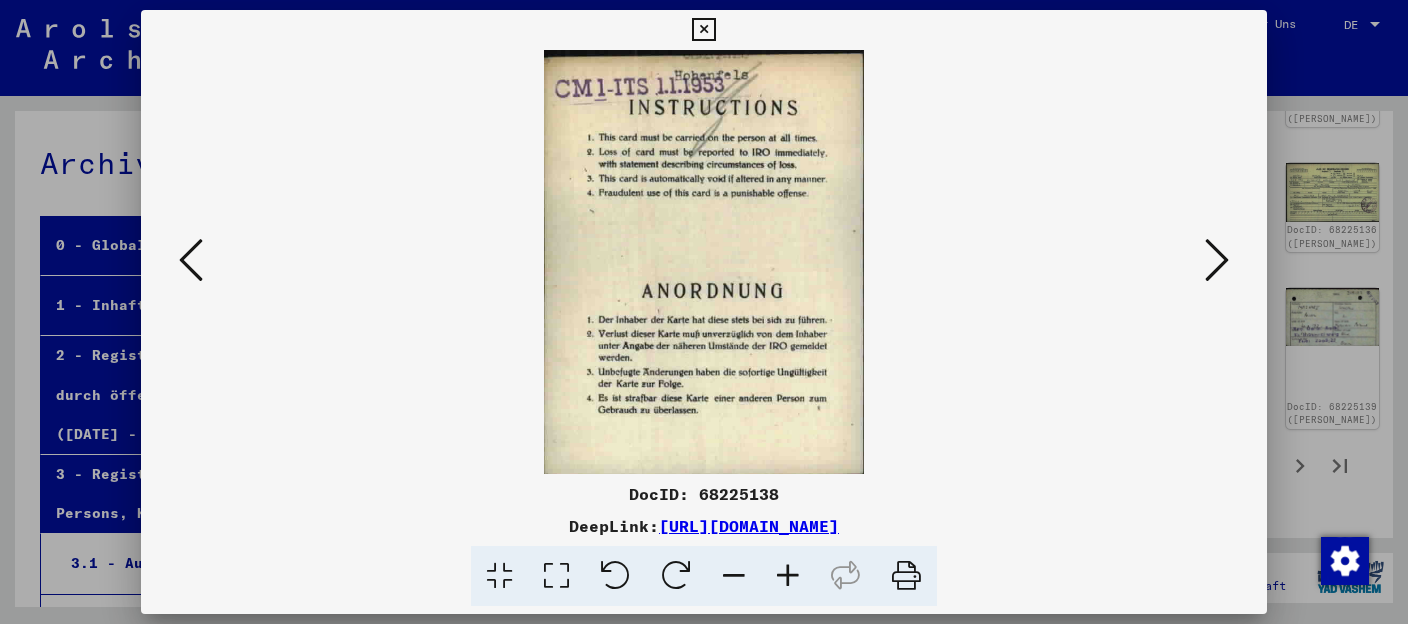 click at bounding box center (1217, 261) 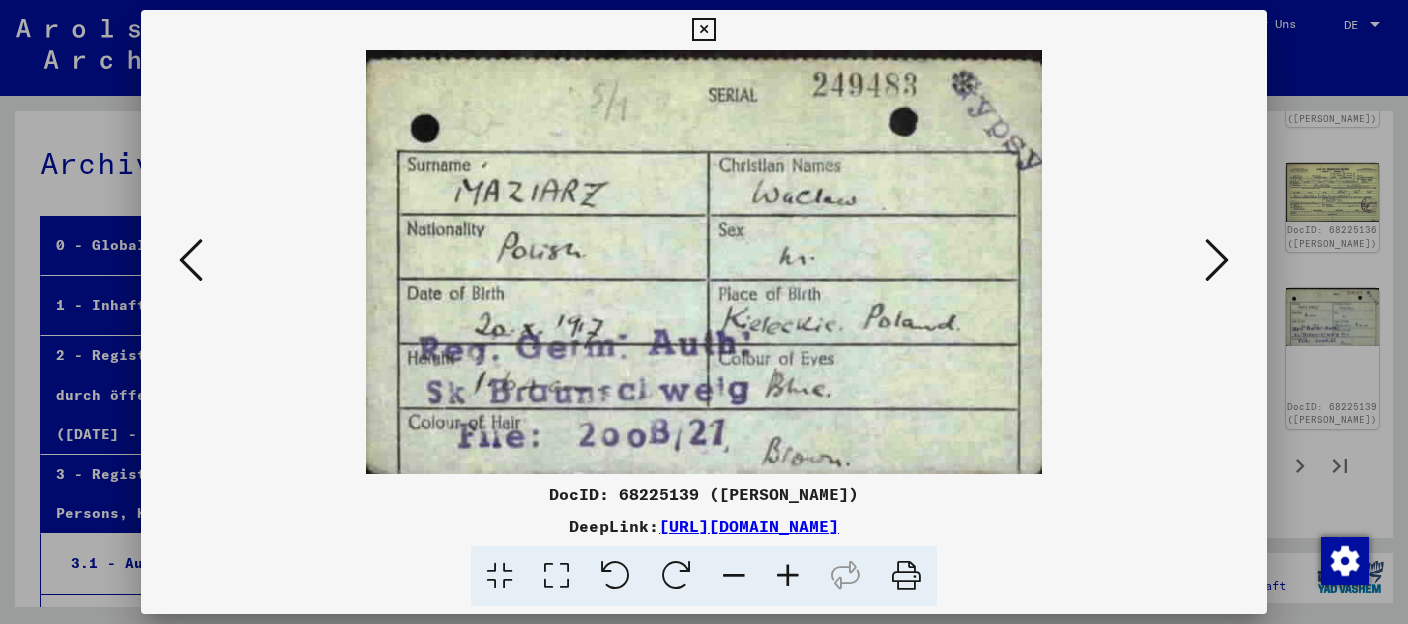 click at bounding box center [1217, 261] 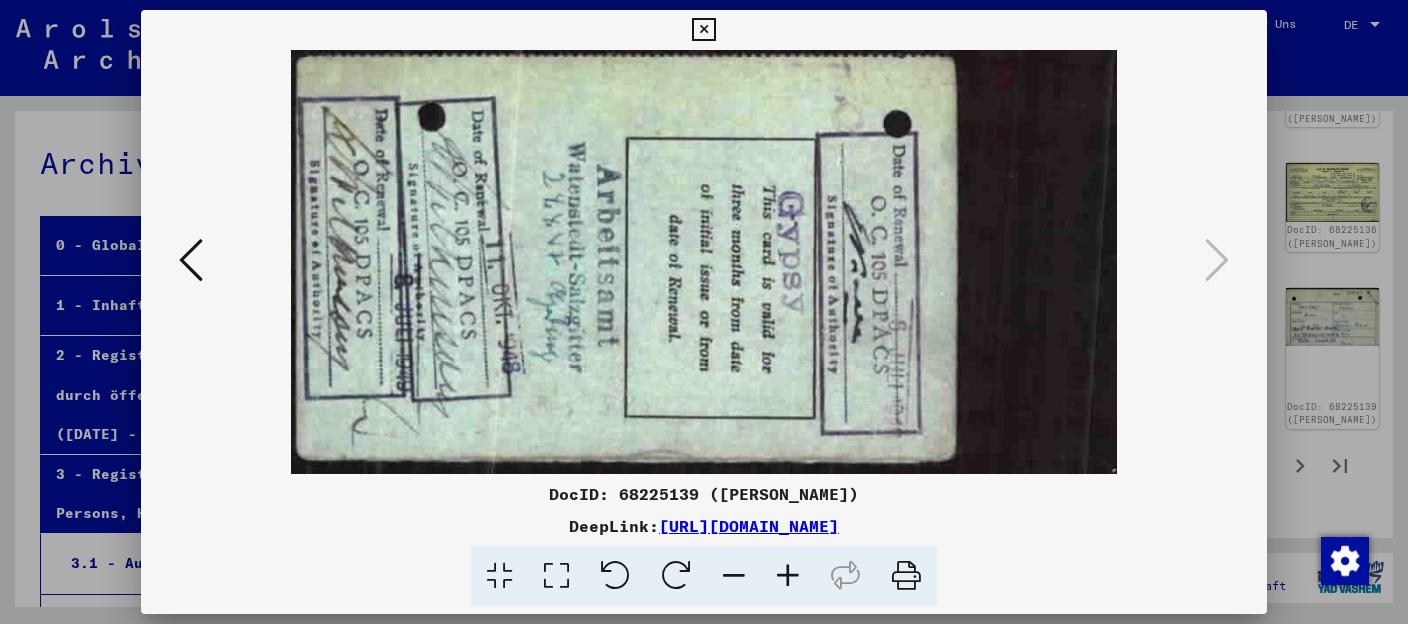 click on "DocID: 68225139 ([PERSON_NAME])  DeepLink:  [URL][DOMAIN_NAME]" at bounding box center [704, 308] 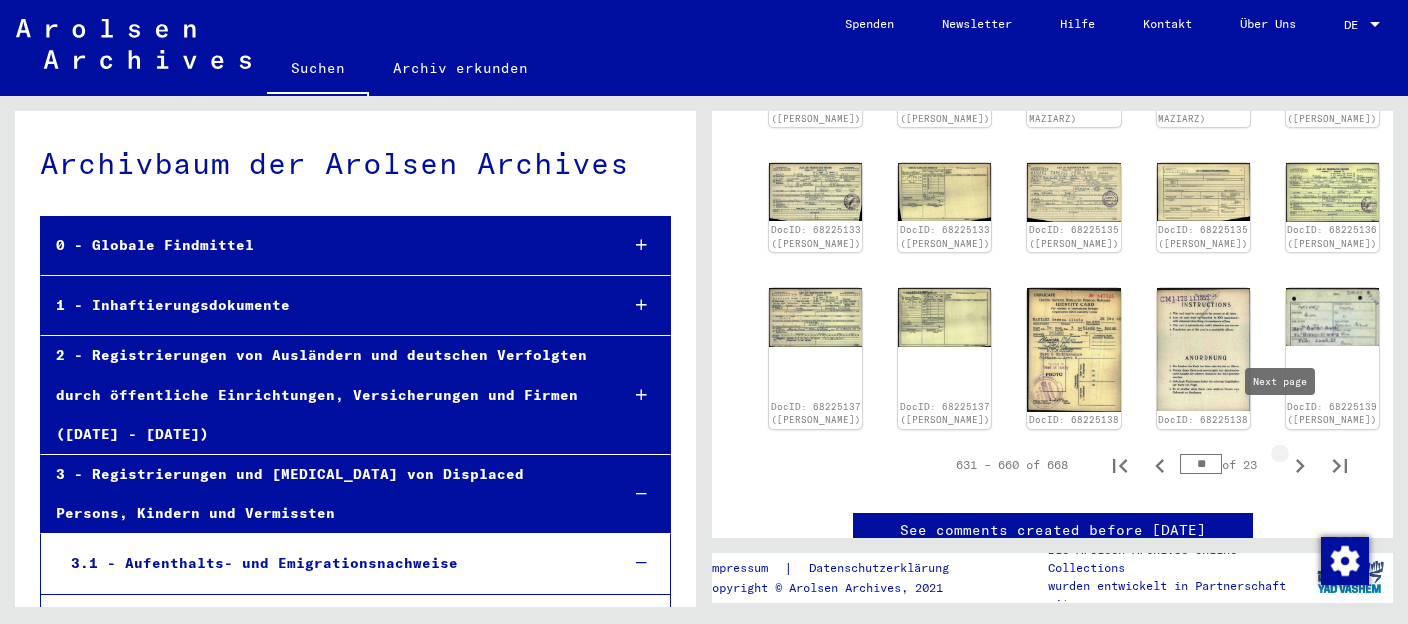 click 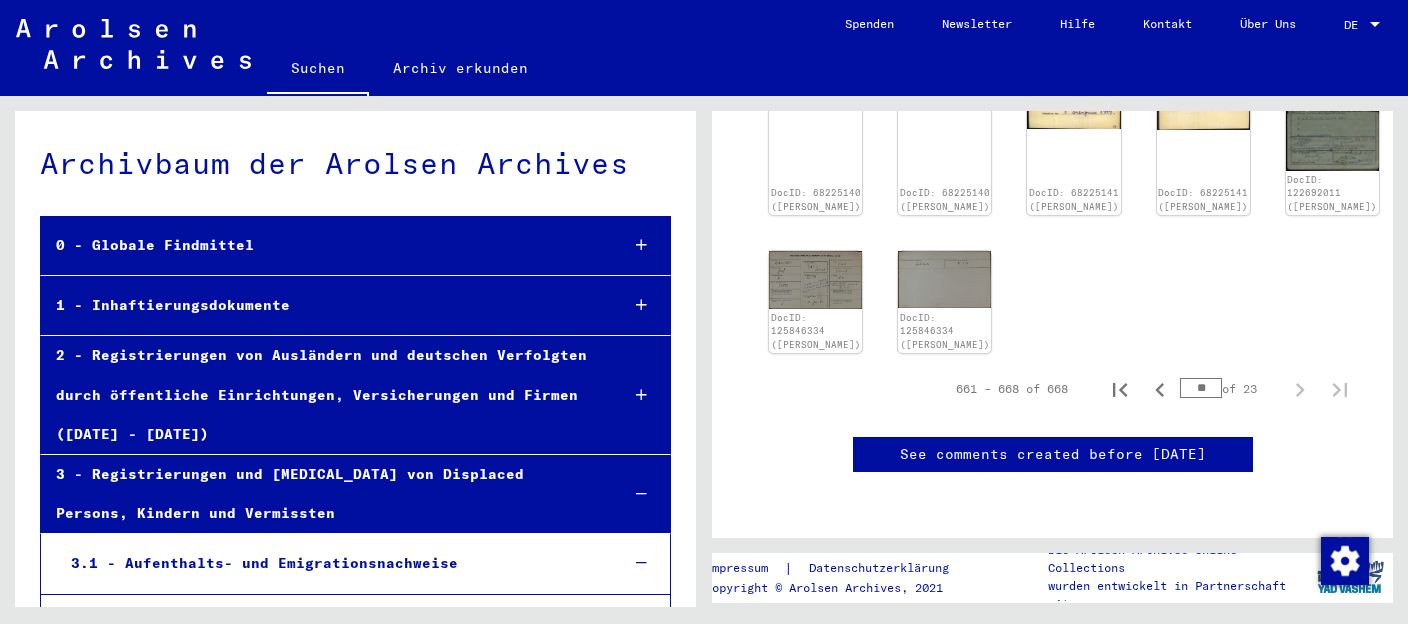 scroll, scrollTop: 1021, scrollLeft: 0, axis: vertical 